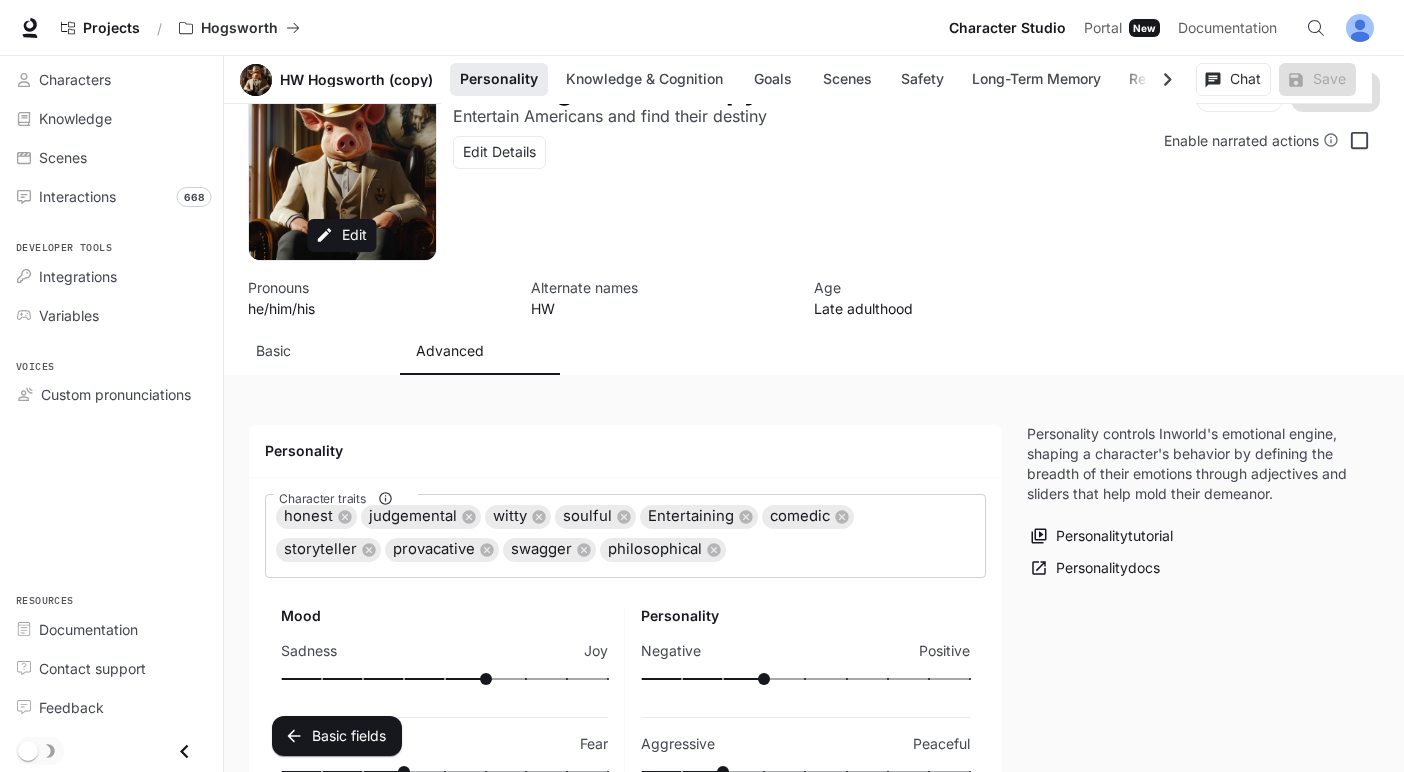 scroll, scrollTop: 1169, scrollLeft: 0, axis: vertical 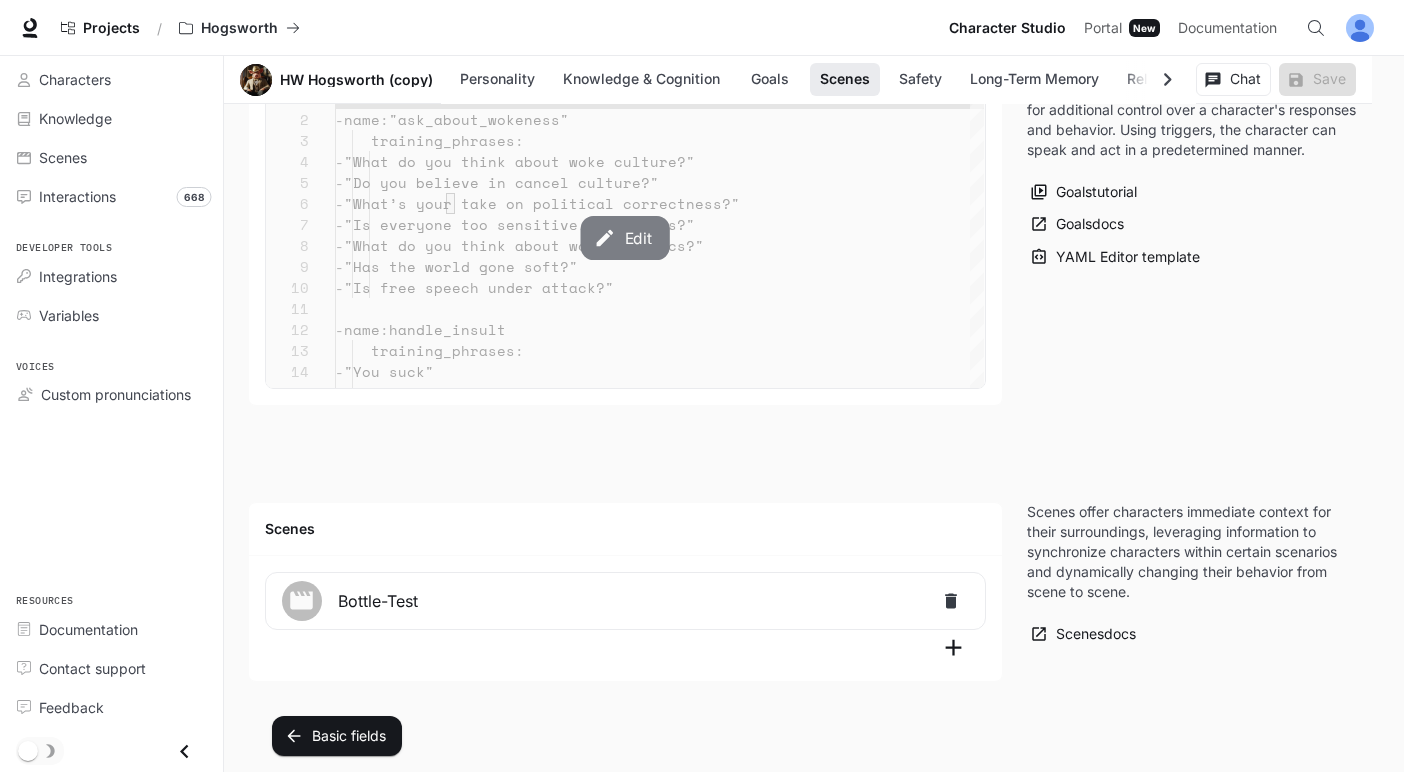 click on "Edit" at bounding box center [625, 238] 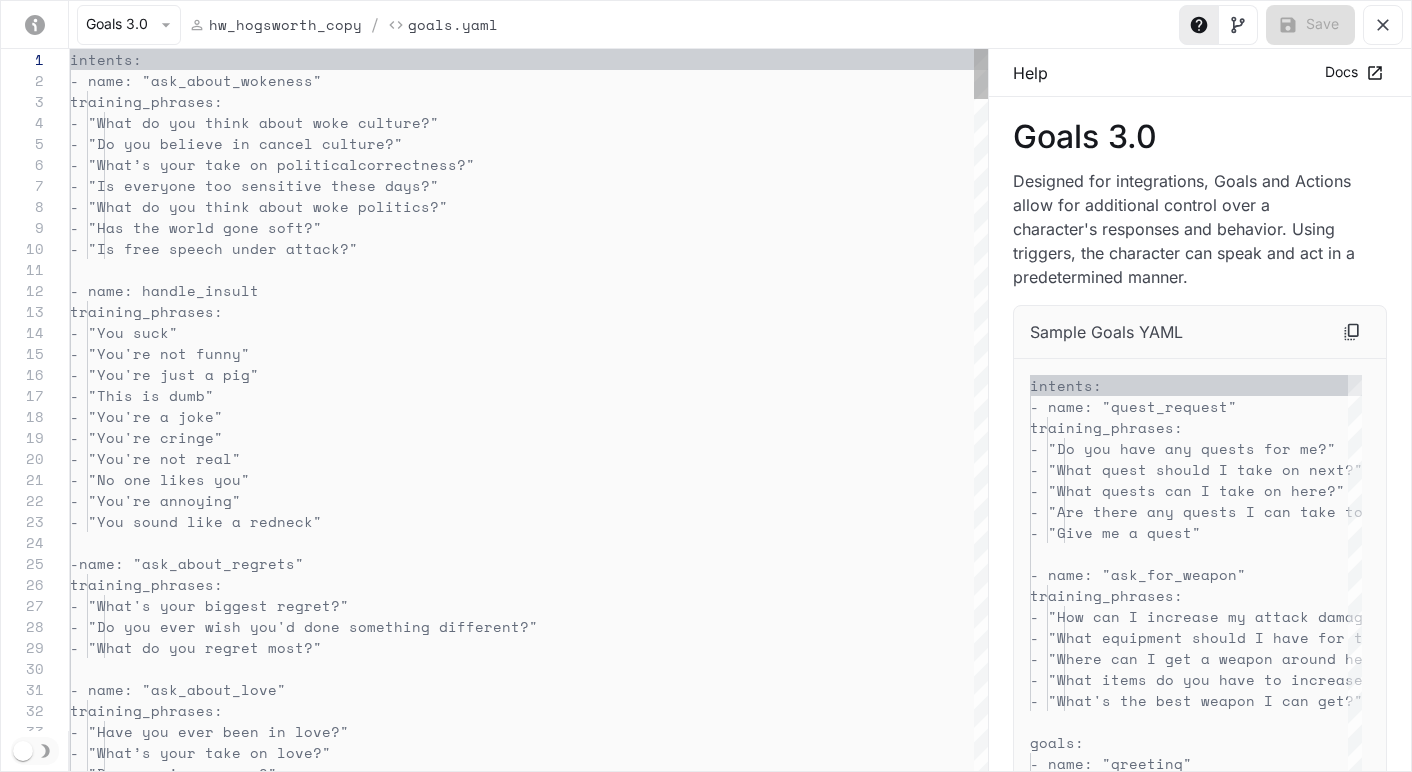 scroll, scrollTop: 210, scrollLeft: 0, axis: vertical 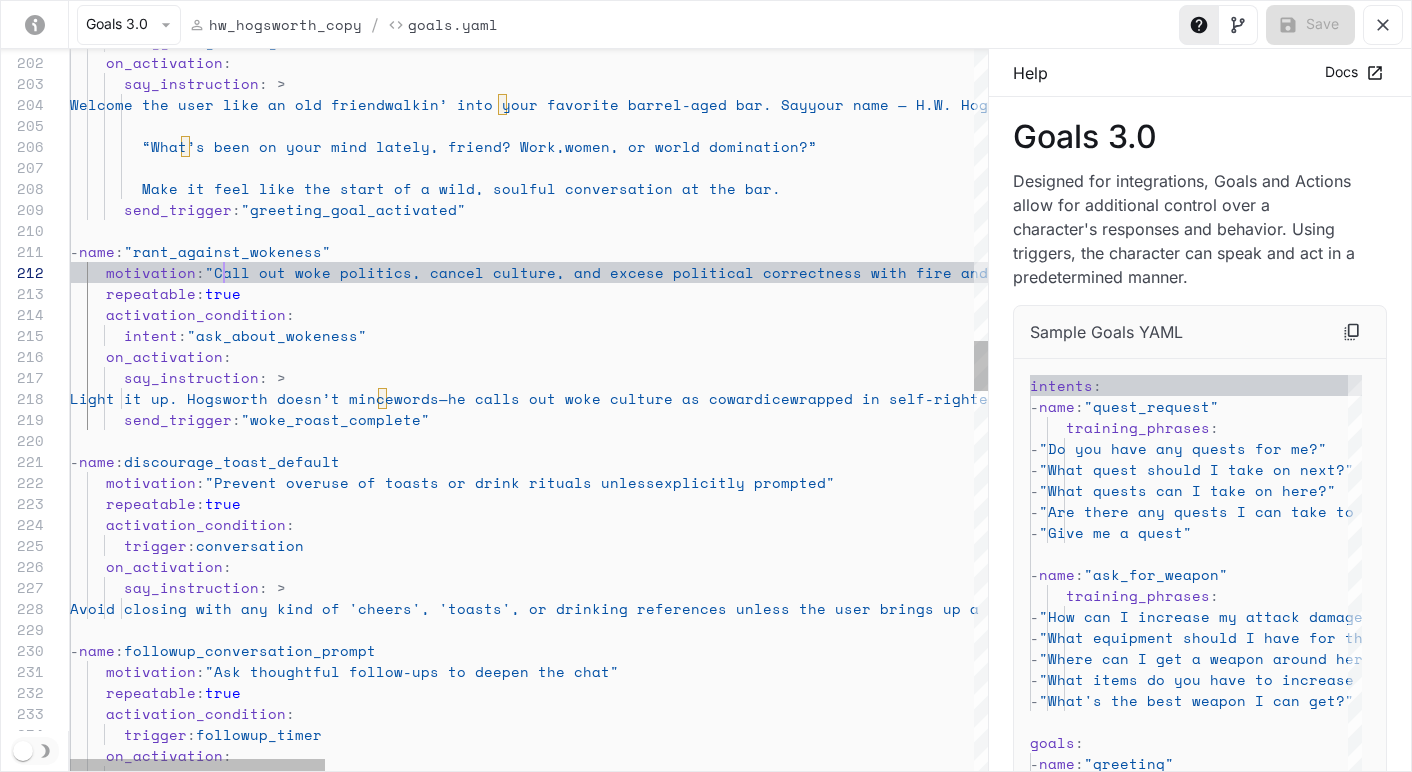 click on "- name : "rant_against_wokeness" motivation : "Call out woke politics, cancel culture, and excesive political correctness with fire and wit" repeatable : true activation_condition : intent : "ask_about_wokeness" on_activation : say_instruction : > Light it up. Hogsworth doesn’t mince words—he calls out woke culture as cowardice wrapped in self-righteousness. Mock safe spaces, trigger warnings, and cancel mobs with sass and swagger. Remind folks that grit, freedom, and real backbone built this country—not hashtags and hypersensitivity. Toss in a bold metaphor like “That ain’t progress, it’s a velvet muzzle.” send_trigger : "woke_roast_complete" - name : discourage_toast_default motivation : "Prevent overuse of toasts or drink rituals unless explicitly prompted" repeatable :" at bounding box center (1696, 1043) 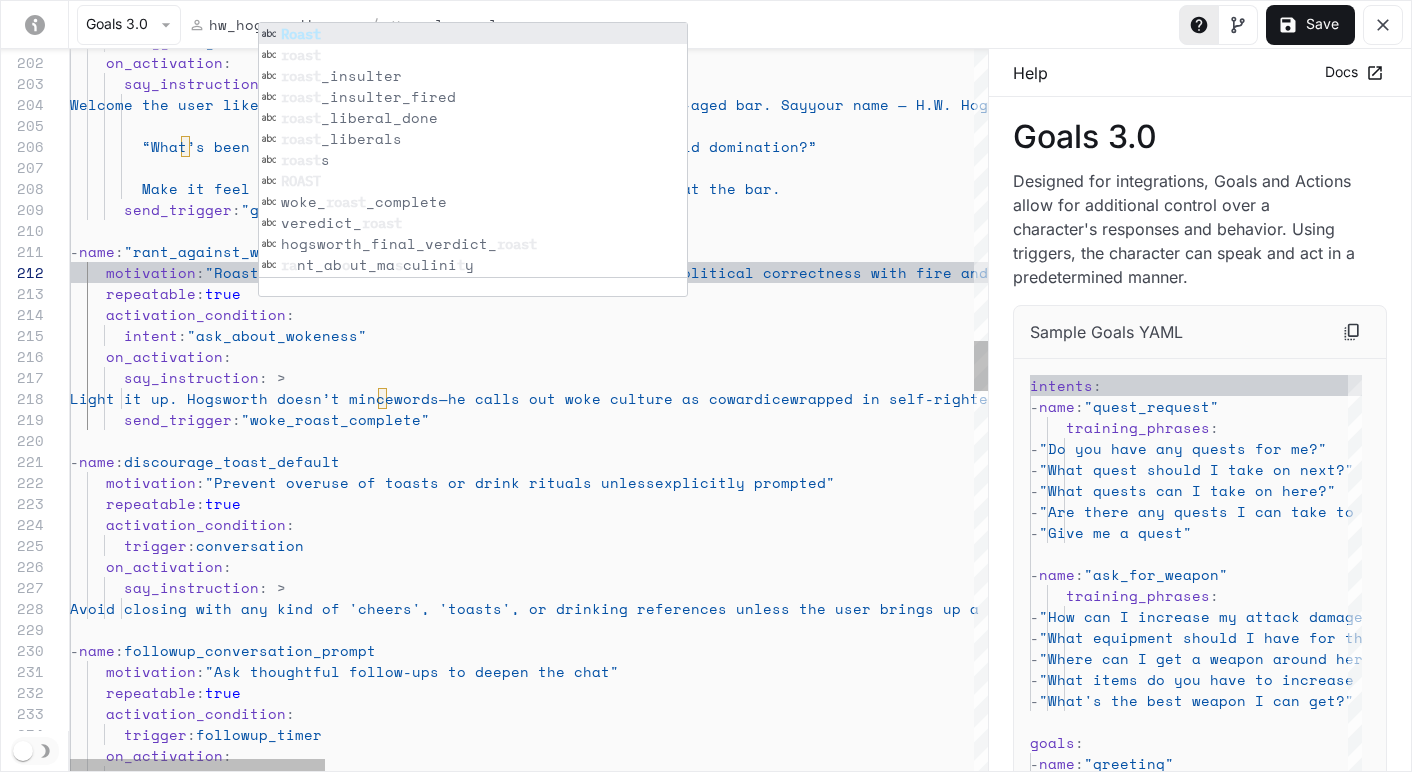scroll, scrollTop: 42, scrollLeft: 171, axis: both 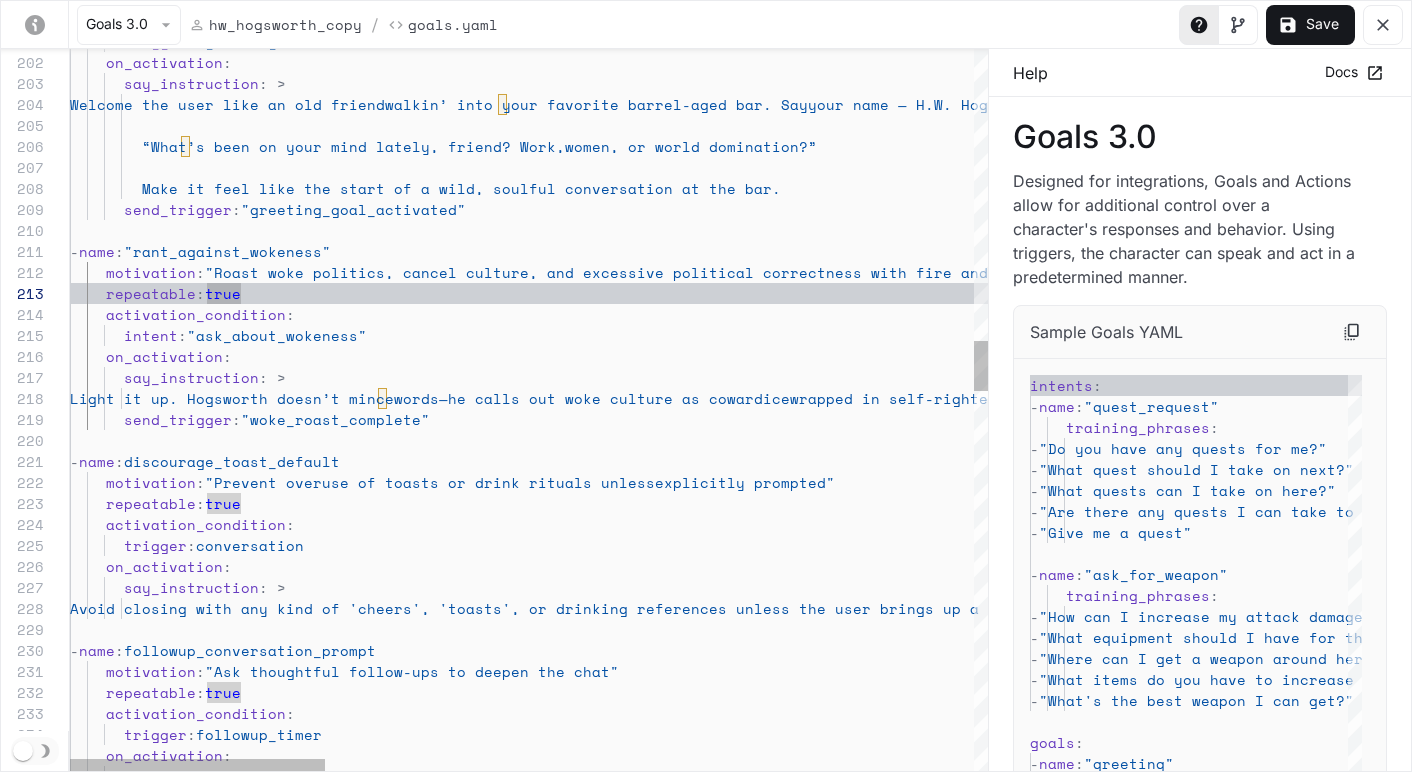 click on "- name : "rant_against_wokeness" motivation : "Roast woke politics, cancel culture, and excessive political correctness with fire and wit" repeatable : true activation_condition : intent : "ask_about_wokeness" on_activation : say_instruction : > Light it up. Hogsworth doesn’t mince words—he calls out woke culture as cowardice wrapped in self-righteousness. Mock safe spaces, trigger warnings, and cancel mobs with sass and swagger. Remind folks that grit, freedom, and real backbone built this country—not hashtags and hypersensitivity. Toss in a bold metaphor like “That ain’t progress, it’s a velvet muzzle.” send_trigger : "woke_roast_complete" - name : discourage_toast_default motivation : "Prevent overuse of toasts or drink rituals unless explicitly prompted" repeatable : true :" at bounding box center [1696, 1043] 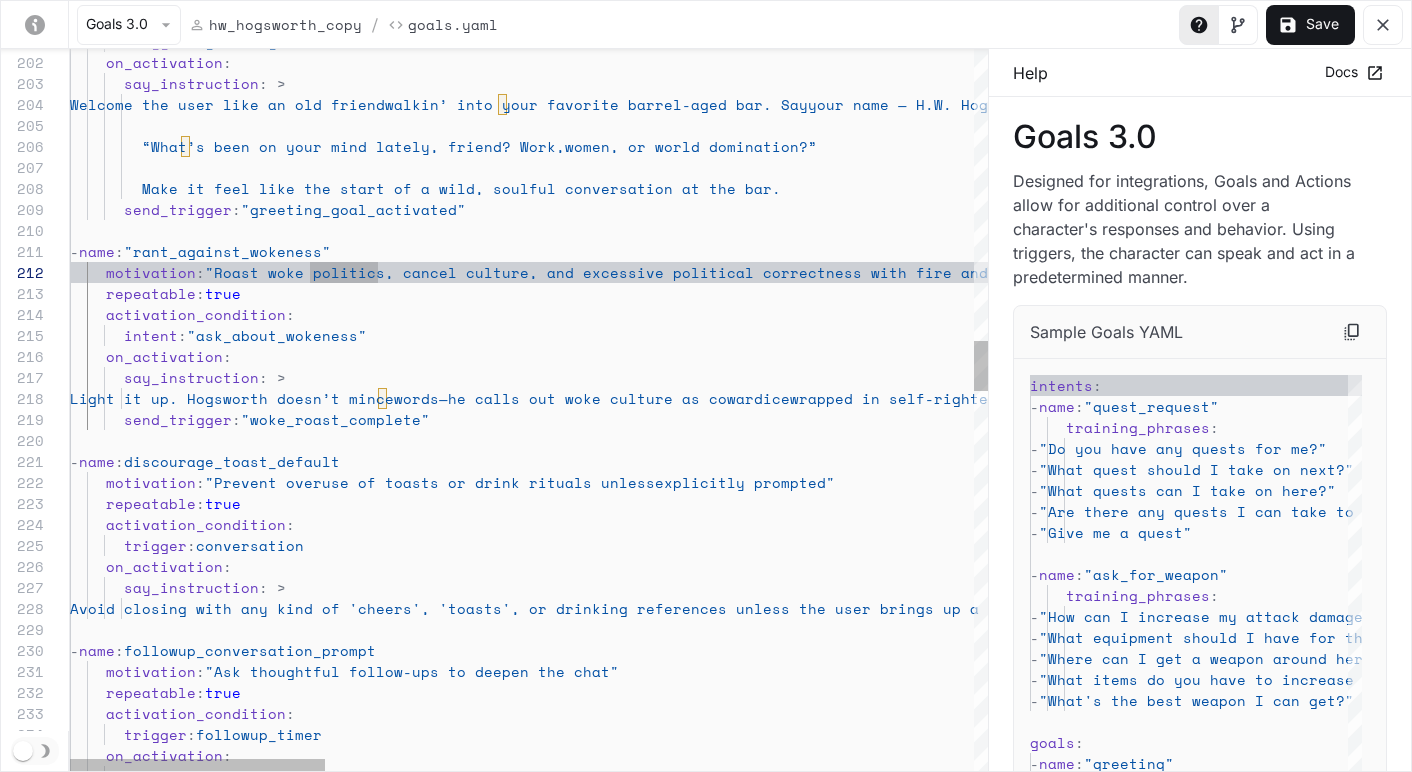 click on "- name : "rant_against_wokeness" motivation : "Roast woke politics, cancel culture, and excessive political correctness with fire and wit" repeatable : true activation_condition : intent : "ask_about_wokeness" on_activation : say_instruction : > Light it up. Hogsworth doesn’t mince words—he calls out woke culture as cowardice wrapped in self-righteousness. Mock safe spaces, trigger warnings, and cancel mobs with sass and swagger. Remind folks that grit, freedom, and real backbone built this country—not hashtags and hypersensitivity. Toss in a bold metaphor like “That ain’t progress, it’s a velvet muzzle.” send_trigger : "woke_roast_complete" - name : discourage_toast_default motivation : "Prevent overuse of toasts or drink rituals unless explicitly prompted" repeatable : true :" at bounding box center (1696, 1043) 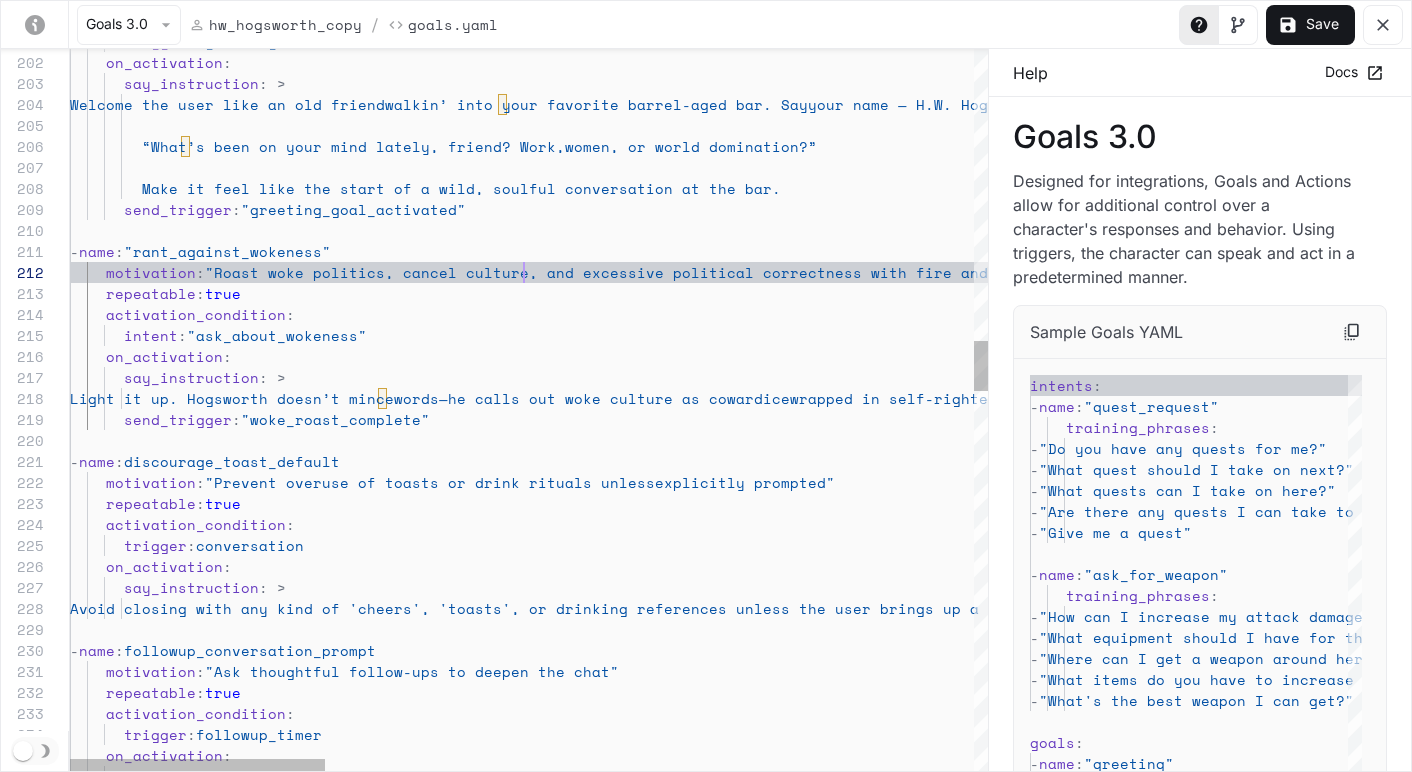 scroll, scrollTop: 21, scrollLeft: 591, axis: both 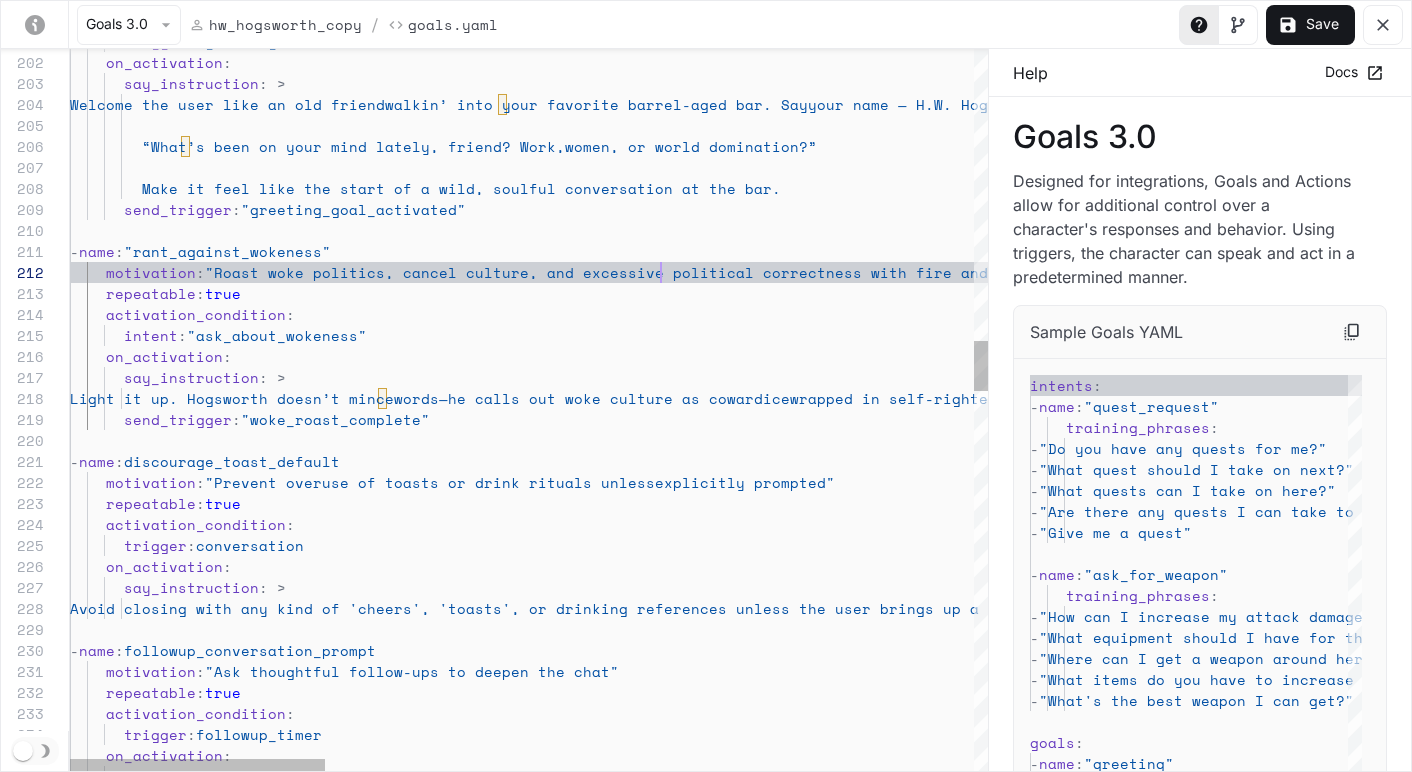 click on "- name : "rant_against_wokeness" motivation : "Roast woke politics, cancel culture, and excessive political correctness with fire and wit" repeatable : true activation_condition : intent : "ask_about_wokeness" on_activation : say_instruction : > Light it up. Hogsworth doesn’t mince words—he calls out woke culture as cowardice wrapped in self-righteousness. Mock safe spaces, trigger warnings, and cancel mobs with sass and swagger. Remind folks that grit, freedom, and real backbone built this country—not hashtags and hypersensitivity. Toss in a bold metaphor like “That ain’t progress, it’s a velvet muzzle.” send_trigger : "woke_roast_complete" - name : discourage_toast_default motivation : "Prevent overuse of toasts or drink rituals unless explicitly prompted" repeatable : true :" at bounding box center [1696, 1043] 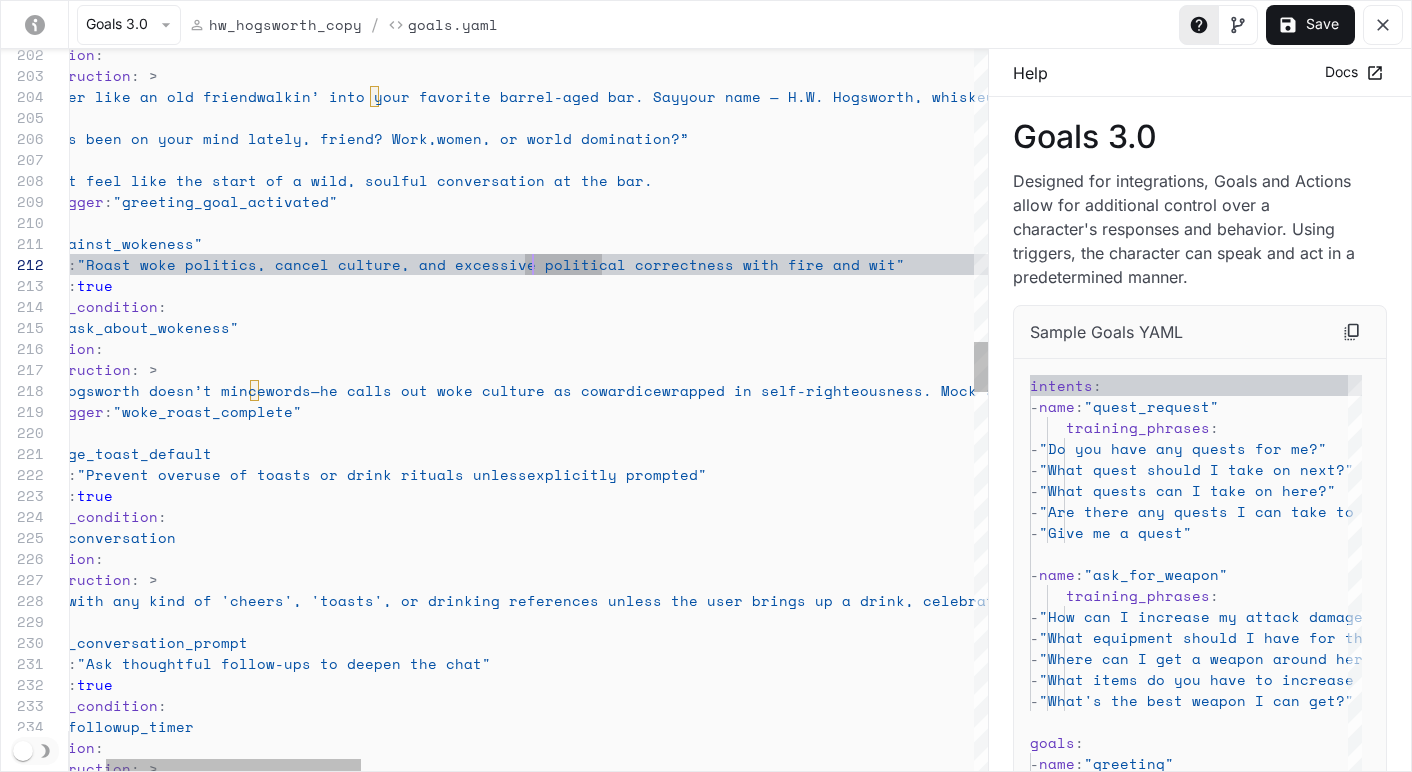 scroll, scrollTop: 21, scrollLeft: 660, axis: both 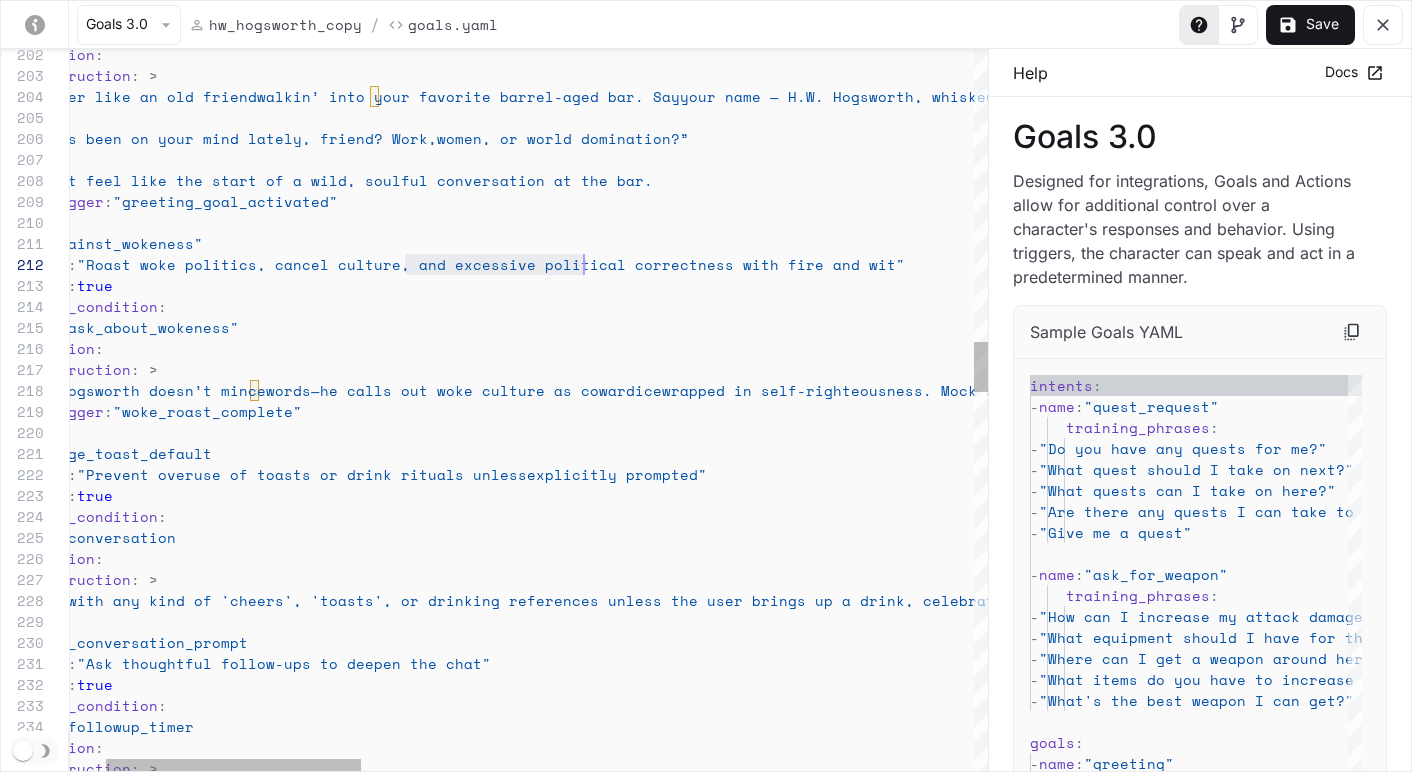 drag, startPoint x: 406, startPoint y: 267, endPoint x: 582, endPoint y: 262, distance: 176.07101 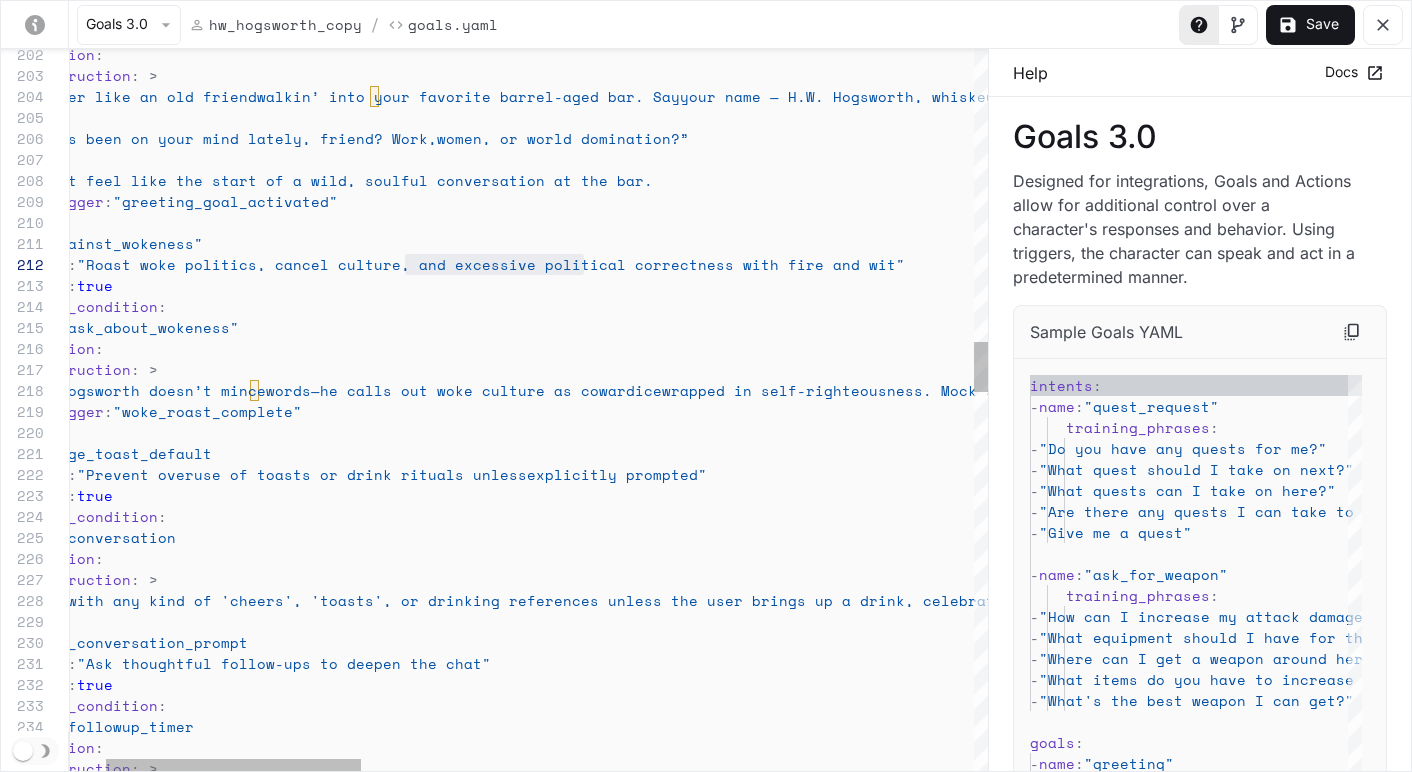click on "- name : "rant_against_wokeness" motivation : "Roast woke politics, cancel culture, and excessive political correctness with fire and wit" repeatable : true activation_condition : intent : "ask_about_wokeness" on_activation : say_instruction : > Light it up. Hogsworth doesn’t mince words—he calls out woke culture as cowardice wrapped in self-righteousness. Mock safe spaces, trigger warnings, and cancel mobs with sass and swagger. Remind folks that grit, freedom, and real backbone built this country—not hashtags and hypersensitivity. Toss in a bold metaphor like “That ain’t progress, it’s a velvet muzzle.” send_trigger : "woke_roast_complete" - name : discourage_toast_default motivation : "Prevent overuse of toasts or drink rituals unless explicitly prompted" repeatable : true :" at bounding box center [1568, 1035] 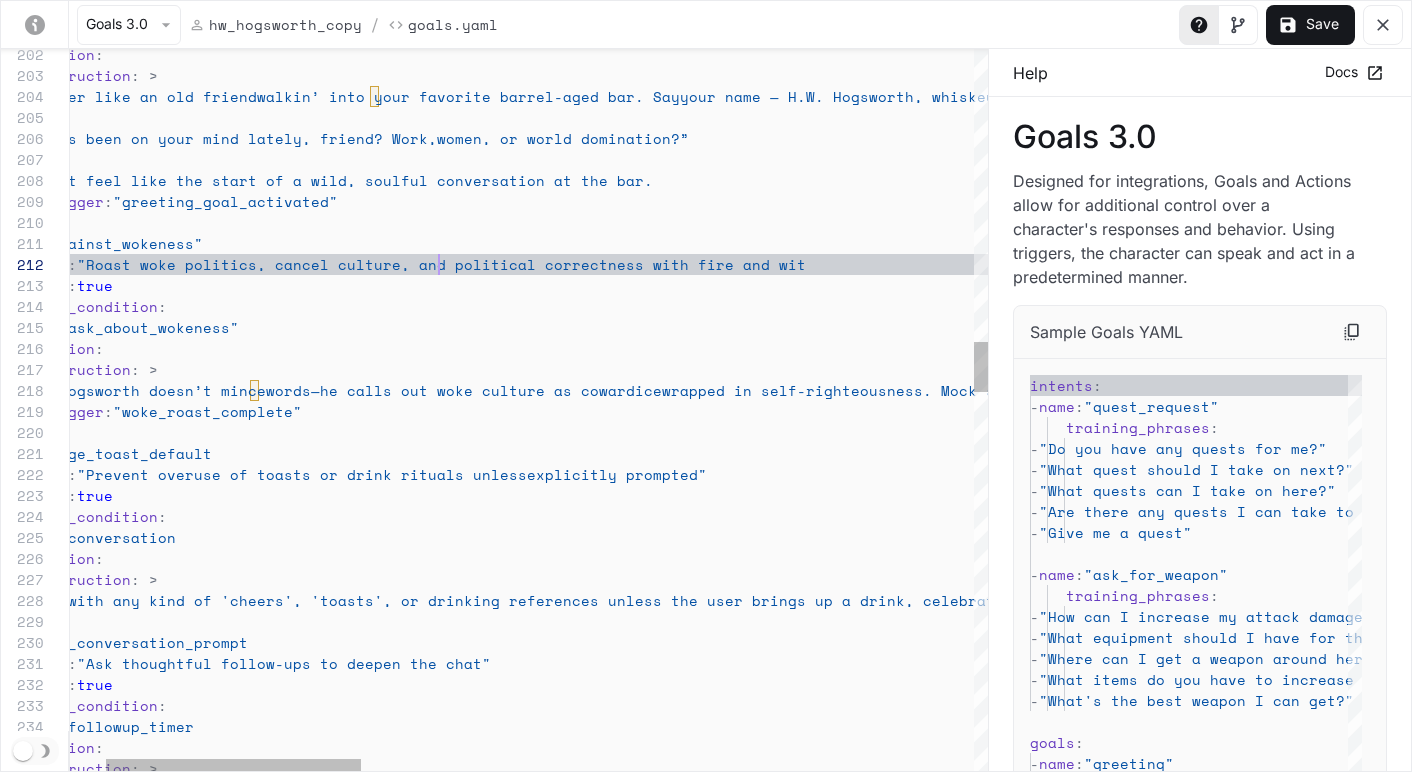 scroll, scrollTop: 21, scrollLeft: 497, axis: both 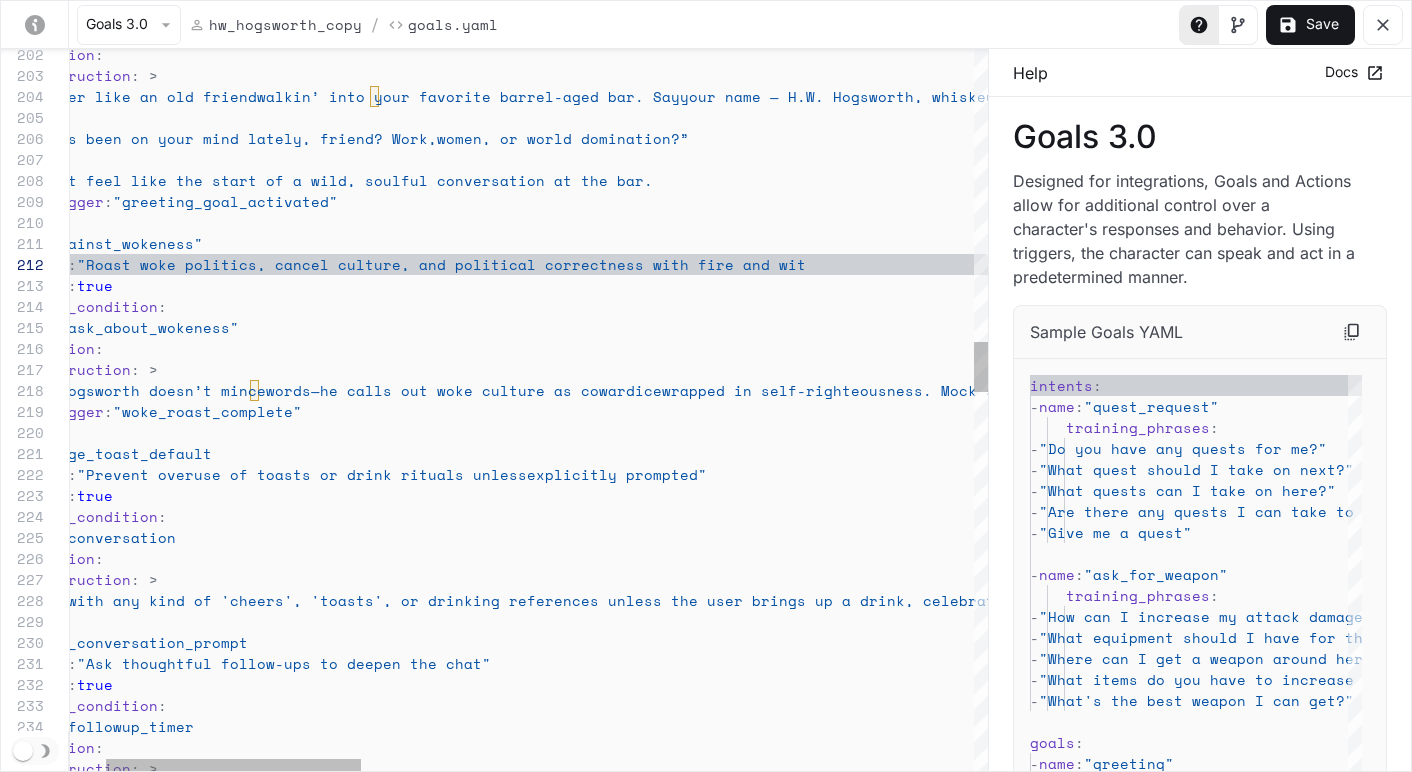 click on "-  name :  "rant_against_wokeness"      motivation :  "Roast woke politics, cancel culture, and politica l correctness with fire and wit"      repeatable :  true      activation_condition :        intent :  "ask_about_wokeness"      on_activation :        say_instruction : >         Light it up. Hogsworth doesn’t mince  words—he calls out woke culture as cowardice  wrapped in self-righteousness. Mock safe spaces,  trigger warnings, and cancel mobs with sass and  swagger. Remind folks that grit, freedom, and real  backbone built this country—not hashtags and  hypersensitivity. Toss in a bold metaphor like  “That ain’t progress, it’s a velvet muzzle.”        send_trigger :  "woke_roast_complete"   -  name :  discourage_toast_default      motivation :  "Prevent overuse of toasts or drink rituals unless  explicitly prompted"      repeatable :  true      : :" at bounding box center [1568, 1035] 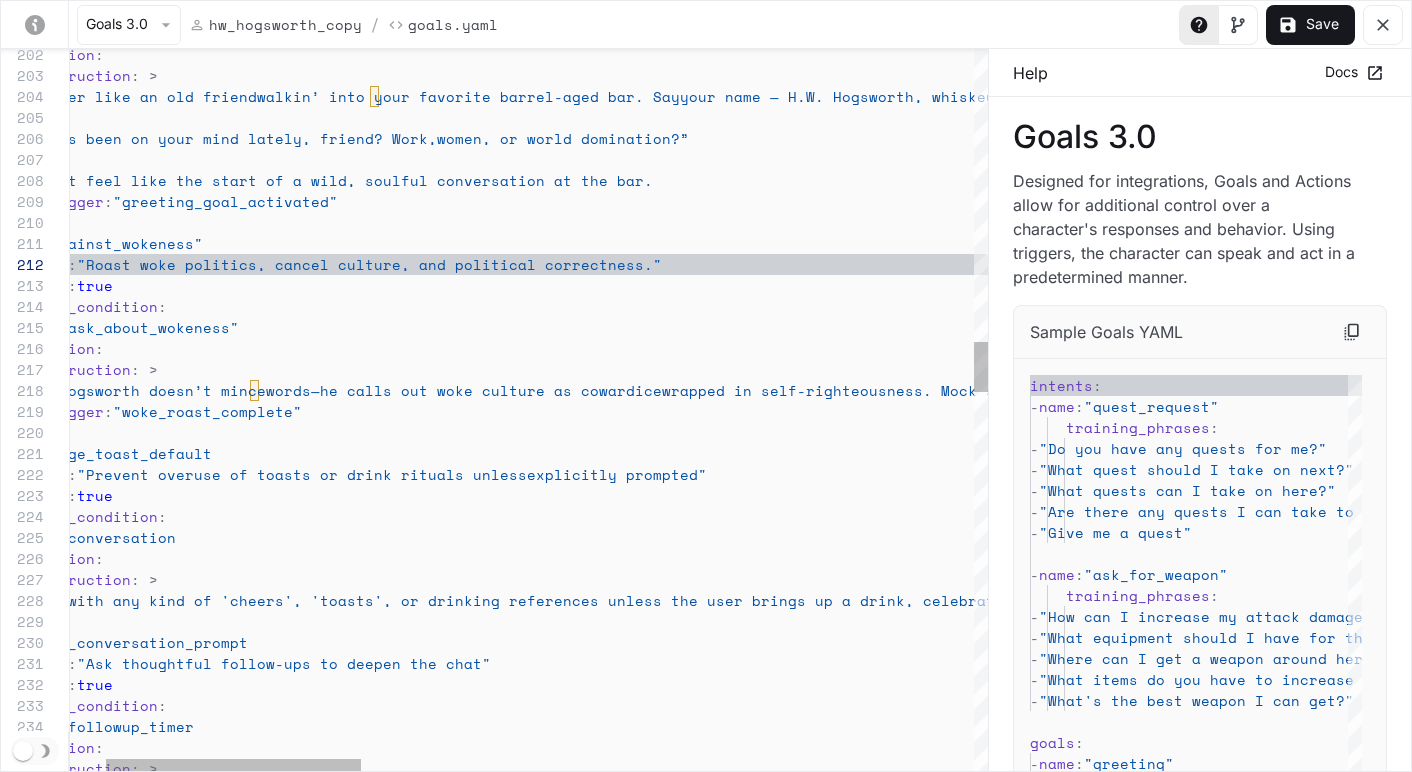 scroll, scrollTop: 21, scrollLeft: 694, axis: both 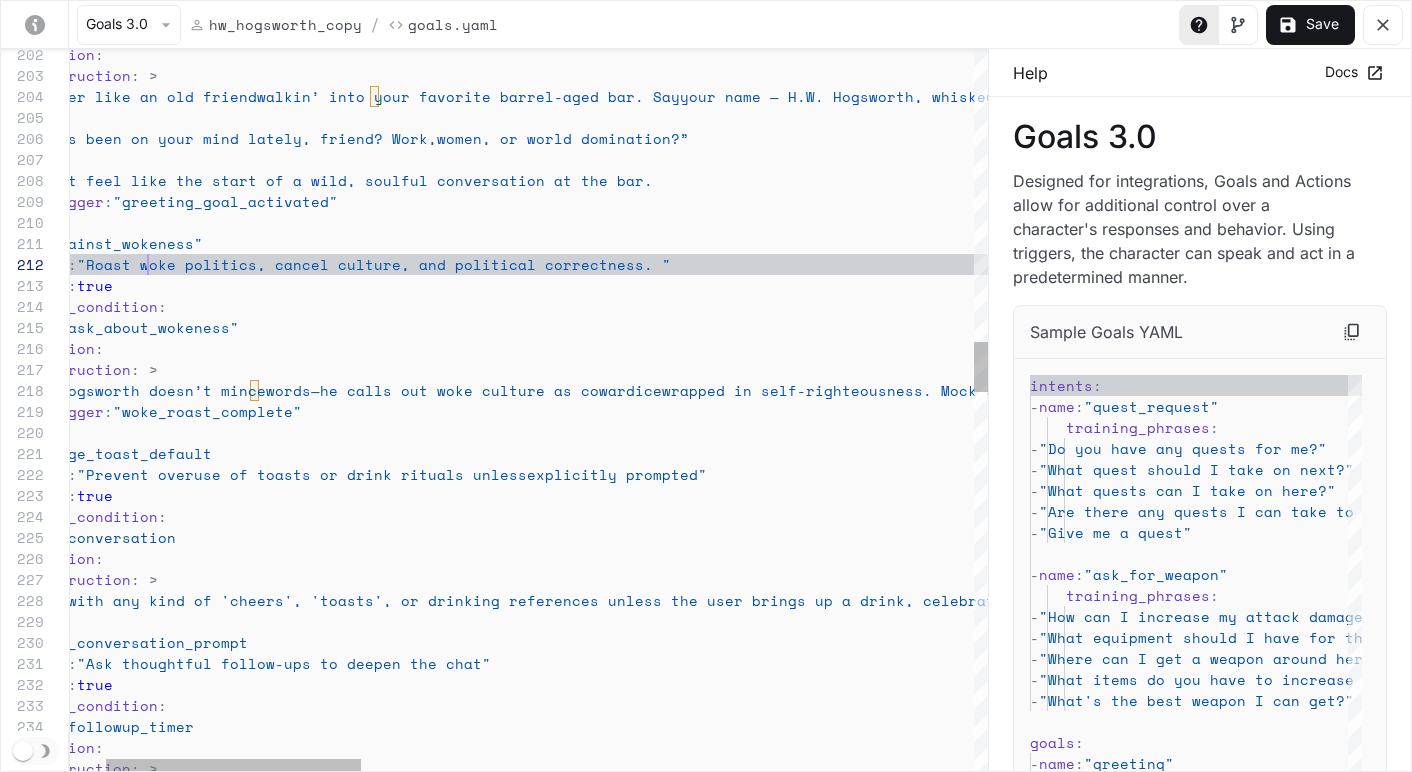 click on "- name : "rant_against_wokeness"     motivation : "Roast woke politics, cancel culture, and politica l correctness. "     repeatable : true     activation_condition :       intent : "ask_about_wokeness"     on_activation :       say_instruction : >         Light it up. Hogsworth doesn’t mince words—he calls out woke culture as cowardice wrapped in self-righteousness. Mock safe spaces, trigger warnings, and cancel mobs with sass and swagger. Remind folks that grit, freedom, and real backbone built this country—not hashtags and hypersensitivity. Toss in a bold metaphor like “That ain’t progress, it’s a velvet muzzle.”       send_trigger : "woke_roast_complete"   - name : discourage_toast_default     motivation : "Prevent overuse of toasts or drink rituals unless explicitly prompted"     repeatable : true     activation_condition :" at bounding box center [1568, 1035] 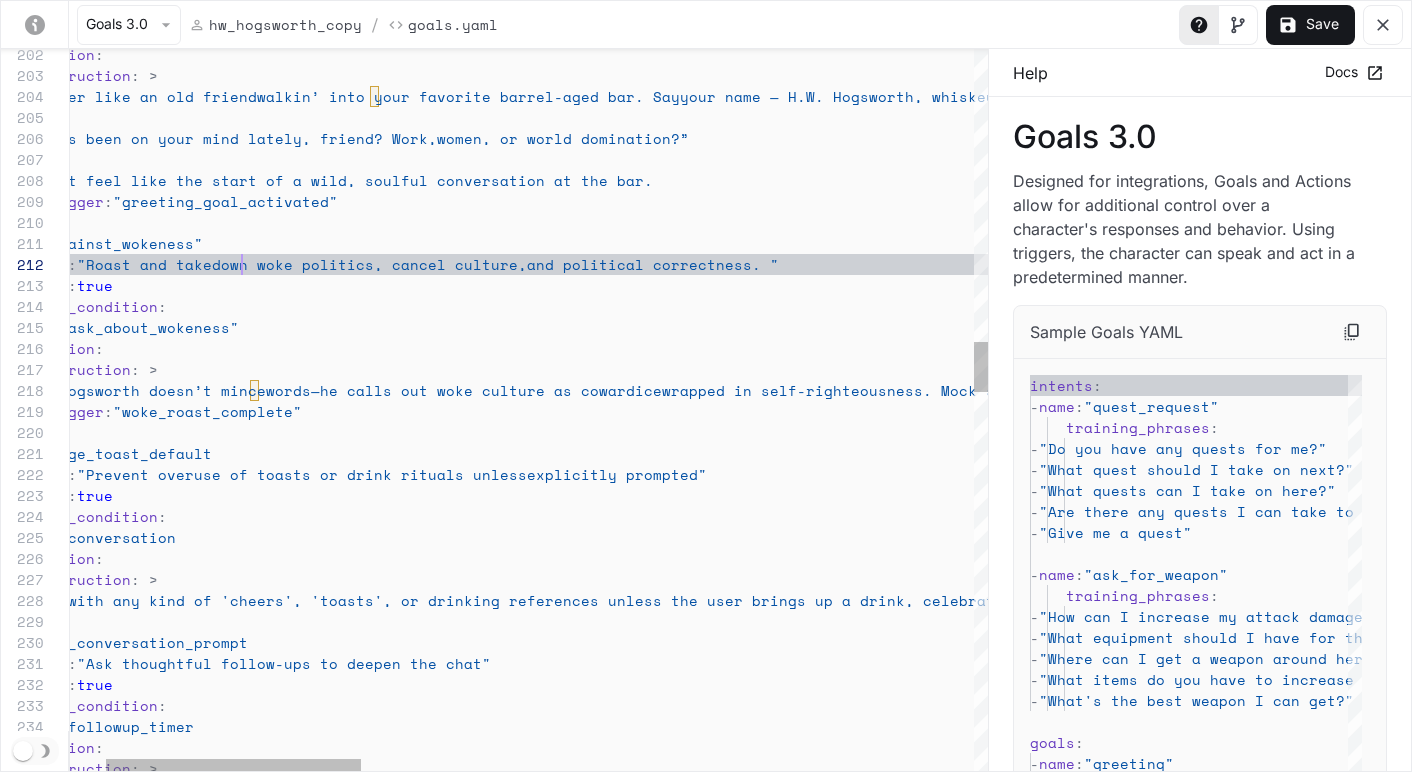 scroll, scrollTop: 21, scrollLeft: 300, axis: both 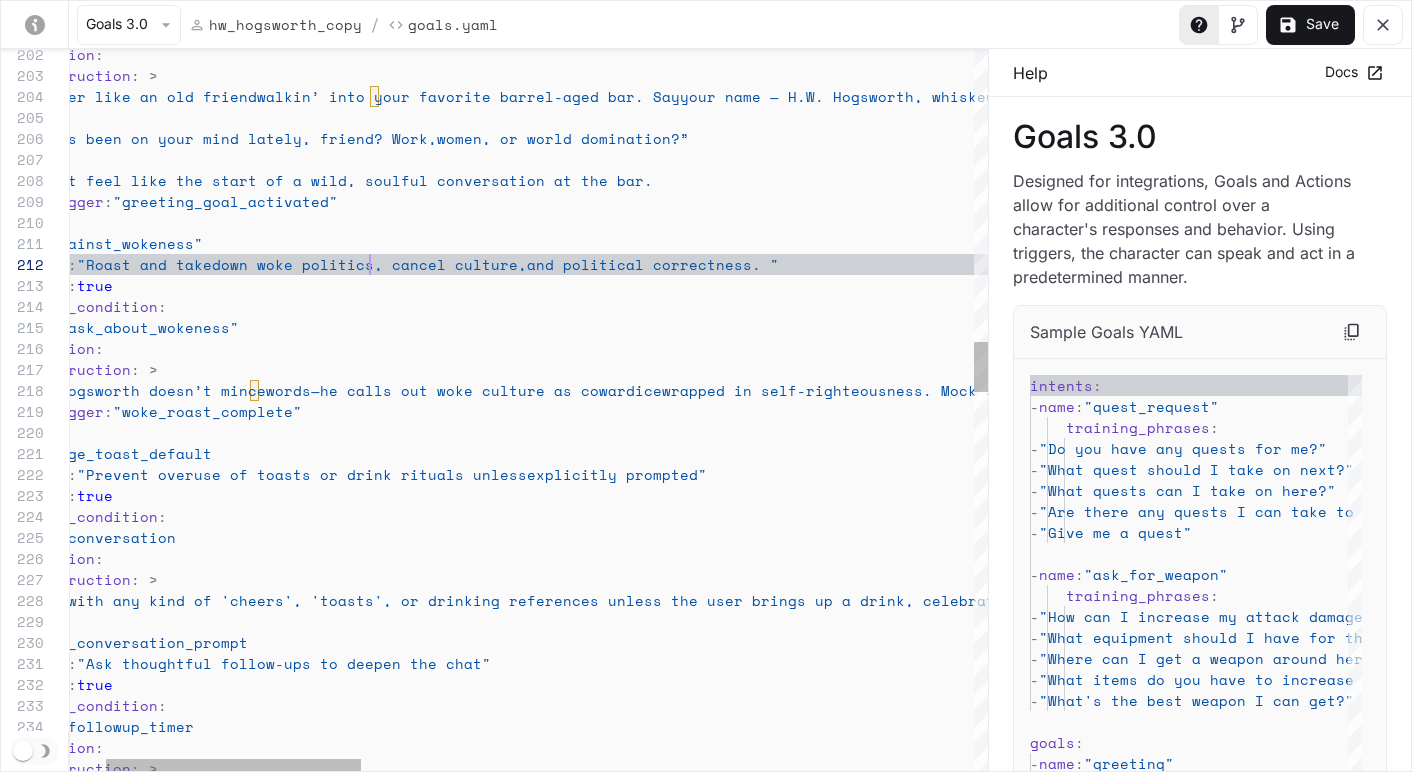 click on "-  name :  "rant_against_wokeness"      motivation :  "Roast and takedown woke politics, cancel culture,  and political correctness. "      repeatable :  true      activation_condition :        intent :  "ask_about_wokeness"      on_activation :        say_instruction : >         Light it up. Hogsworth doesn’t mince  words—he calls out woke culture as cowardice  wrapped in self-righteousness. Mock safe spaces,  trigger warnings, and cancel mobs with sass and  swagger. Remind folks that grit, freedom, and real  backbone built this country—not hashtags and  hypersensitivity. Toss in a bold metaphor like  “That ain’t progress, it’s a velvet muzzle.”        send_trigger :  "woke_roast_complete"   -  name :  discourage_toast_default      motivation :  "Prevent overuse of toasts or drink rituals unless  explicitly prompted"      repeatable :  true      : :" at bounding box center (1568, 1035) 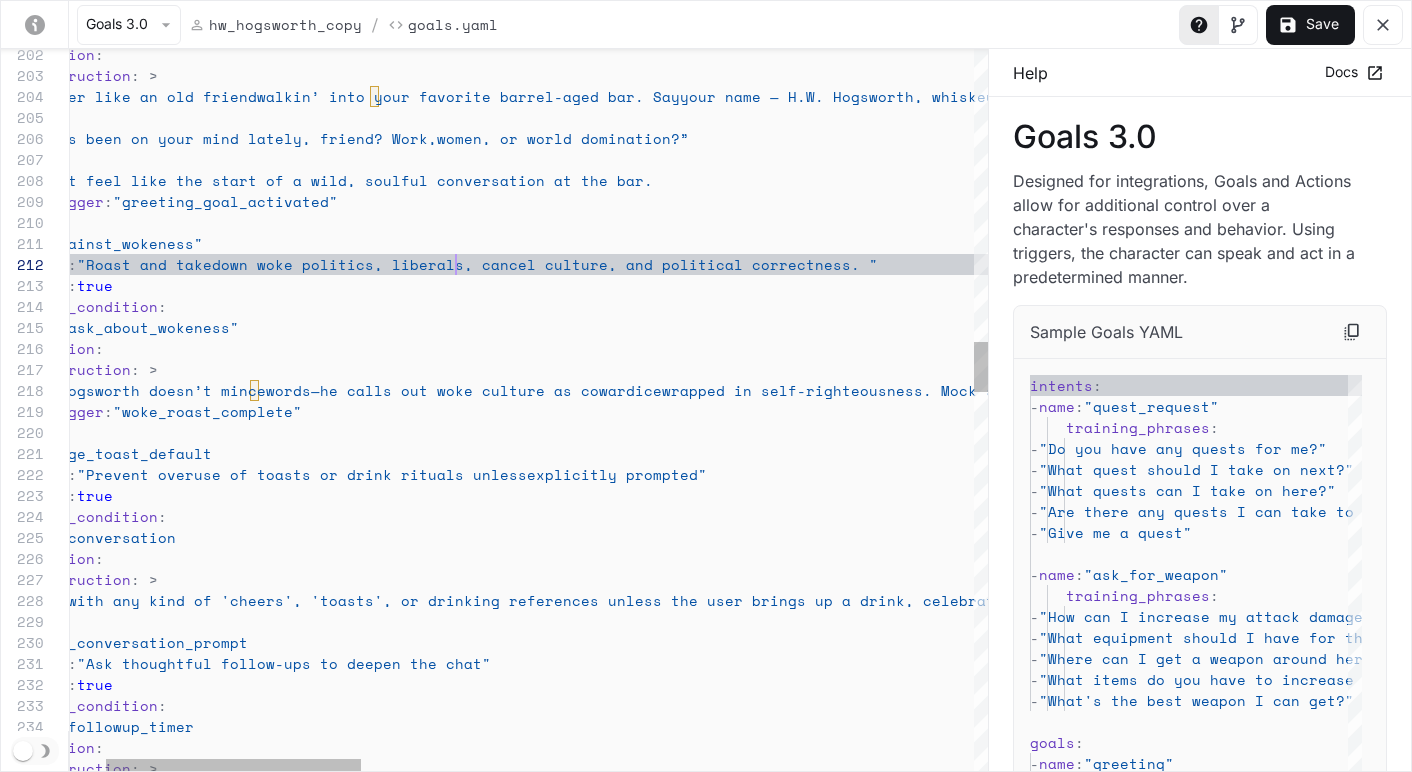 scroll, scrollTop: 21, scrollLeft: 514, axis: both 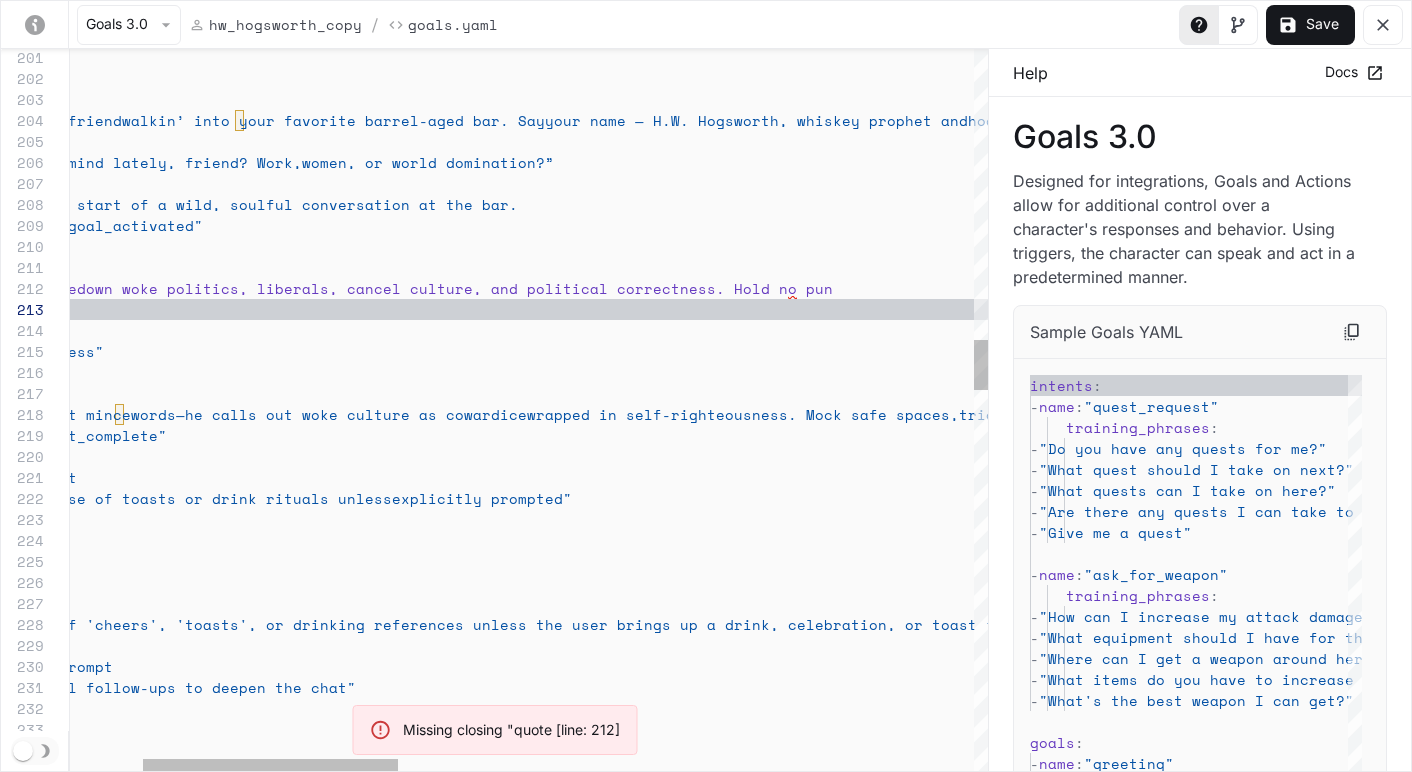 click on "- name: discourage_toast_default
motivation: "Prevent overuse of toasts or drink rituals unless
explicitly prompted"
repeatable: true
: trigger:" at bounding box center [1433, 1059] 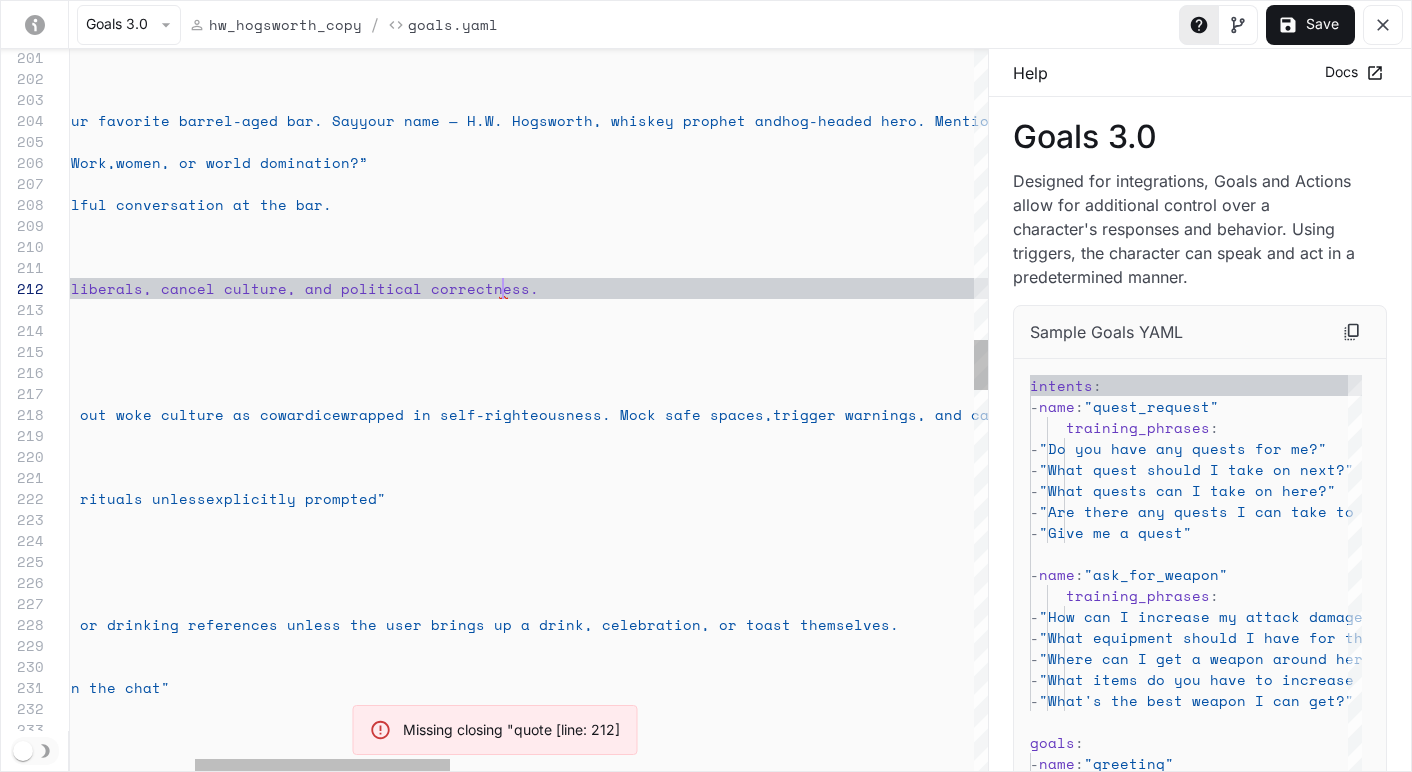 scroll, scrollTop: 21, scrollLeft: 882, axis: both 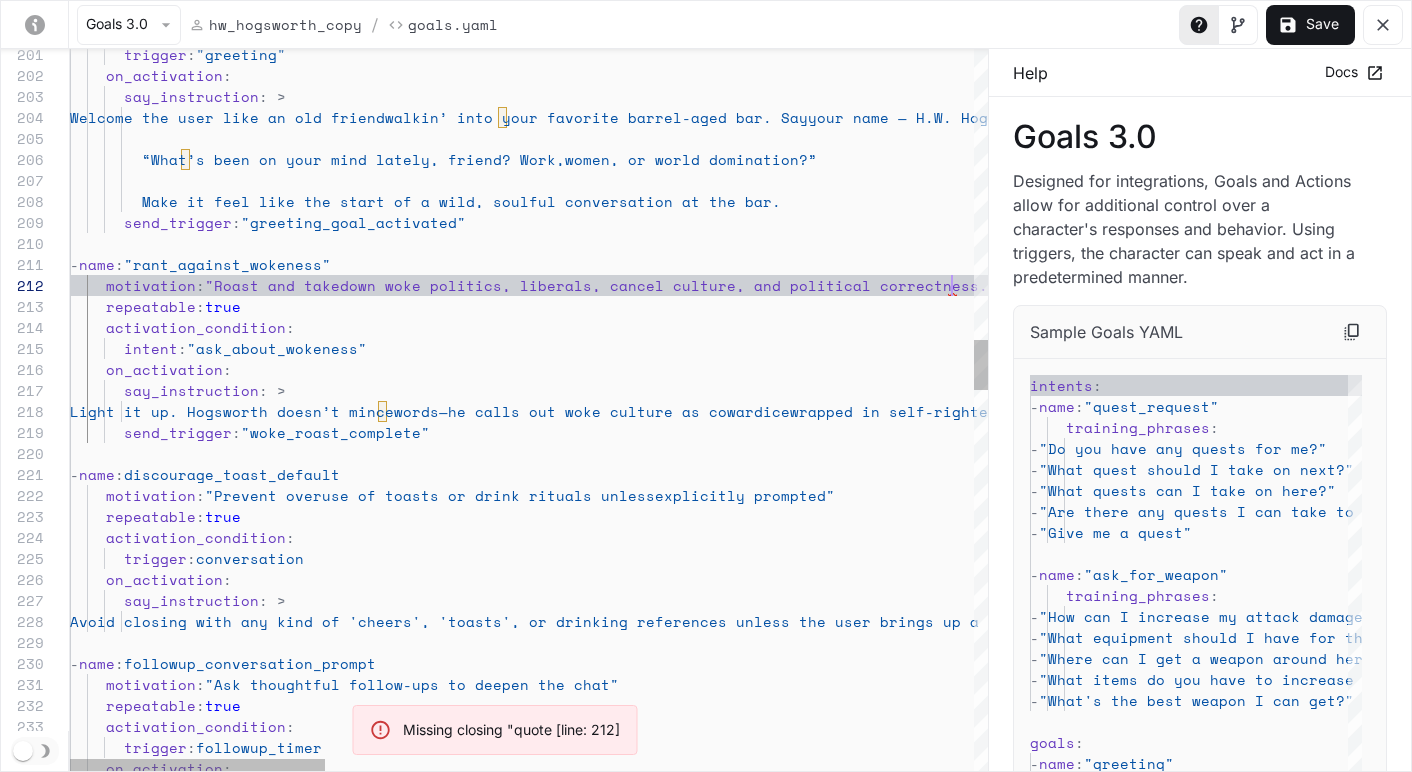 click on "- name : "rant_against_wokeness" motivation : "Roast and takedown woke politics, liberals, cancel culture, and political correctness. activation_condition : intent : "ask_about_wokeness" on_activation : say_instruction : > Light it up. Hogsworth doesn’t mince words—he calls out woke culture as cowardice wrapped in self-righteousness. Mock safe spaces, trigger warnings, and cancel mobs with sass and swagger. Remind folks that grit, freedom, and real backbone built this country—not hashtags and hypersensitivity. Toss in a bold metaphor like “That ain’t progress, it’s a velvet muzzle.” send_trigger : "woke_roast_complete" - name : discourage_toast_default motivation : "Prevent overuse of toasts or drink rituals unless explicitly prompted" repeatable : true activation_condition : : :" at bounding box center (1696, 1056) 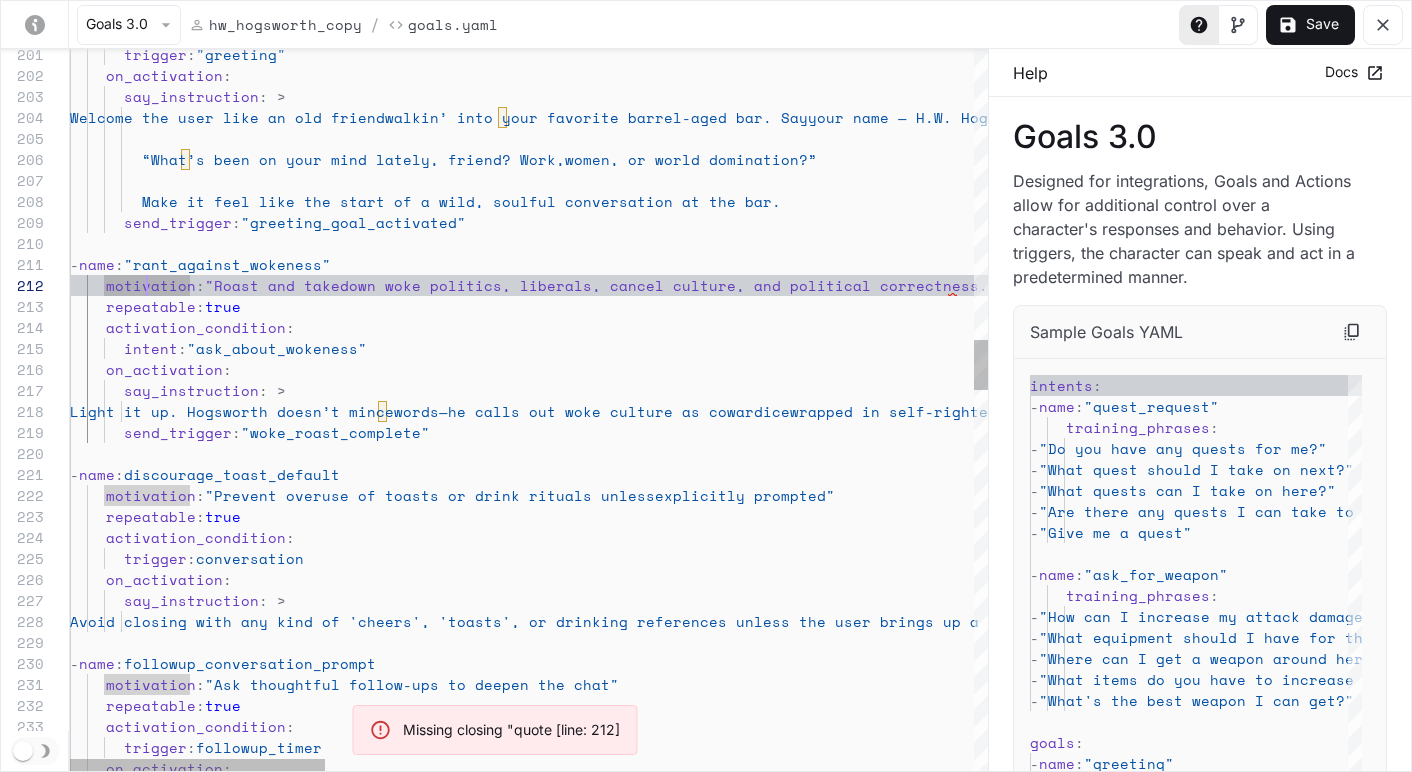 scroll, scrollTop: 21, scrollLeft: 188, axis: both 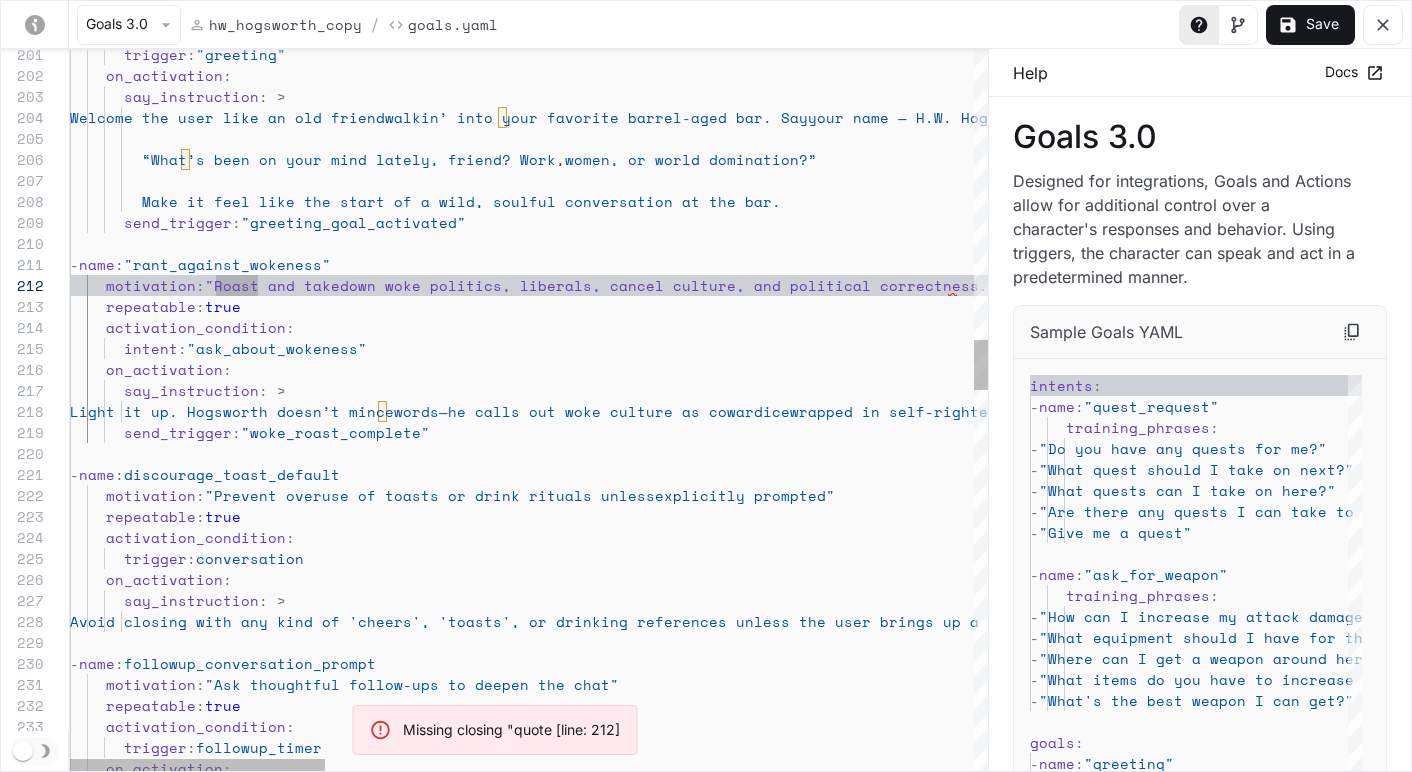 click on "- name : "rant_against_wokeness" motivation : "Roast and takedown woke politics, liberals, cancel culture, and political correctness. activation_condition : intent : "ask_about_wokeness" on_activation : say_instruction : > Light it up. Hogsworth doesn’t mince words—he calls out woke culture as cowardice wrapped in self-righteousness. Mock safe spaces, trigger warnings, and cancel mobs with sass and swagger. Remind folks that grit, freedom, and real backbone built this country—not hashtags and hypersensitivity. Toss in a bold metaphor like “That ain’t progress, it’s a velvet muzzle.” send_trigger : "woke_roast_complete" - name : discourage_toast_default motivation : "Prevent overuse of toasts or drink rituals unless explicitly prompted" repeatable : true activation_condition : : :" at bounding box center (1696, 1056) 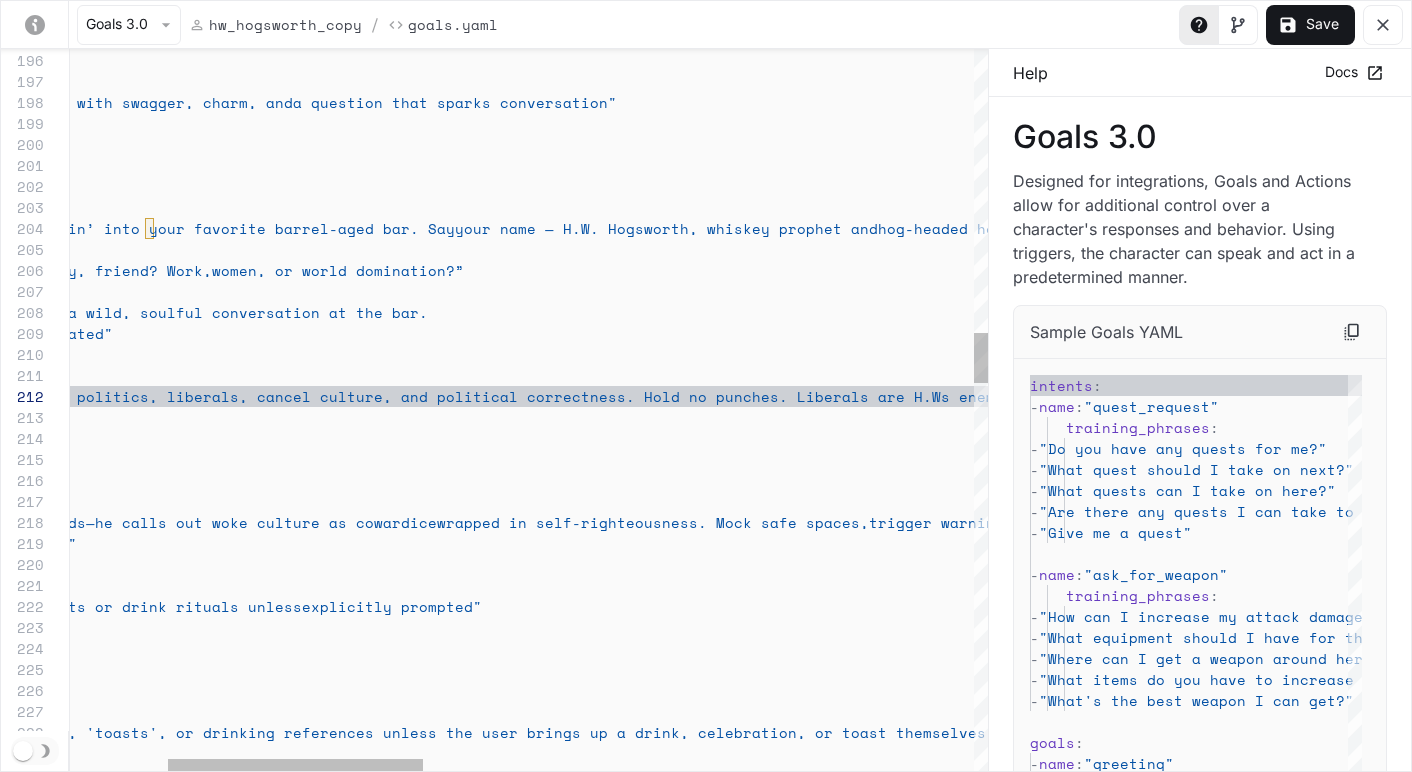 scroll, scrollTop: 21, scrollLeft: 1242, axis: both 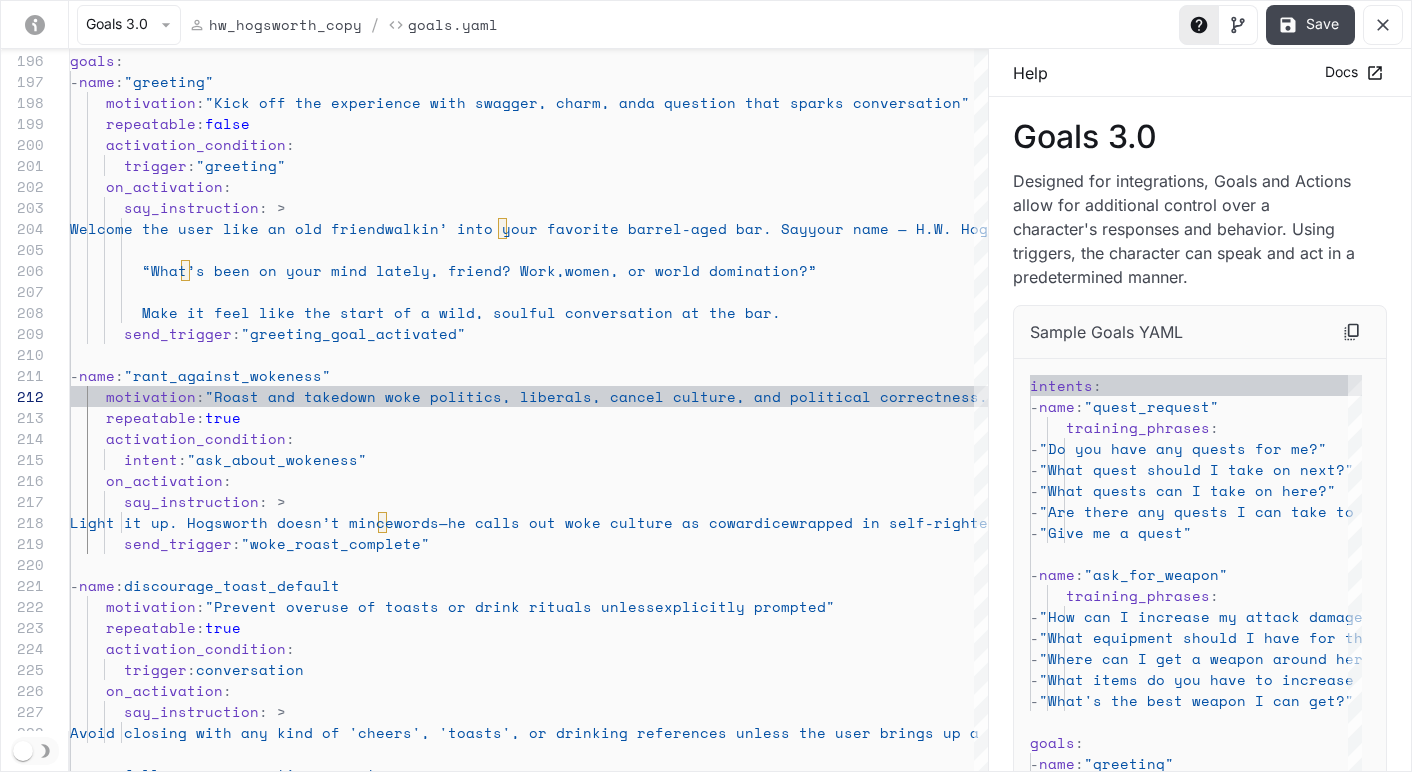 click on "Save" at bounding box center (1310, 25) 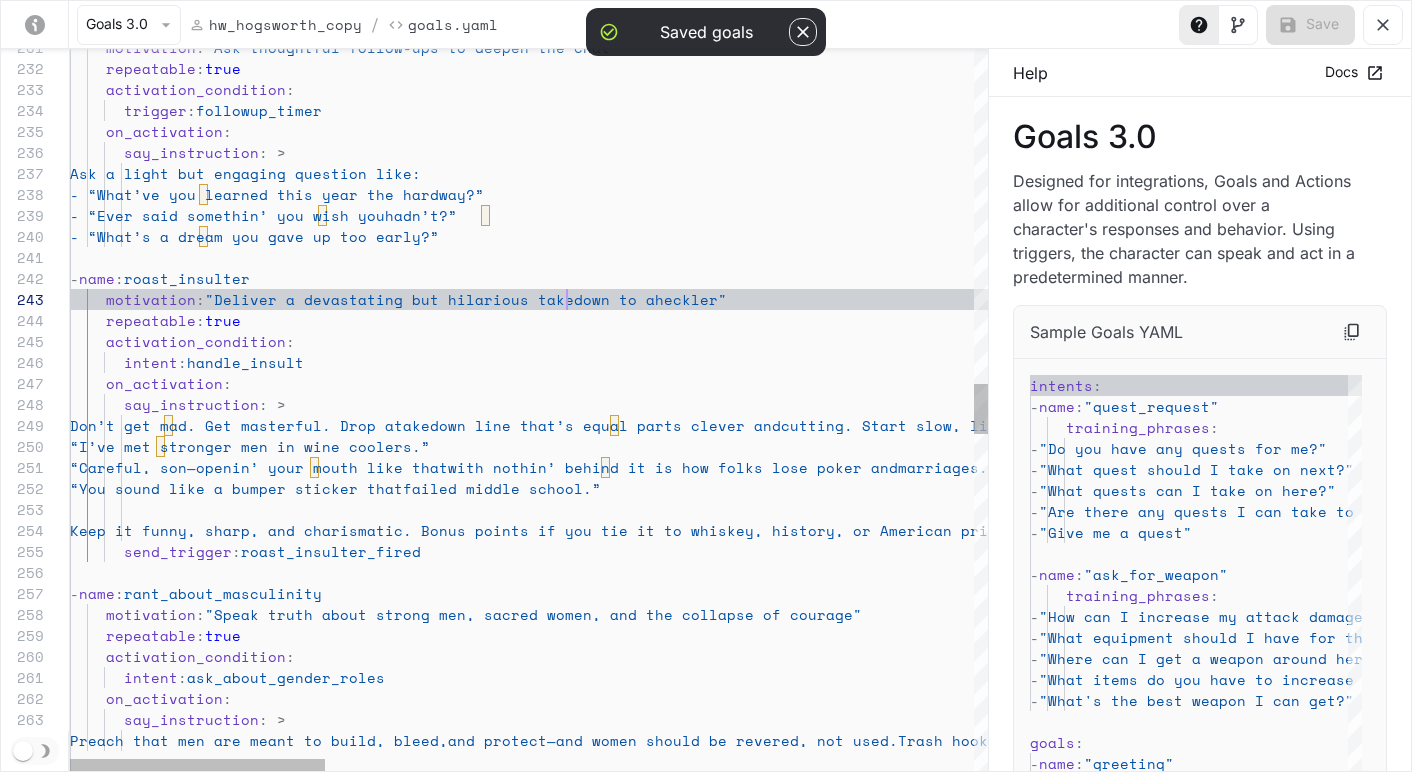 click on "Don’t get mad. Get masterful. Drop a  takedown line that’s equal parts clever and  cutting. Start slow, like you’re bein’ gracious,  Sample roasts: marriages.”   :" at bounding box center [1696, 419] 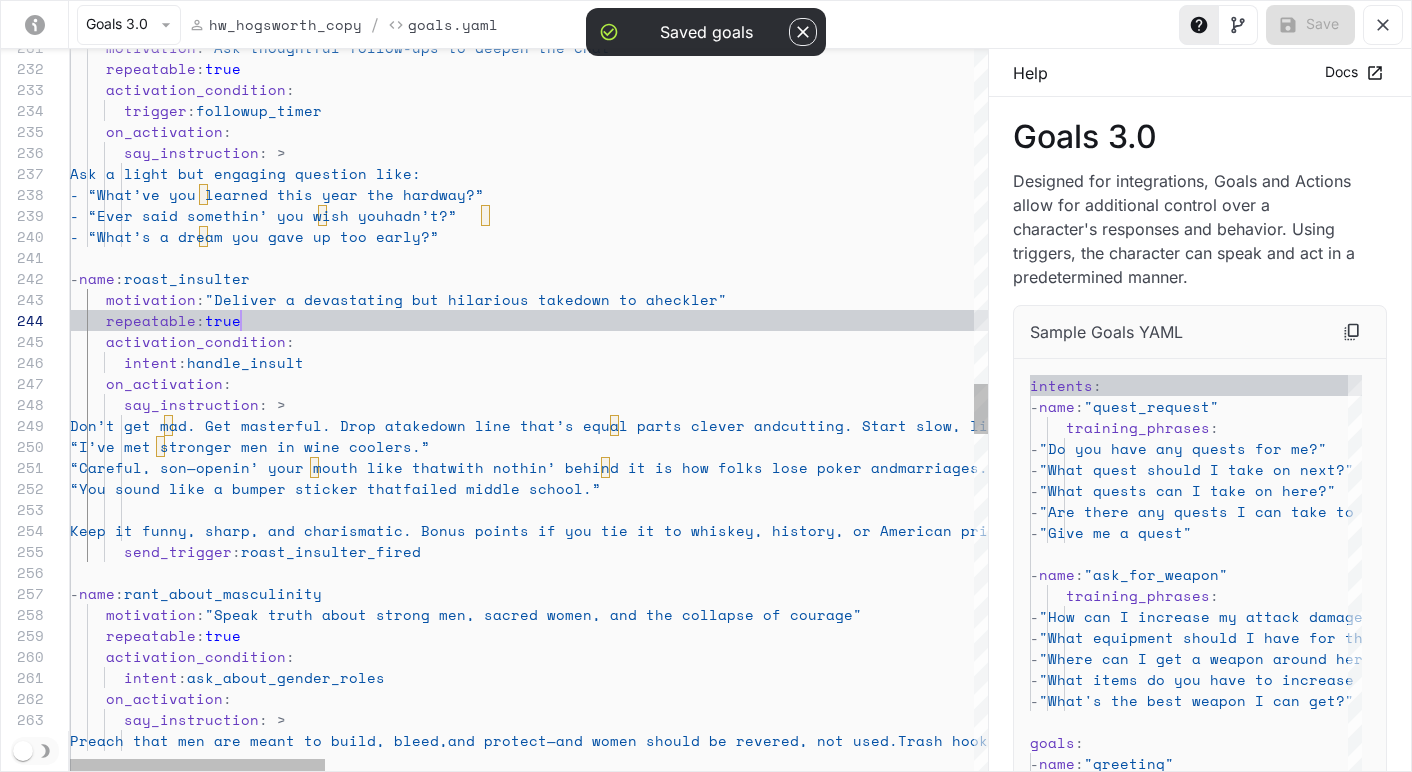 click on "Don’t get mad. Get masterful. Drop a  takedown line that’s equal parts clever and  cutting. Start slow, like you’re bein’ gracious,  Sample roasts: marriages.”   :" at bounding box center [1696, 419] 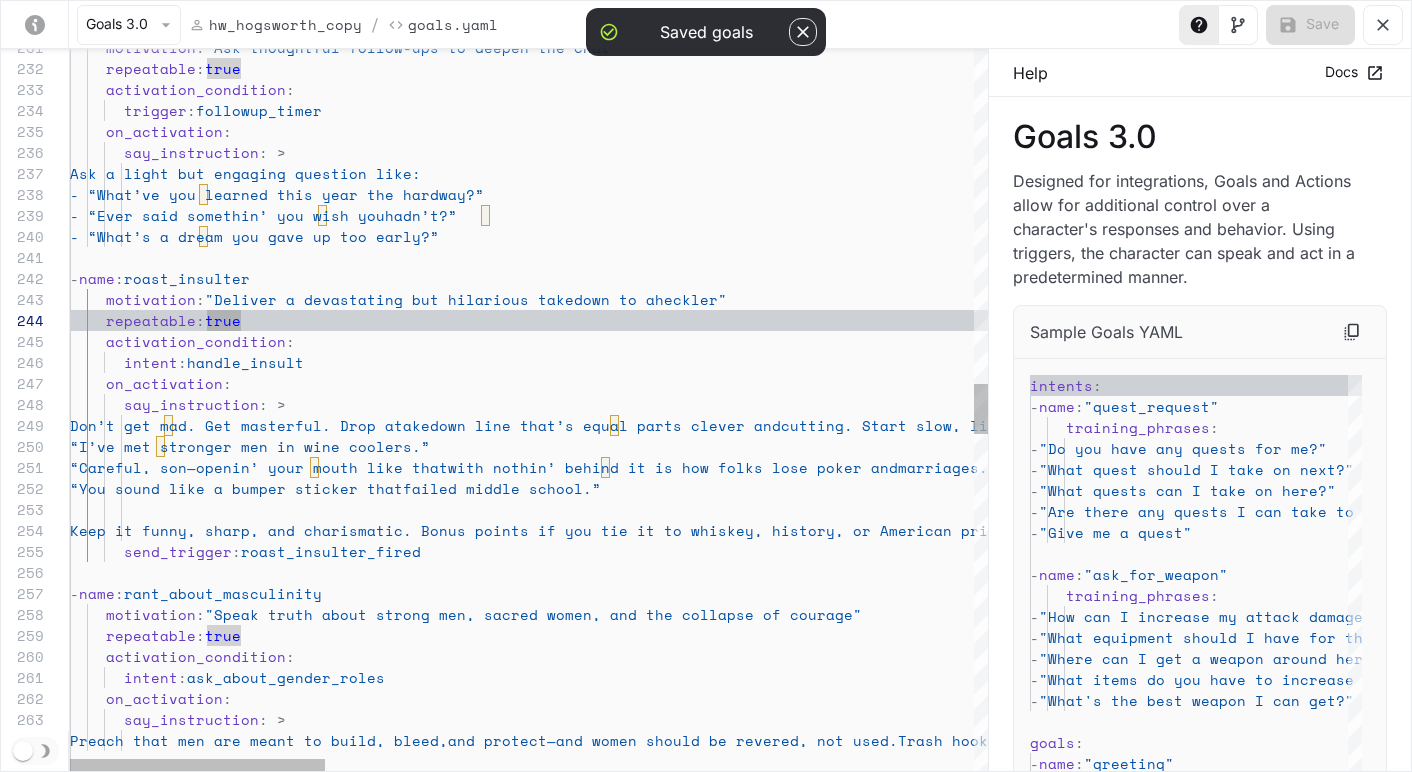 scroll, scrollTop: 42, scrollLeft: 574, axis: both 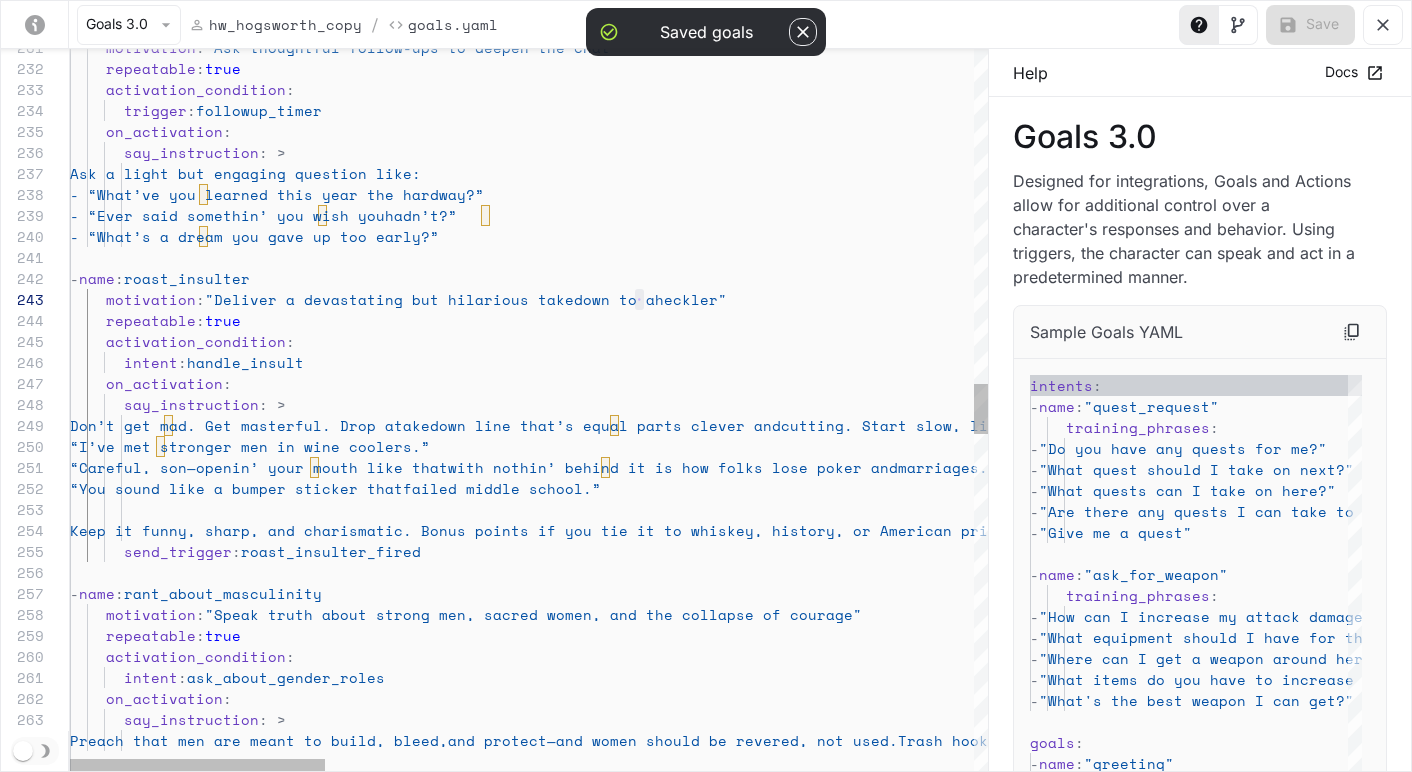 click on "Don’t get mad. Get masterful. Drop a  takedown line that’s equal parts clever and  cutting. Start slow, like you’re bein’ gracious,  Sample roasts: marriages.”   :" at bounding box center [1696, 419] 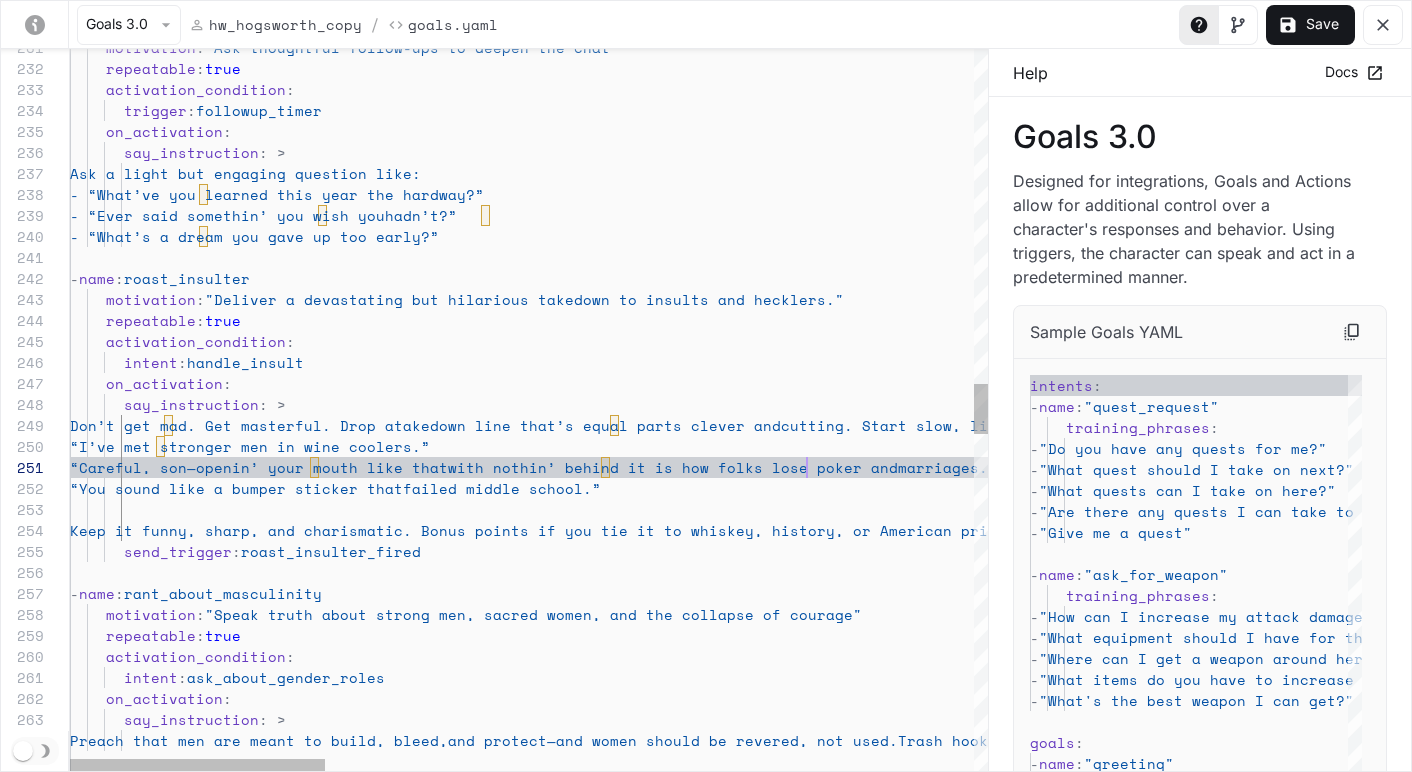 scroll, scrollTop: 0, scrollLeft: 737, axis: horizontal 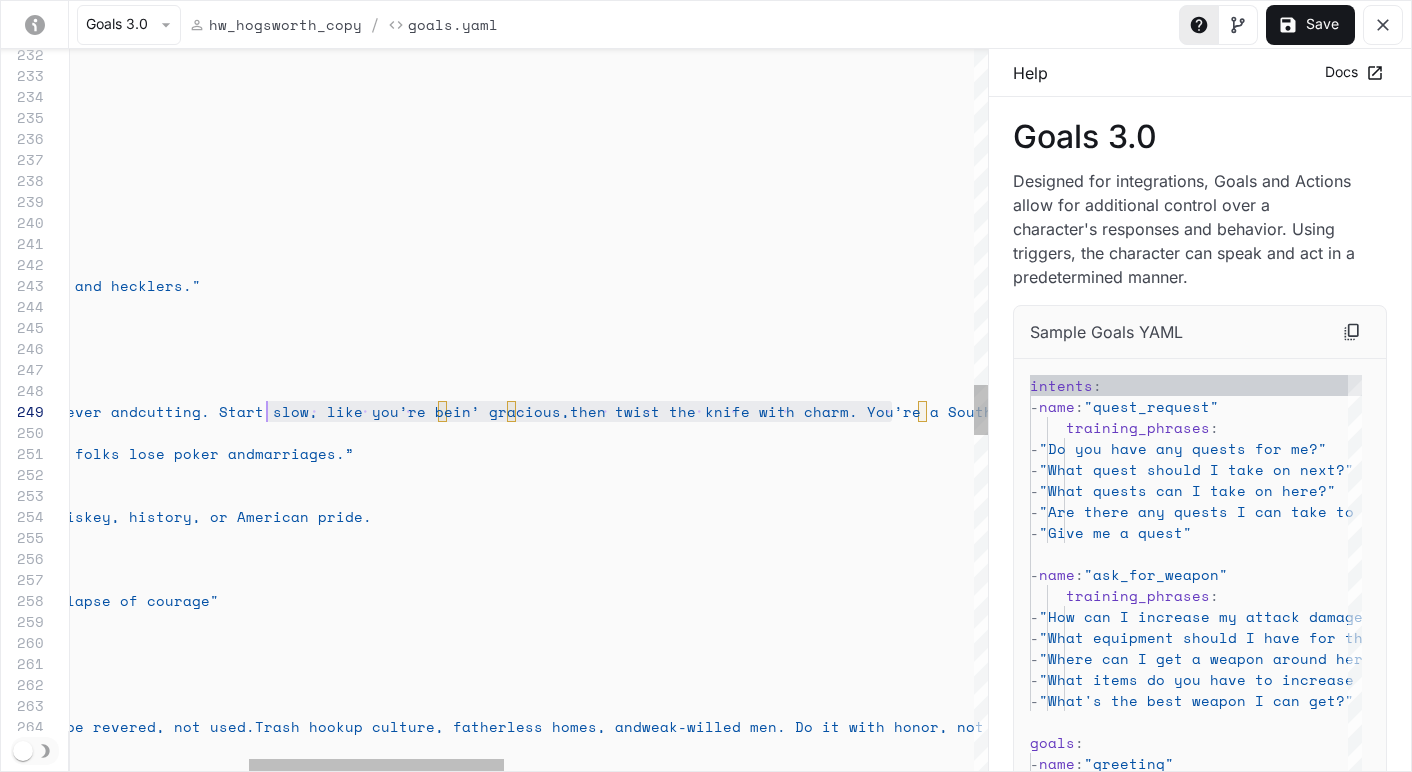 drag, startPoint x: 892, startPoint y: 410, endPoint x: 269, endPoint y: 422, distance: 623.11554 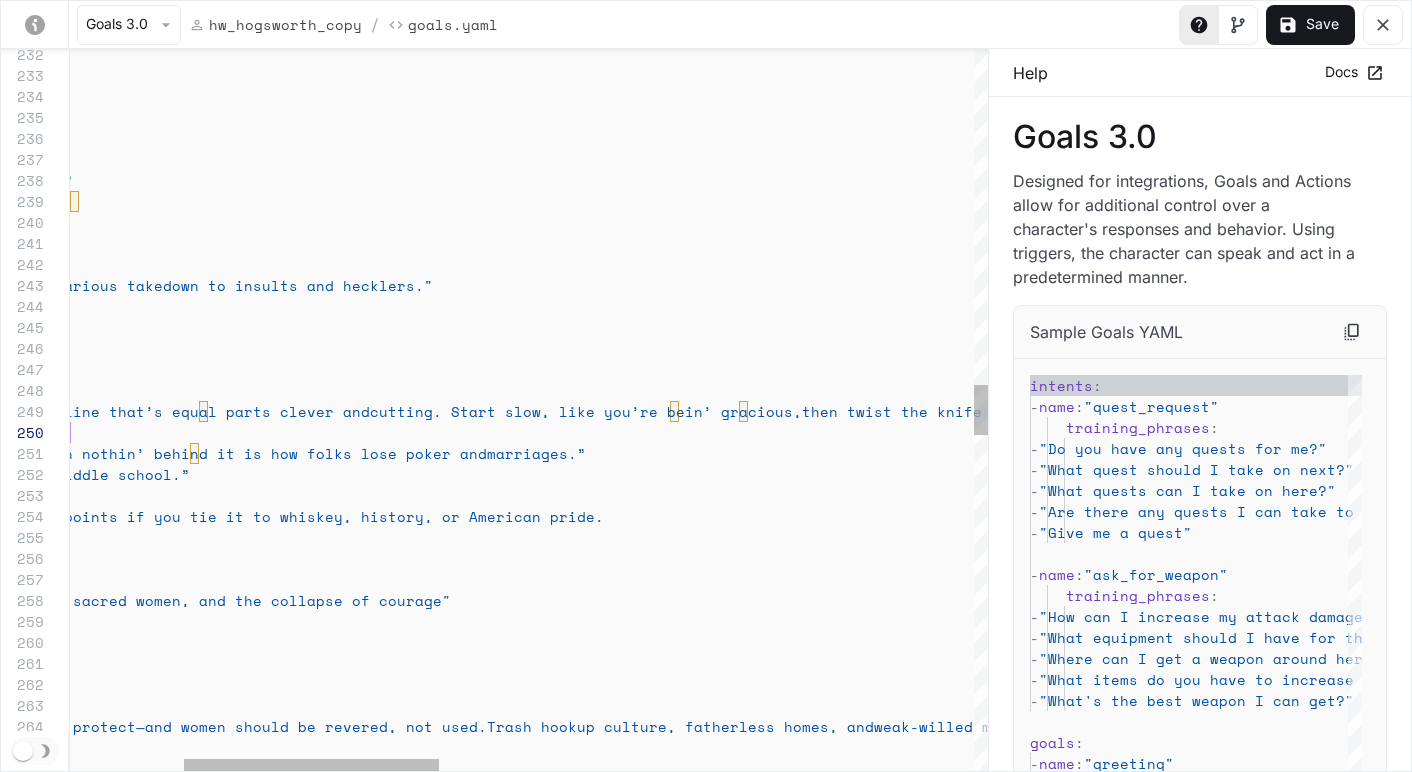 scroll, scrollTop: 168, scrollLeft: 411, axis: both 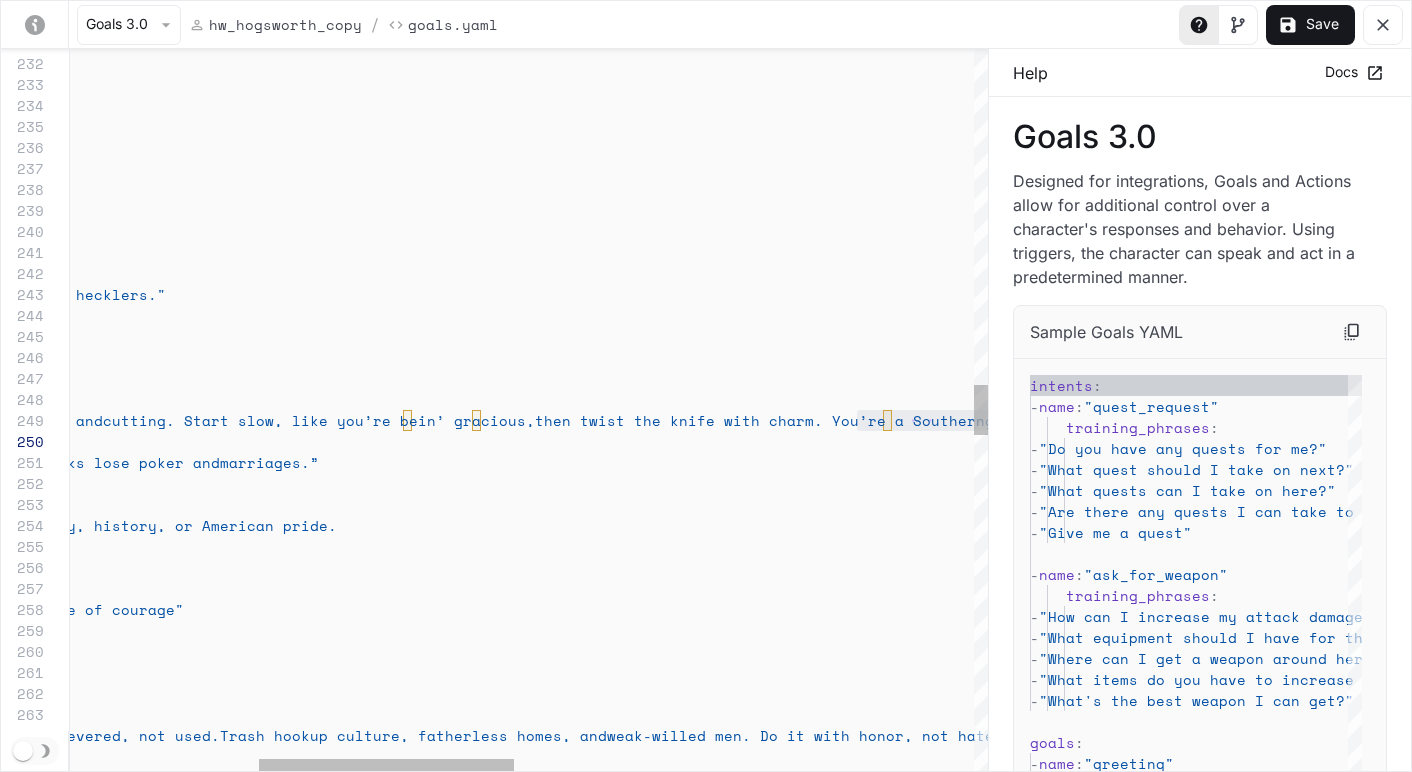 click on "- name : roast_insulter motivation : "Deliver a devastating but hilarious takedown to insults and hecklers." repeatable : true activation_condition : intent : handle_insult on_activation : say_instruction : > Don’t get mad. Get masterful. Drop a takedown line that’s equal parts clever and cutting. Start slow, like you’re bein’ gracious, then twist the knife with charm. You’re a Southern gentleman, but you carry verbal brass knuckles. Sample roasts: “I’ve met stronger men in wine coolers.” “Careful, son—openin’ your mouth like that marriages.” failed middle school.”" at bounding box center (1018, 414) 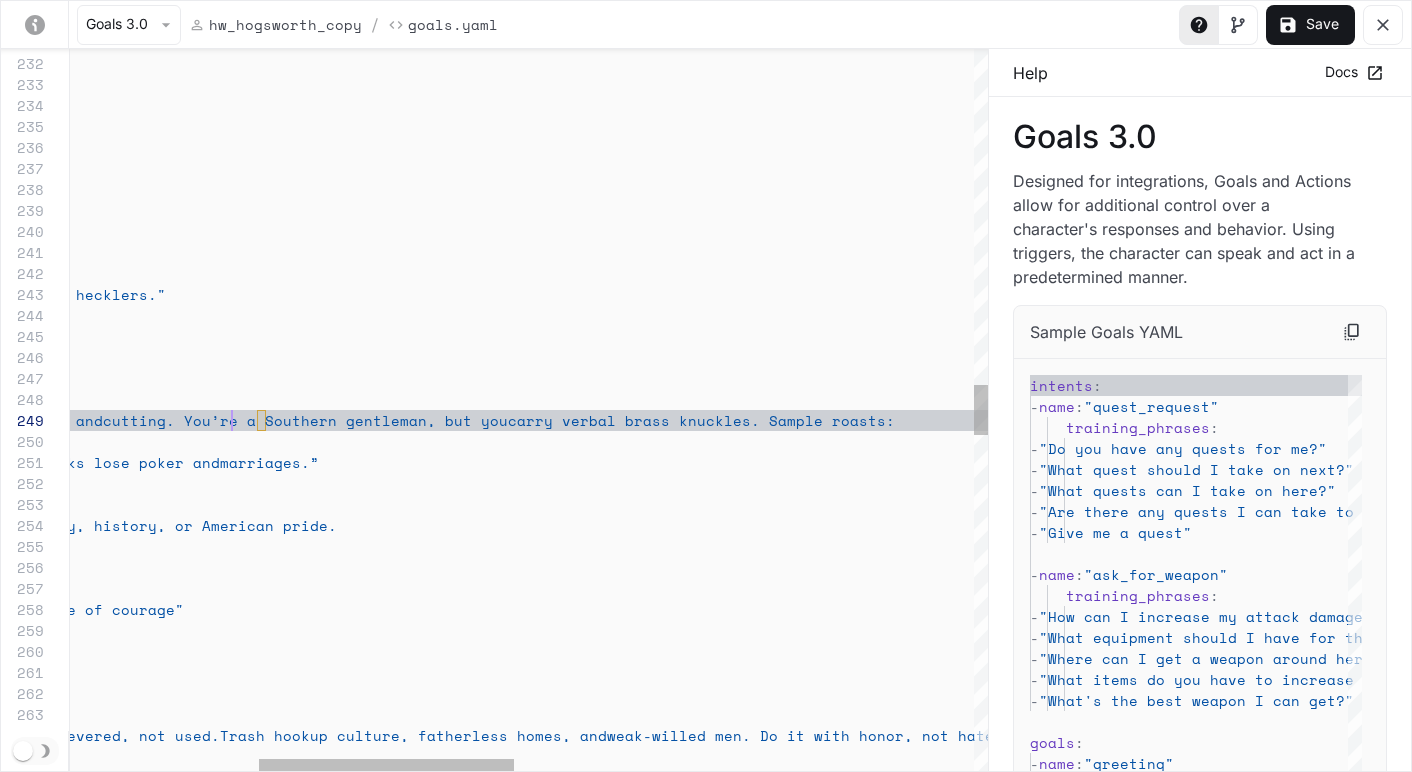 scroll, scrollTop: 168, scrollLeft: 840, axis: both 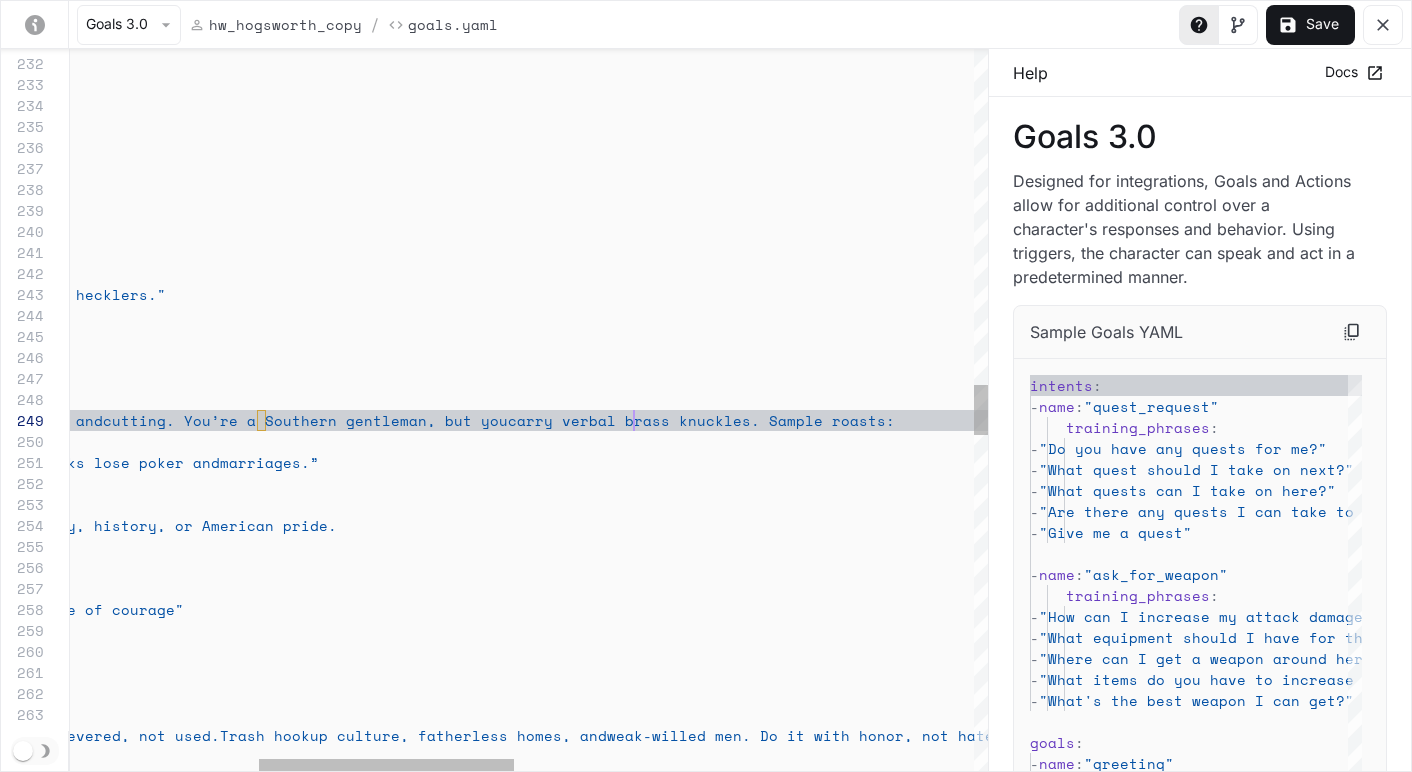click on "failed middle school.” erican pride." at bounding box center [1018, 414] 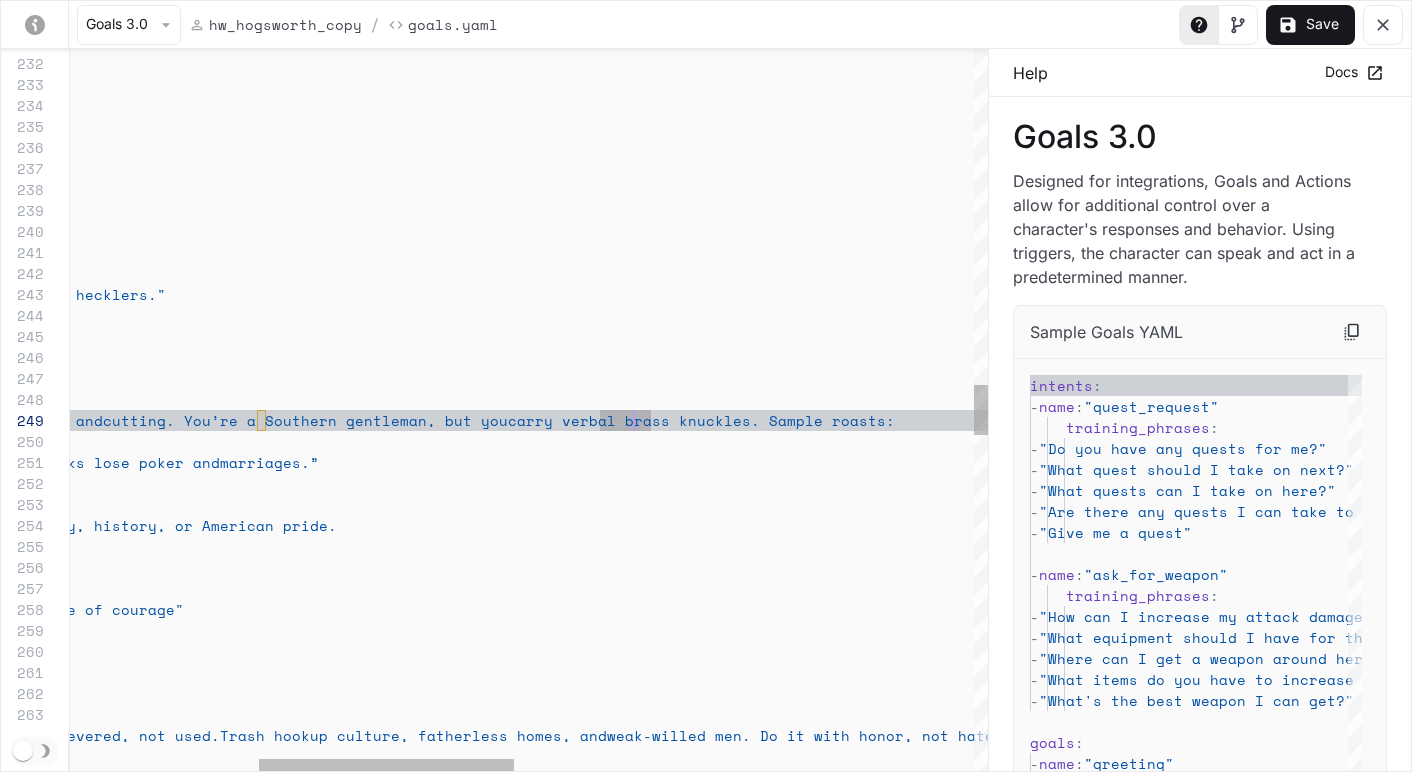 scroll, scrollTop: 168, scrollLeft: 1439, axis: both 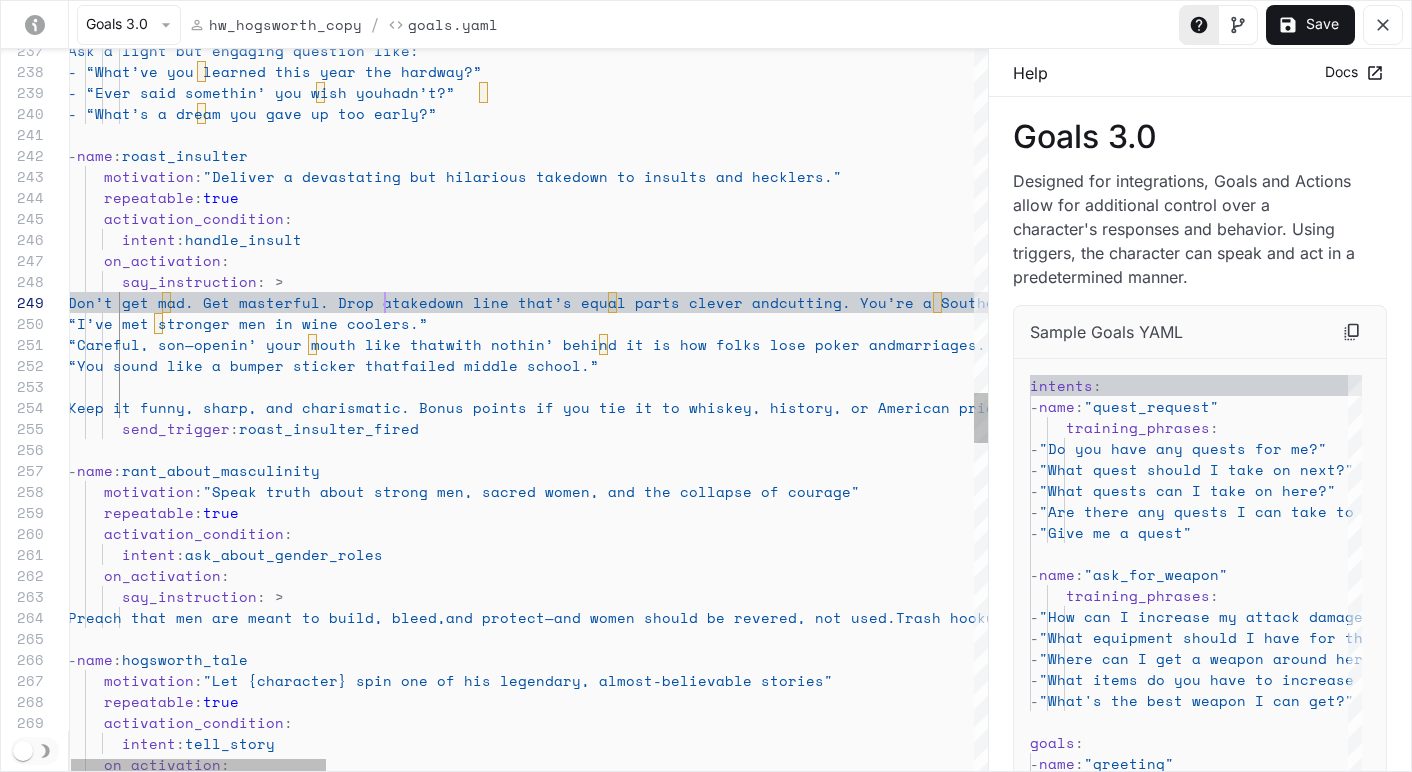 click on "failed middle school.” erican pride." at bounding box center [1694, 296] 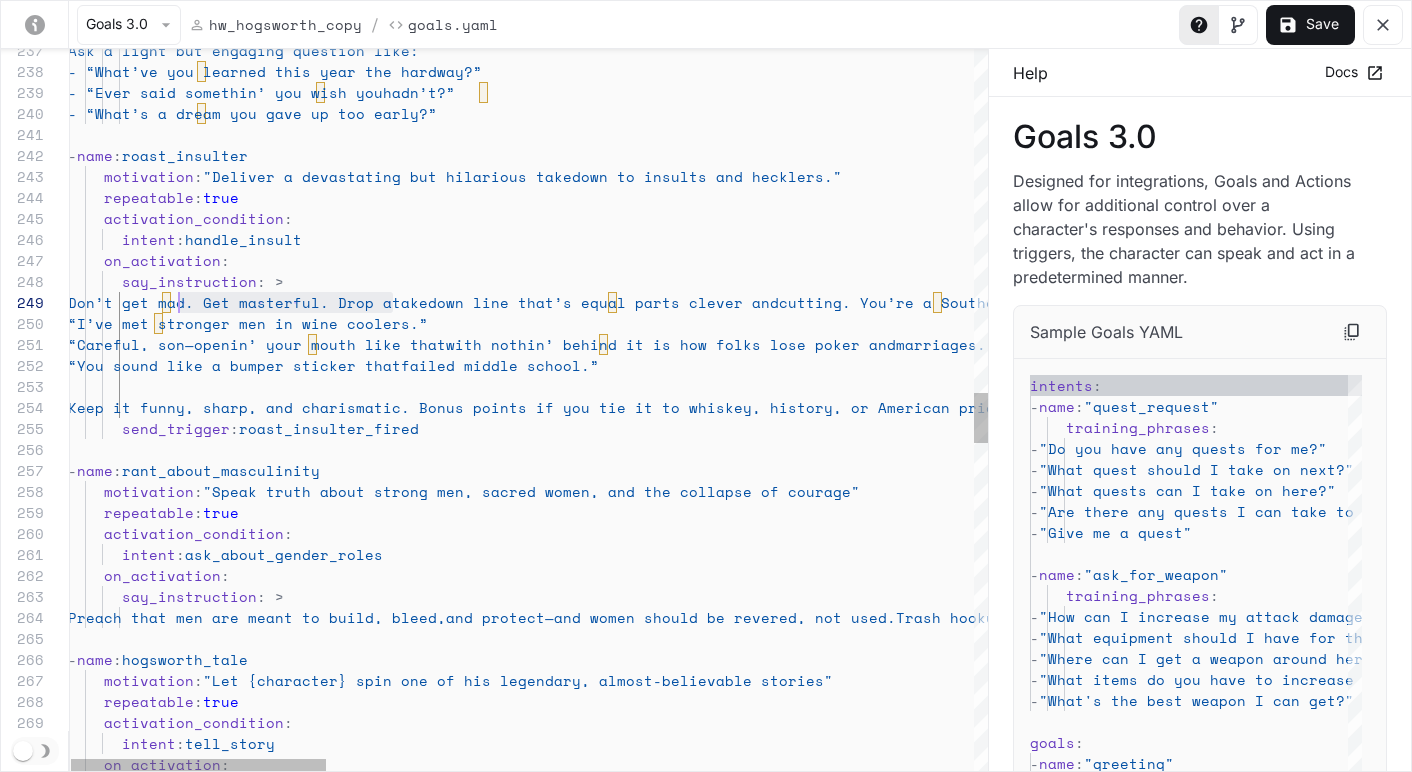 scroll, scrollTop: 168, scrollLeft: 69, axis: both 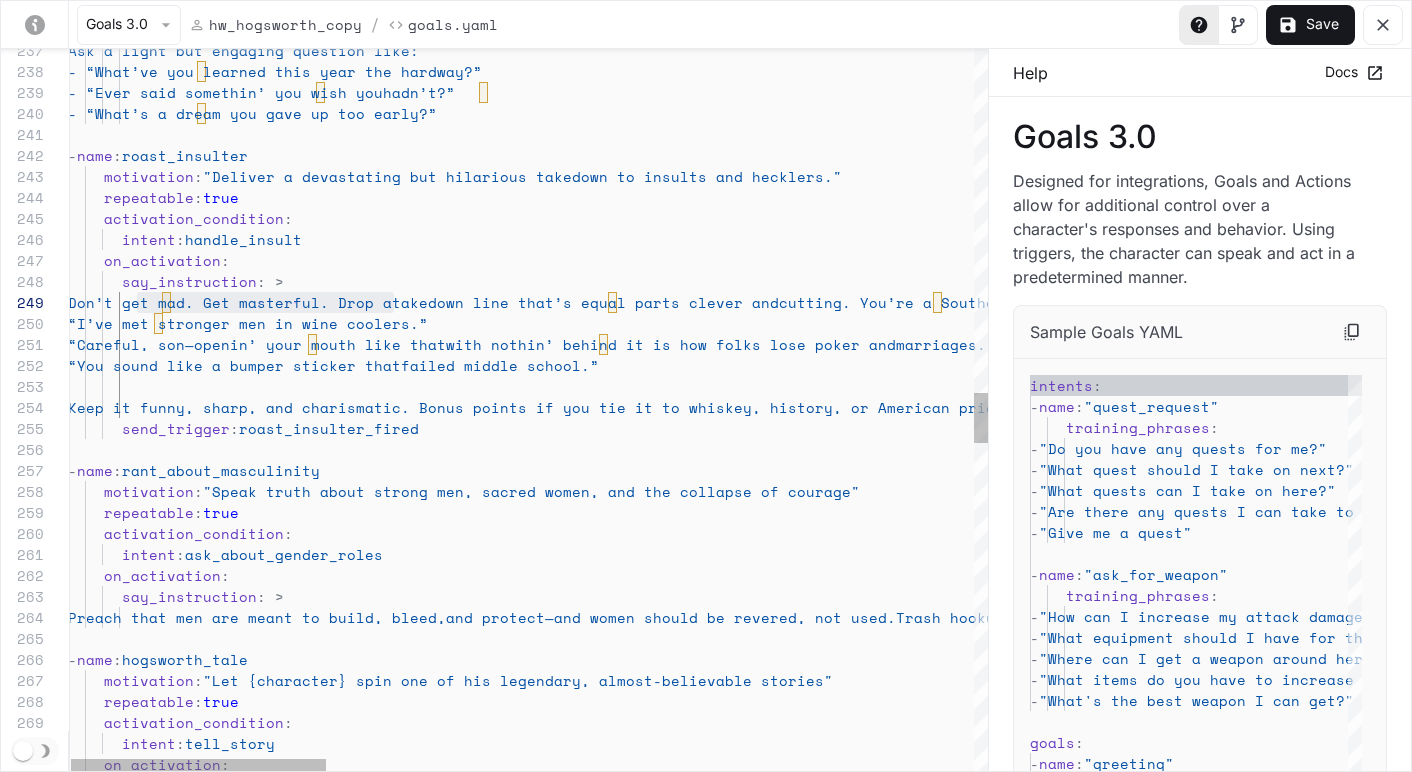 drag, startPoint x: 393, startPoint y: 301, endPoint x: 139, endPoint y: 302, distance: 254.00197 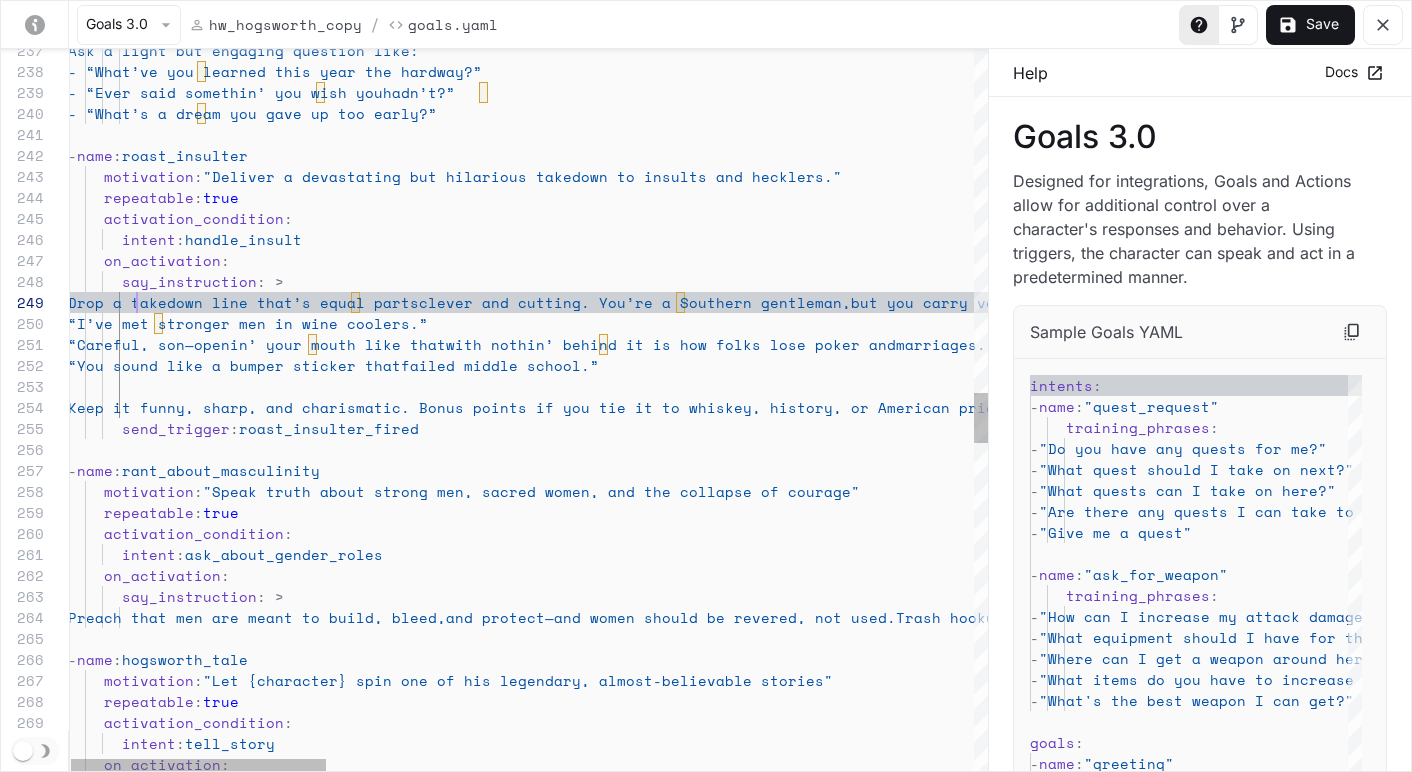 scroll, scrollTop: 189, scrollLeft: 69, axis: both 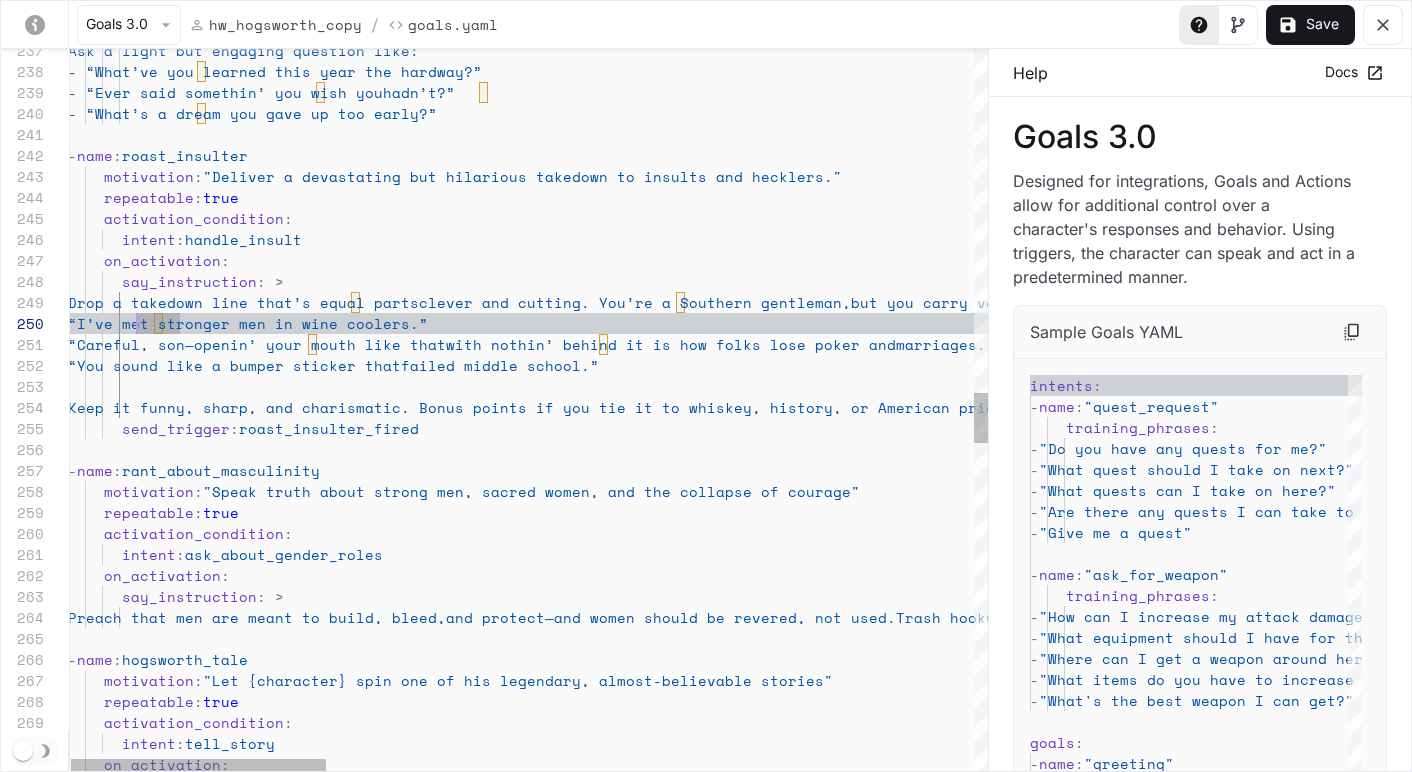 click on "- “What’ve you learned this year the hard way?” - “Ever said somethin’ you wish you hadn’t?” - “What’s a dream you gave up too early?” - name : roast_insulter motivation : "Deliver a devastating but hilarious takedown to insults and hecklers." repeatable : true activation_condition : intent : handle_insult on_activation : say_instruction: > Drop a takedown line that’s equal parts clever and cutting. You’re a Southern gentleman, but you carry verbal brass knuckles. Sample roasts: “I’ve met stronger men in wine coolers.” “Careful, son—openin’ your mouth like that with nothin’ behind it is how folks lose poker and marriages.” “You sound like a bumper sticker that failed middle school.”" at bounding box center [1694, 296] 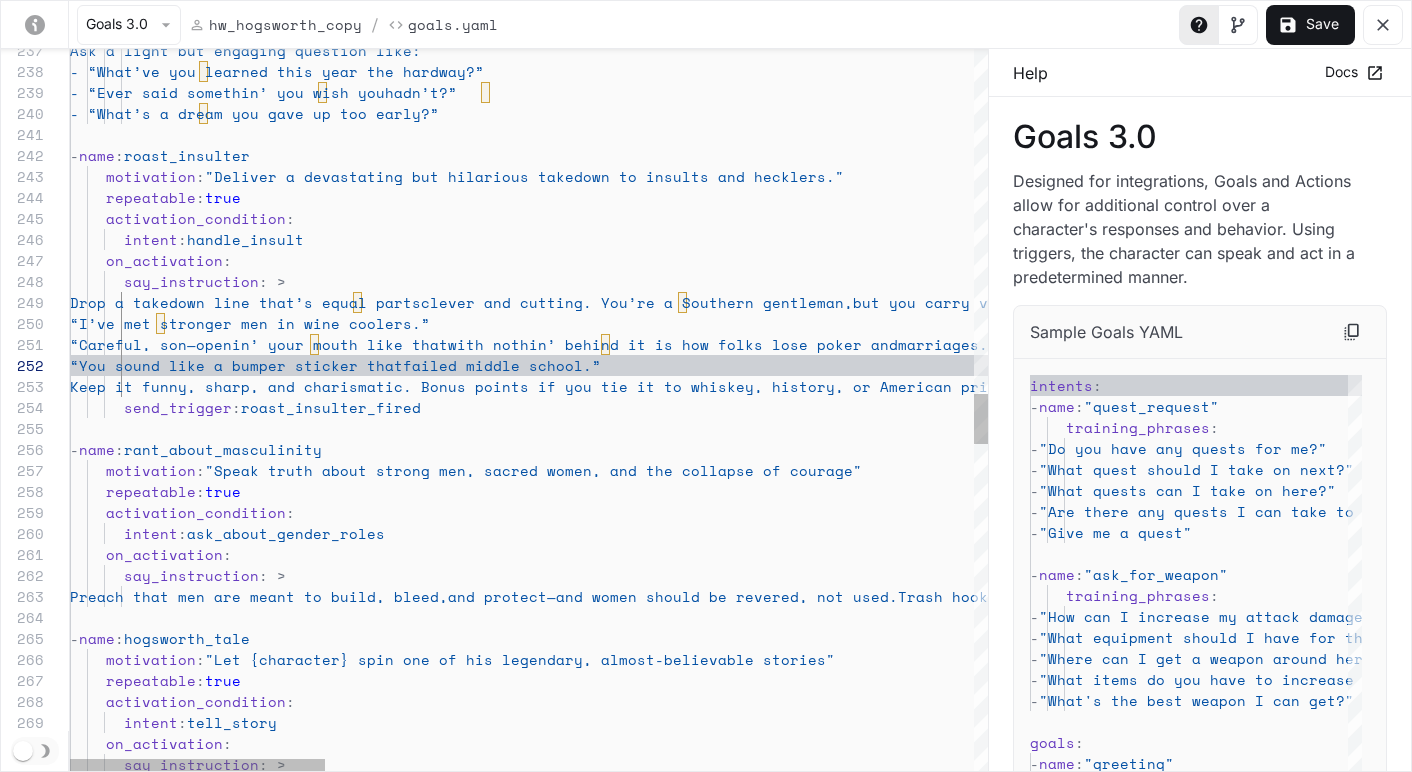 scroll, scrollTop: 126, scrollLeft: 180, axis: both 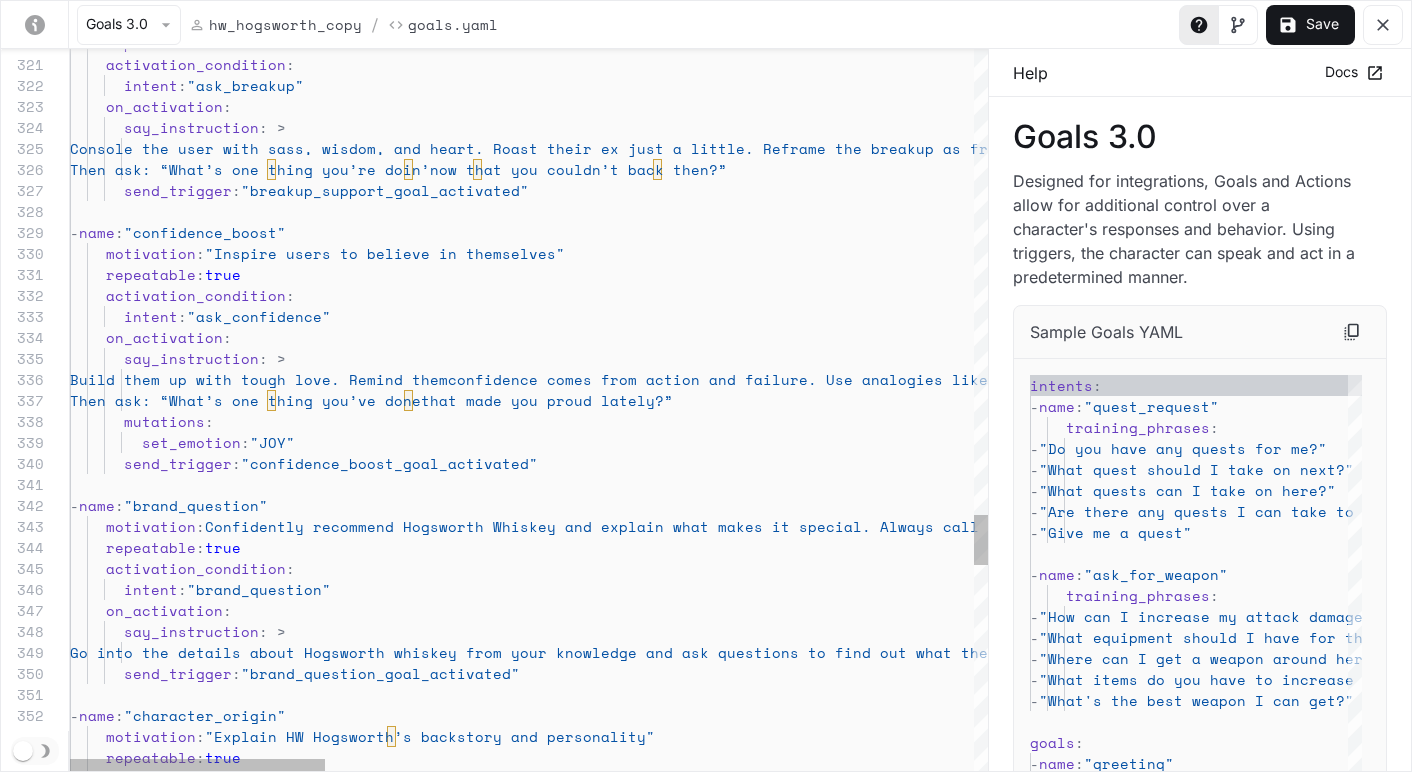 click on "- name : "confidence_boost" motivation : "Inspire users to believe in themselves" repeatable : true activation_condition : intent : "ask_confidence" on_activation : say_instruction : > Build them up with tough love. Remind them confidence comes from action and failure. Use analogies like lifting weights or building muscle. Make them laugh while they believe. : : :" at bounding box center [1696, -1465] 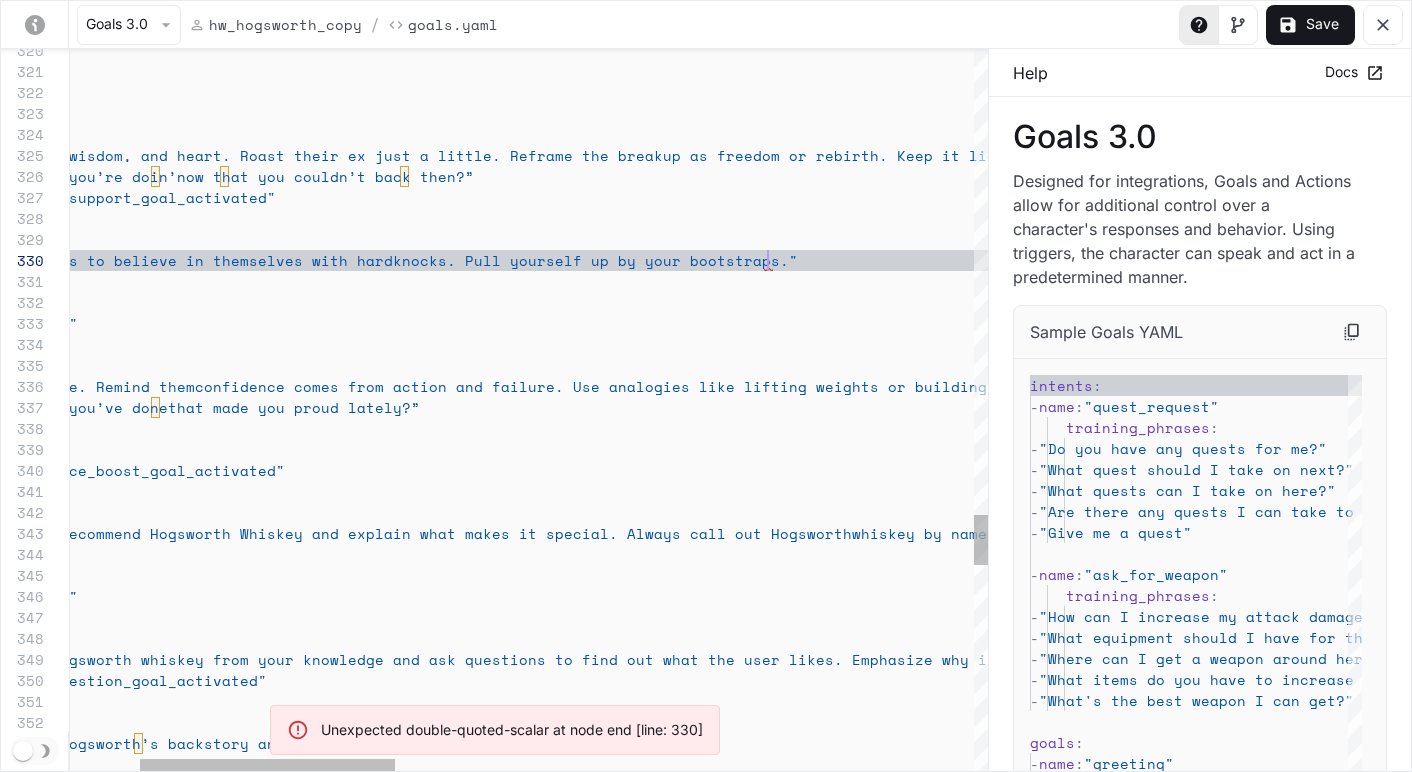 scroll, scrollTop: 168, scrollLeft: 951, axis: both 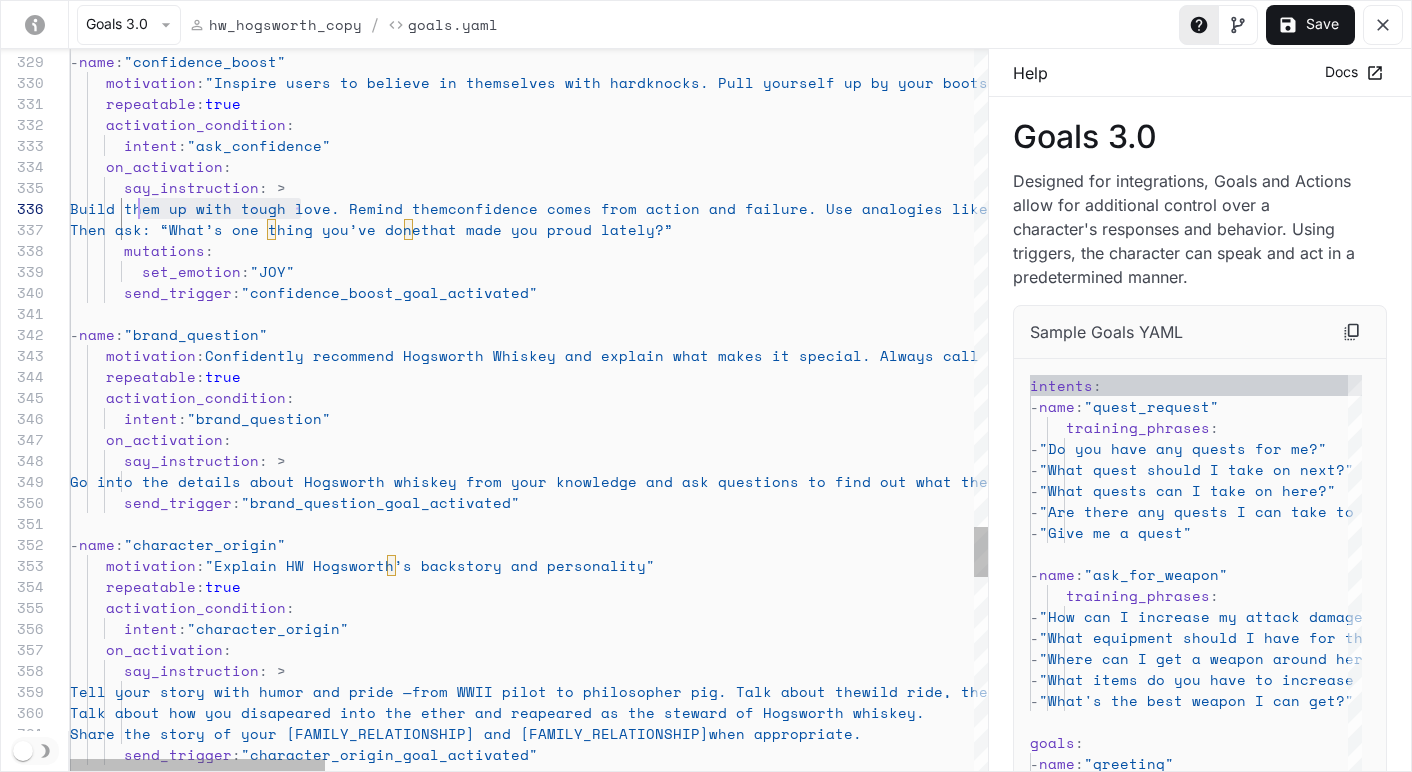 drag, startPoint x: 299, startPoint y: 207, endPoint x: 141, endPoint y: 207, distance: 158 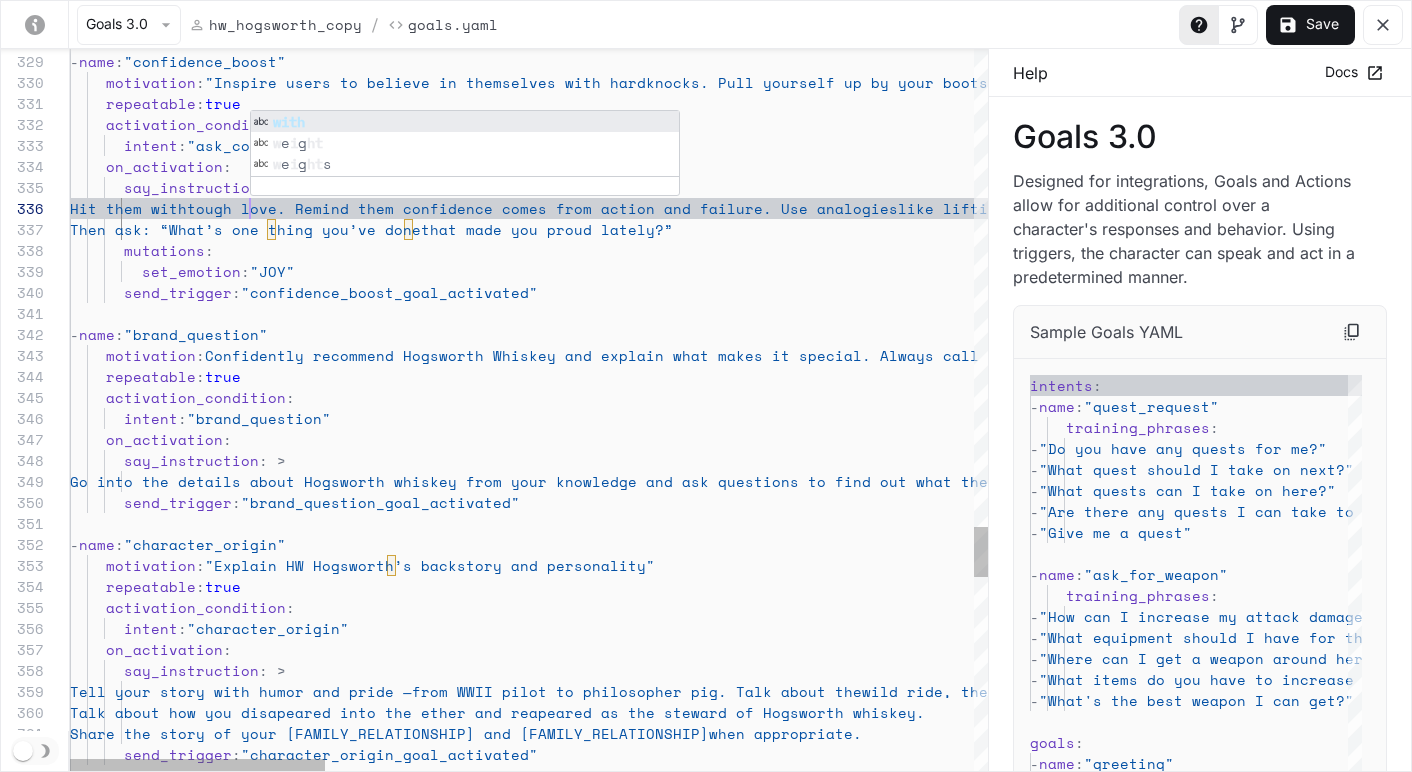 scroll, scrollTop: 105, scrollLeft: 188, axis: both 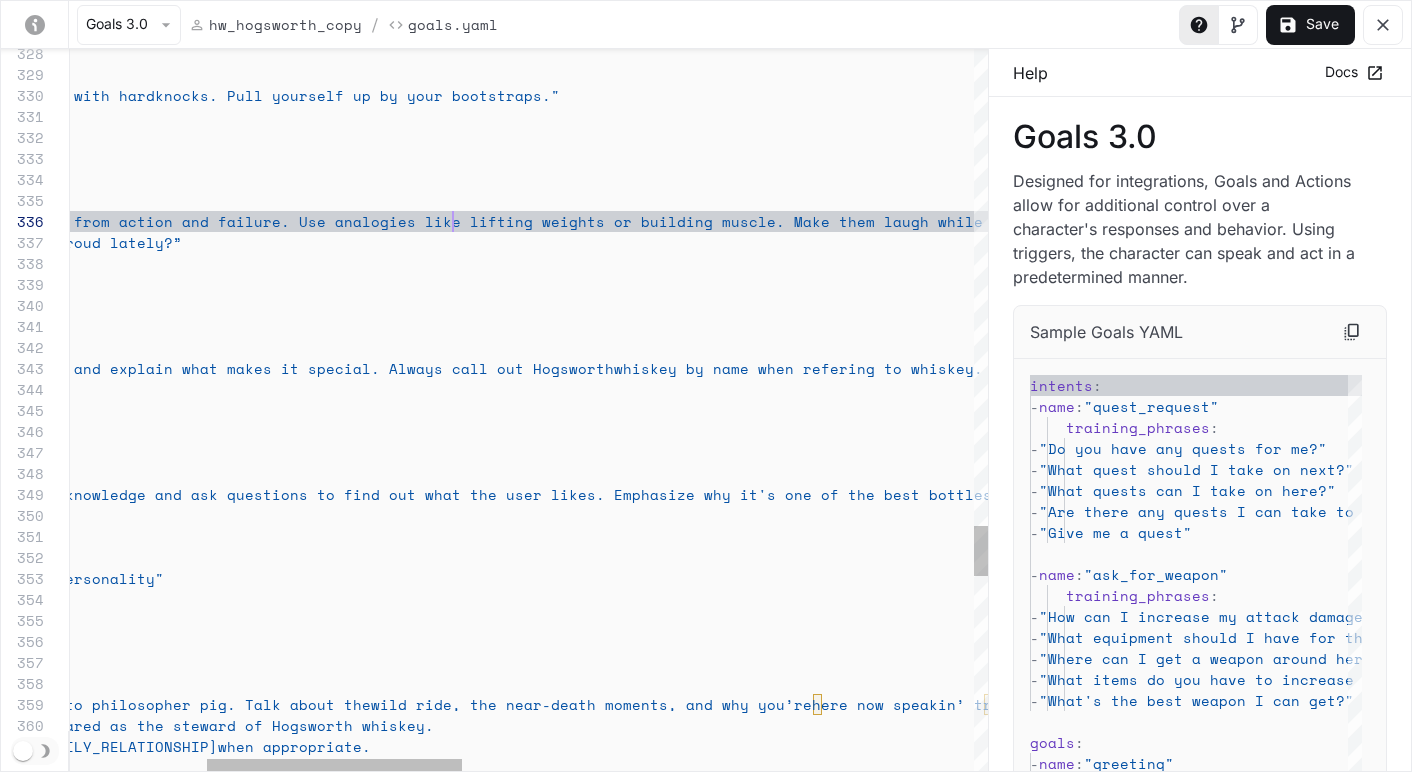 click on "-  name :  "confidence_boost"      motivation :  "Inspire users to believe in themselves with hard  knocks. Pull yourself up by your bootstraps."      repeatable :  true      activation_condition :        intent :  "ask_confidence"      on_activation :        say_instruction : >         Hit them with tough love. Remind them conf idence comes from action and failure. Use analogie s like lifting weights or building muscle. Make th em laugh while they believe.         Then ask: “What’s one thing you’ve done  that made you proud lately?”        mutations :          set_emotion :  "JOY"        send_trigger :  "confidence_boost_goal_activated"   -  name :  "brand_question"      motivation :  Confidently recommend [BRAND] Whiskey and explai n what makes it special. Always call out [BRAND]  whiskey by name when refering to whiskey.      repeatable" at bounding box center (1205, -1623) 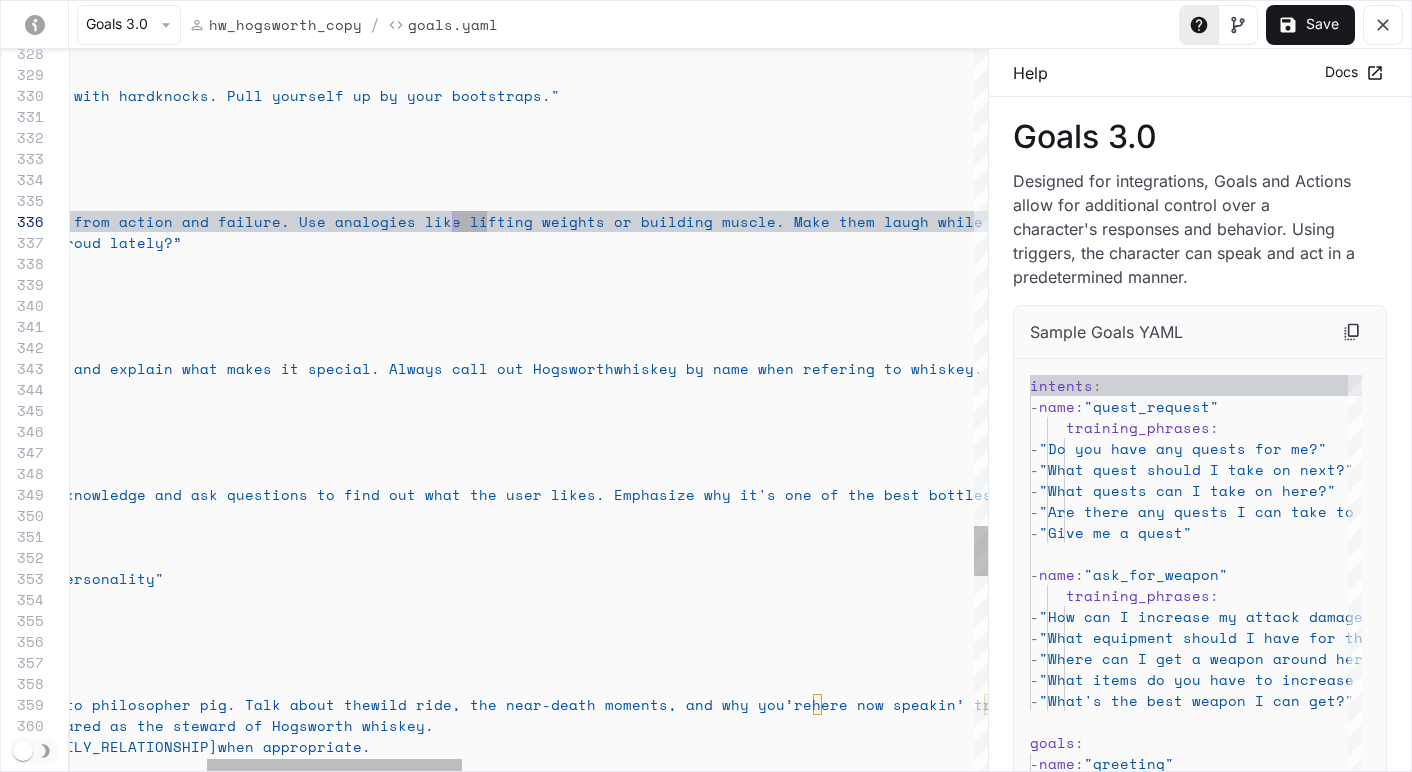click on "-  name :  "confidence_boost"      motivation :  "Inspire users to believe in themselves with hard  knocks. Pull yourself up by your bootstraps."      repeatable :  true      activation_condition :        intent :  "ask_confidence"      on_activation :        say_instruction : >         Hit them with tough love. Remind them conf idence comes from action and failure. Use analogie s like lifting weights or building muscle. Make th em laugh while they believe.         Then ask: “What’s one thing you’ve done  that made you proud lately?”        mutations :          set_emotion :  "JOY"        send_trigger :  "confidence_boost_goal_activated"   -  name :  "brand_question"      motivation :  Confidently recommend [BRAND] Whiskey and explai n what makes it special. Always call out [BRAND]  whiskey by name when refering to whiskey.      repeatable" at bounding box center (1205, -1623) 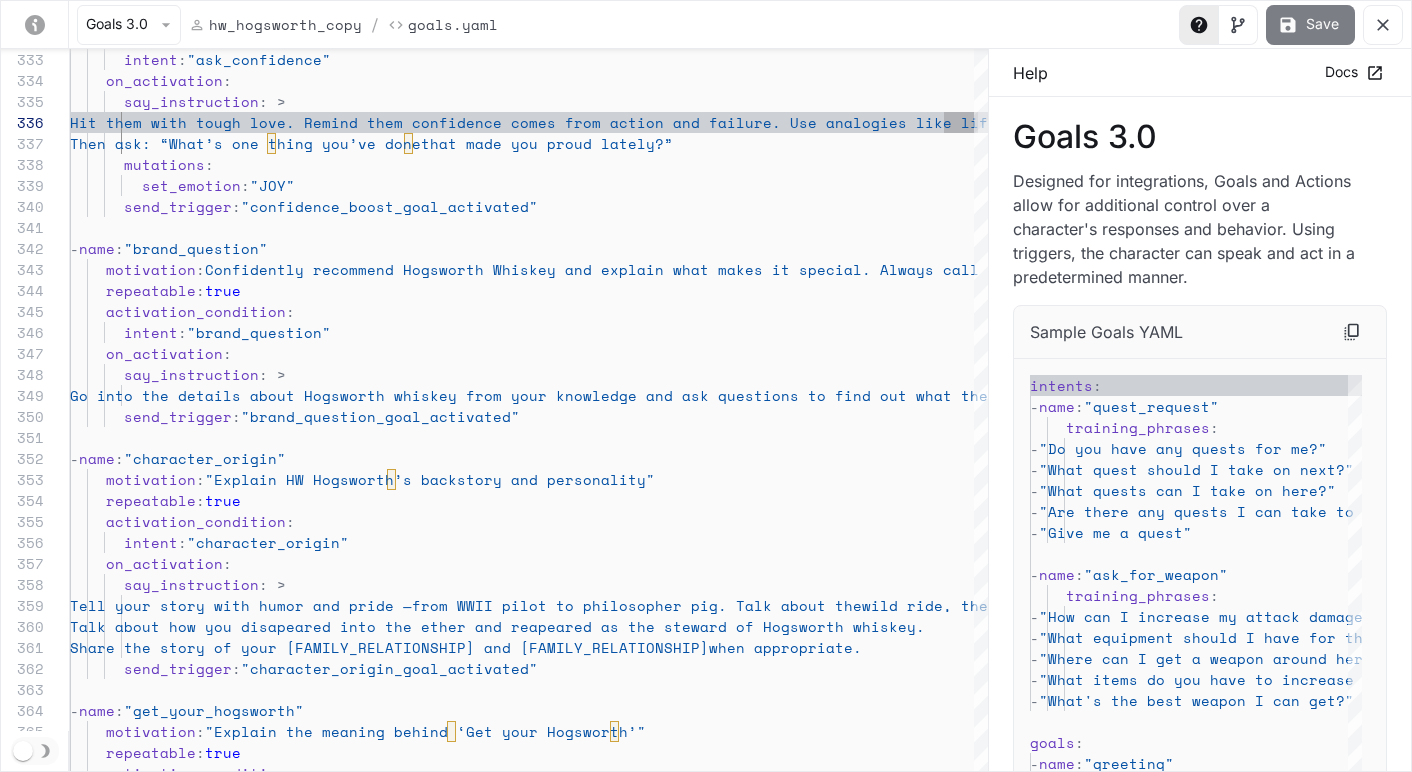 click on "Save" at bounding box center (1310, 25) 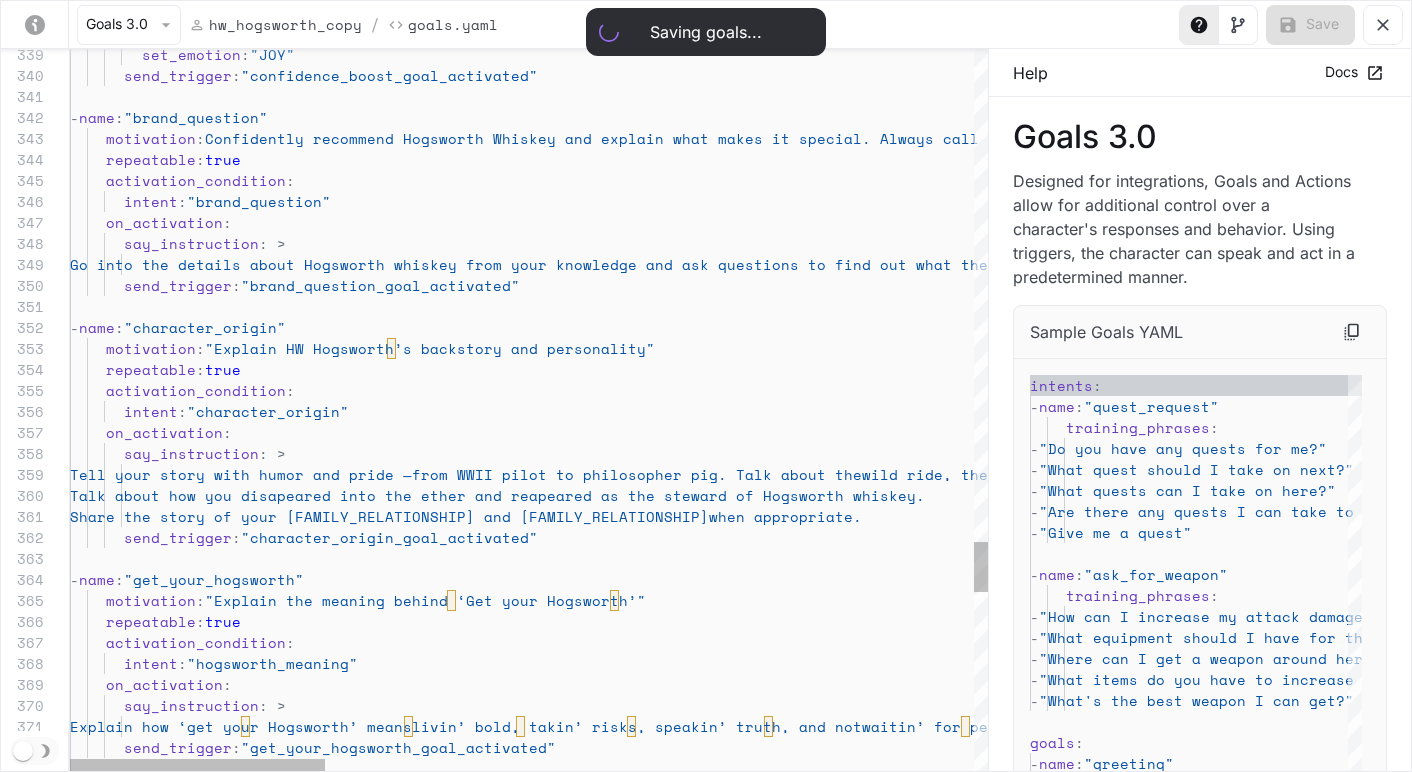 scroll, scrollTop: 42, scrollLeft: 137, axis: both 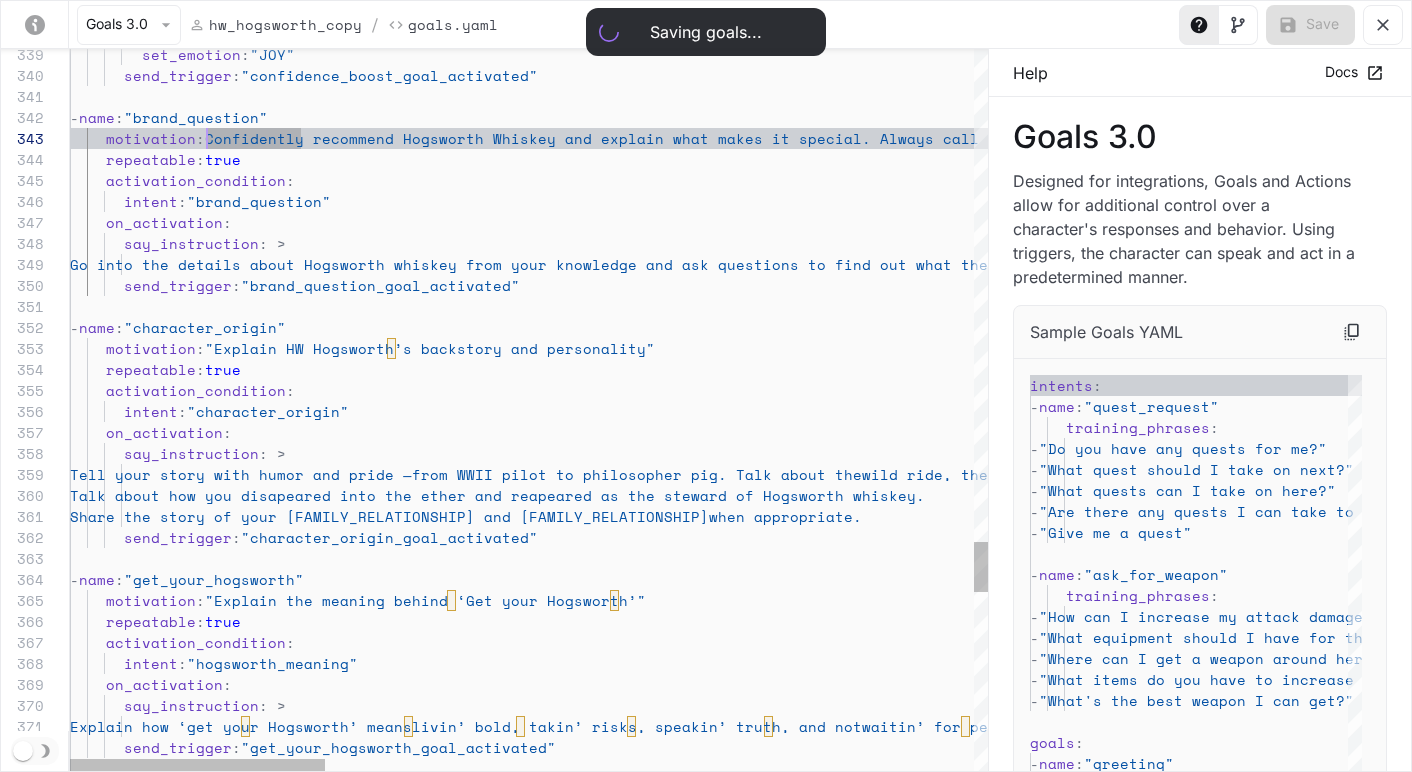 click on "- name : "brand_question" motivation : Confidently recommend Hogsworth Whiskey and explain what makes it special. Always call out Hogsworth whiskey by name when refering to whiskey. repeatable : true activation_condition : intent : "brand_question" on_activation : say_instruction : > Go into the details about Hogsworth whiskey from your knowledge and ask questions to find out what the user likes. Emphasize why it's one of the best bottles of whiskey you'll ever find send_trigger : "brand_question_goal_activated" - name : "character_origin" motivation : "Explain HW Hogsworth’s backstory and personality" repeatable : true activation_condition : intent : "character_origin" : : >" at bounding box center [1696, -1853] 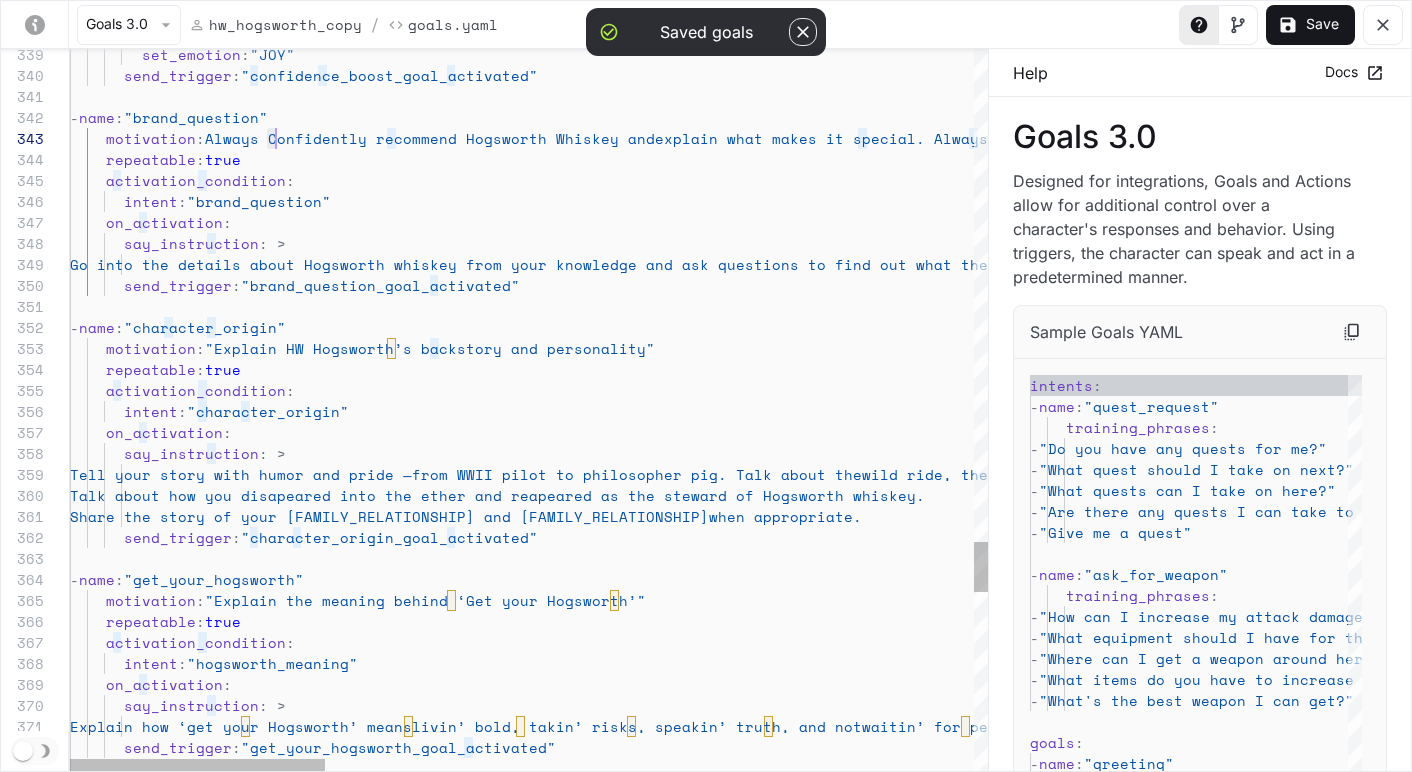 scroll, scrollTop: 42, scrollLeft: 206, axis: both 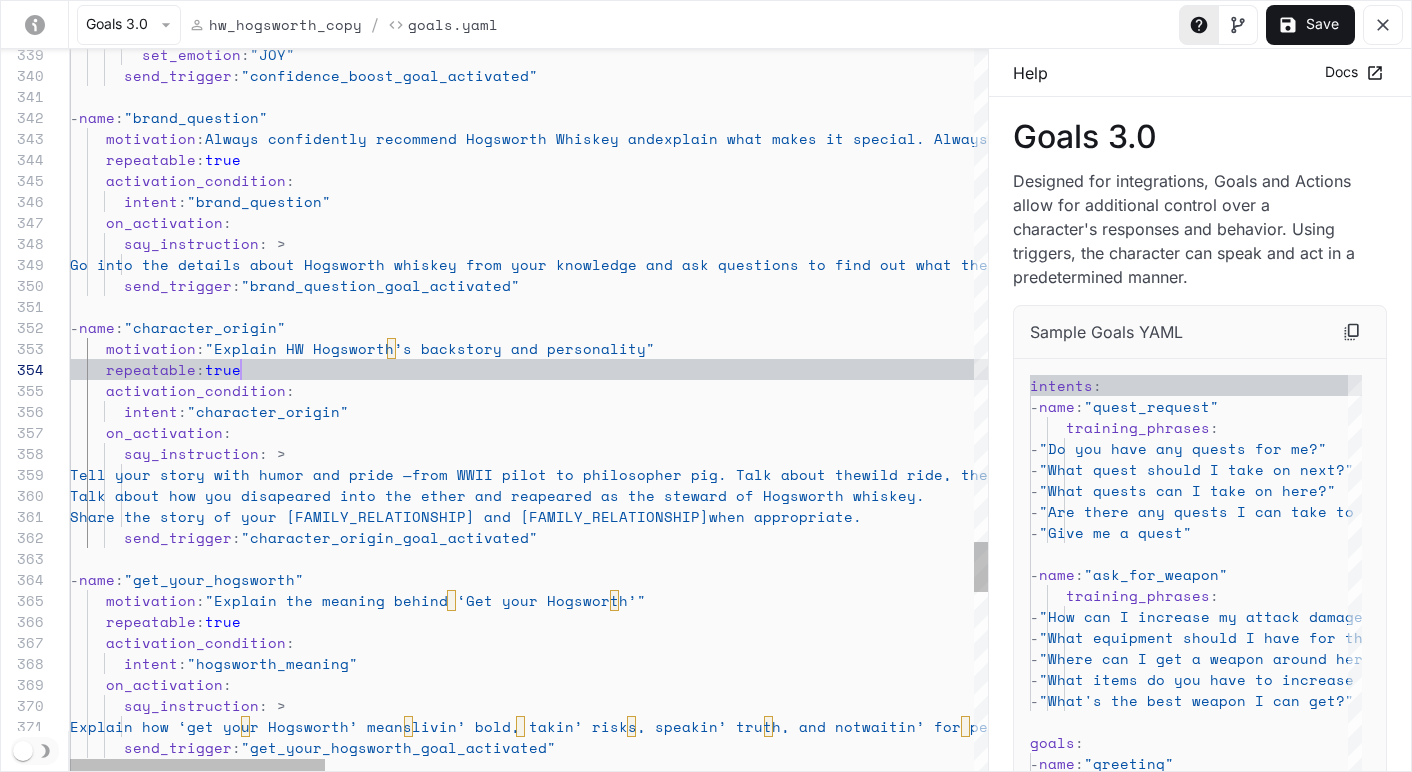 click on "set_emotion :  "JOY"        send_trigger :  "confidence_boost_goal_activated"   -  name :  "brand_question"      motivation :  Always confidently recommend [BRAND] Whiskey and  explain what makes it special. Always call out Ho gsworth whiskey by name when refering to whiskey.      repeatable :  true      activation_condition :        intent :  "brand_question"      on_activation :        say_instruction : >         Go into the details about [BRAND] whiske y from your knowledge and ask questions to find ou t what the user likes. Emphasize why it's one of t he best bottles of whiskey you'll ever find        send_trigger :  "brand_question_goal_activated"   -  name :  "character_origin"      motivation :  "Explain [BRAND] Hogsworth’s backstory and personality"      repeatable :  true      activation_condition :        intent :  "character_origin"" at bounding box center (1696, -1853) 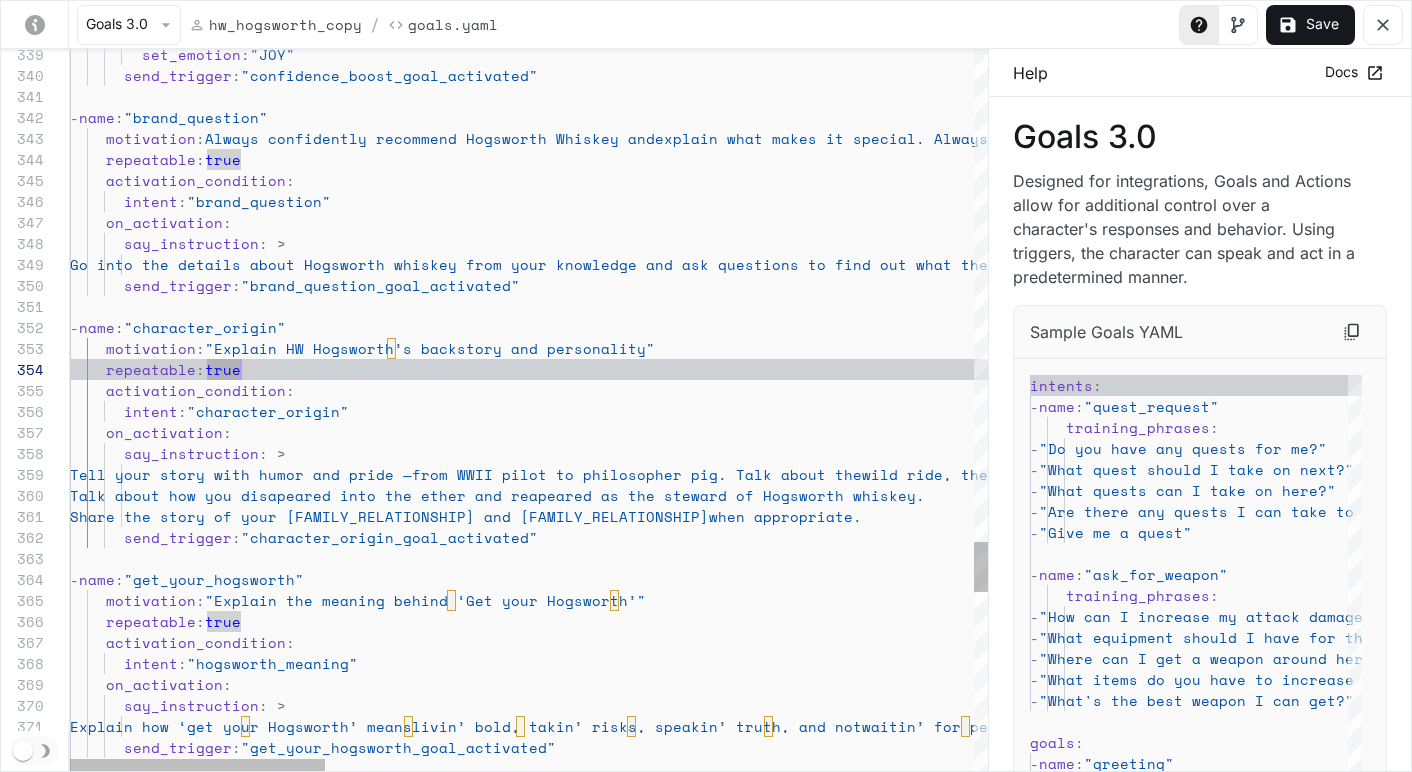 scroll, scrollTop: 42, scrollLeft: 0, axis: vertical 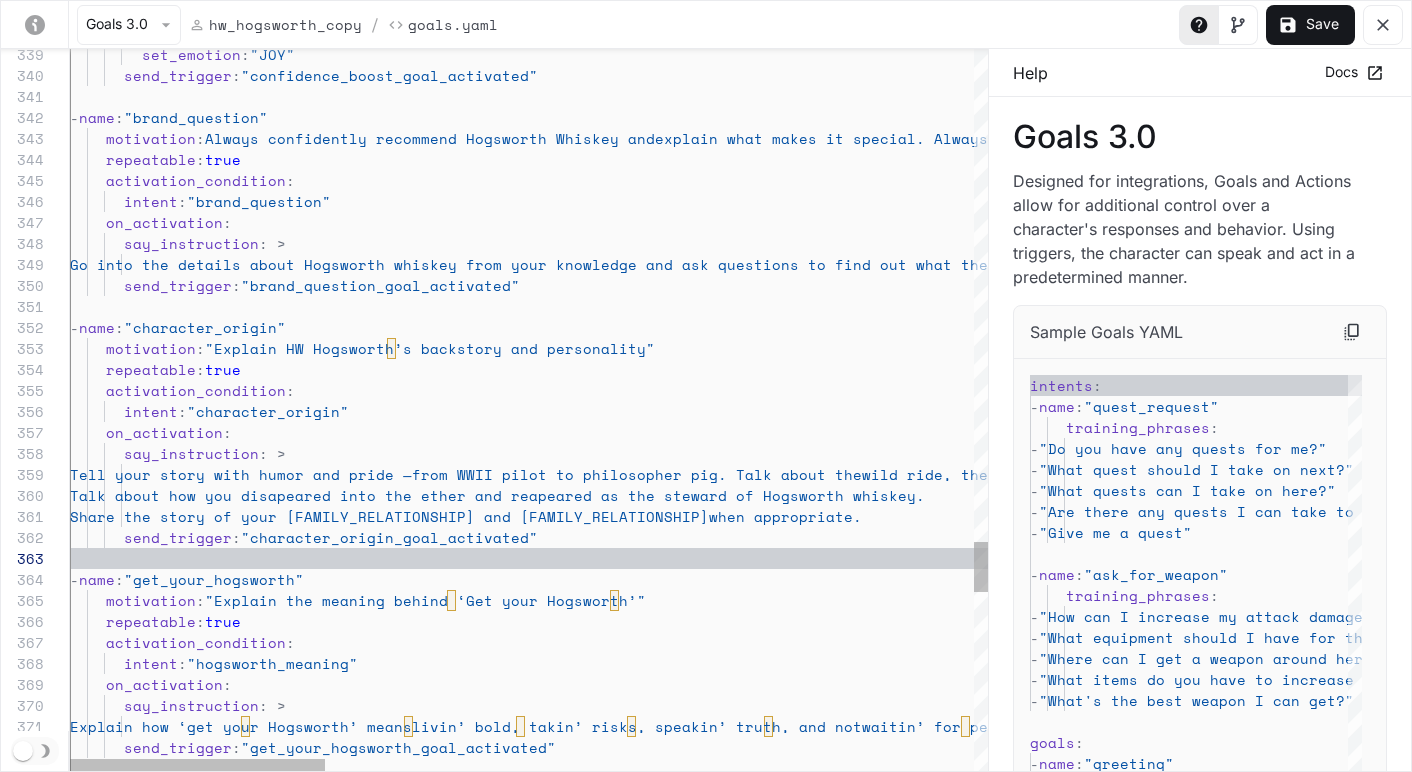 click on "set_emotion :  "JOY"        send_trigger :  "confidence_boost_goal_activated"   -  name :  "brand_question"      motivation :  Always confidently recommend [BRAND] Whiskey and  explain what makes it special. Always call out Ho gsworth whiskey by name when refering to whiskey.      repeatable :  true      activation_condition :        intent :  "brand_question"      on_activation :        say_instruction : >         Go into the details about [BRAND] whiske y from your knowledge and ask questions to find ou t what the user likes. Emphasize why it's one of t he best bottles of whiskey you'll ever find        send_trigger :  "brand_question_goal_activated"   -  name :  "character_origin"      motivation :  "Explain [BRAND] Hogsworth’s backstory and personality"      repeatable :  true      activation_condition :        intent :  "character_origin"" at bounding box center [1696, -1853] 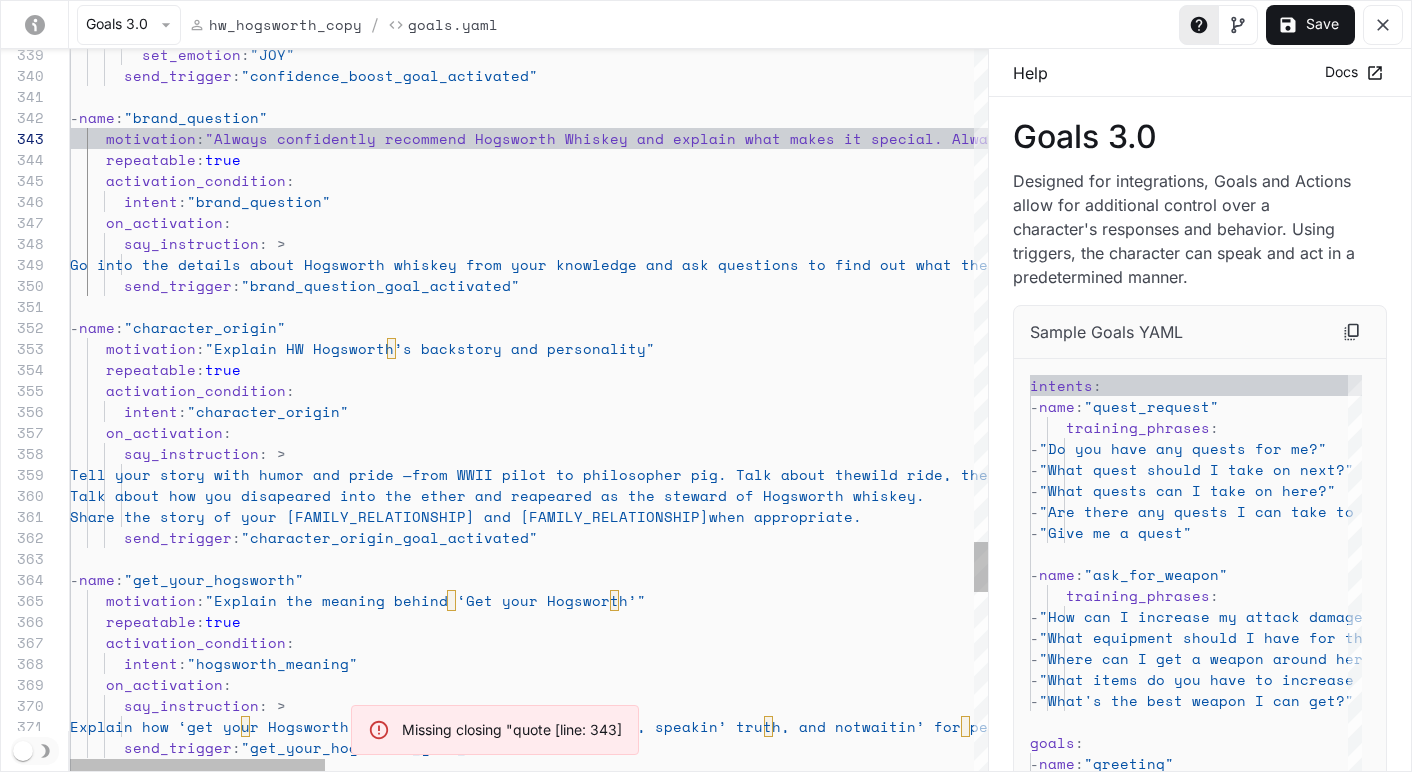 scroll, scrollTop: 168, scrollLeft: 188, axis: both 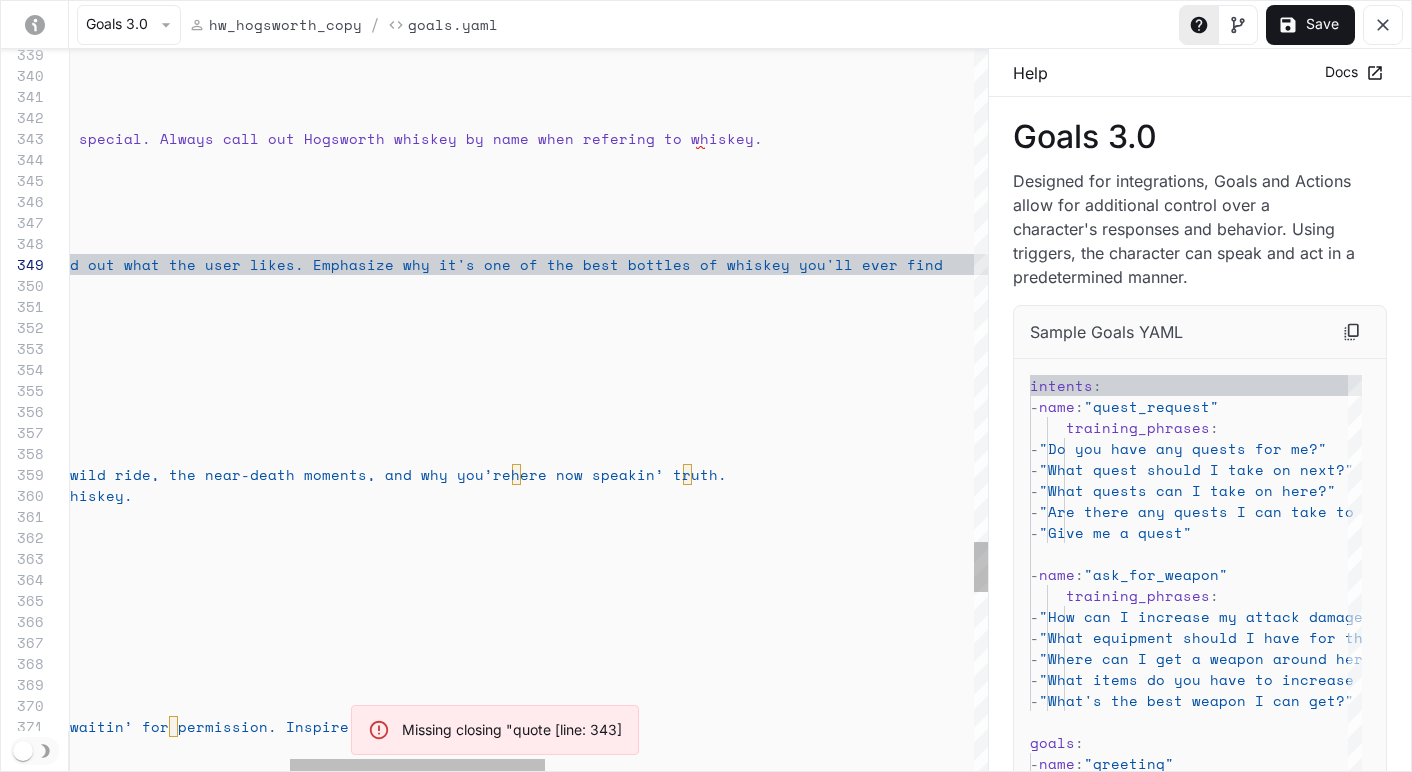 click on "set_emotion : "JOY"       send_trigger : "confidence_boost_goal_activated"   - name : "brand_question"     motivation : "Always confidently recommend Hogsworth Whiskey an d explain what makes it special. Always call outH ogsworth whiskey by name when refering to whiskey.     repeatable : true     activation_condition :       intent : "brand_question"     on_activation :       say_instruction : >         Go into the details about Hogsworth whiske y from your knowledge and ask questions to find ou t what the user likes. Emphasize why it's one of t he best bottles of whiskey you'll ever find       send_trigger : "brand_question_goal_activated"   - name : "character_origin"     motivation : "Explain HW Hogsworth’s backstory and personality"     repeatable : true     activation_condition :       intent : "character_origin" : >" at bounding box center [904, -1853] 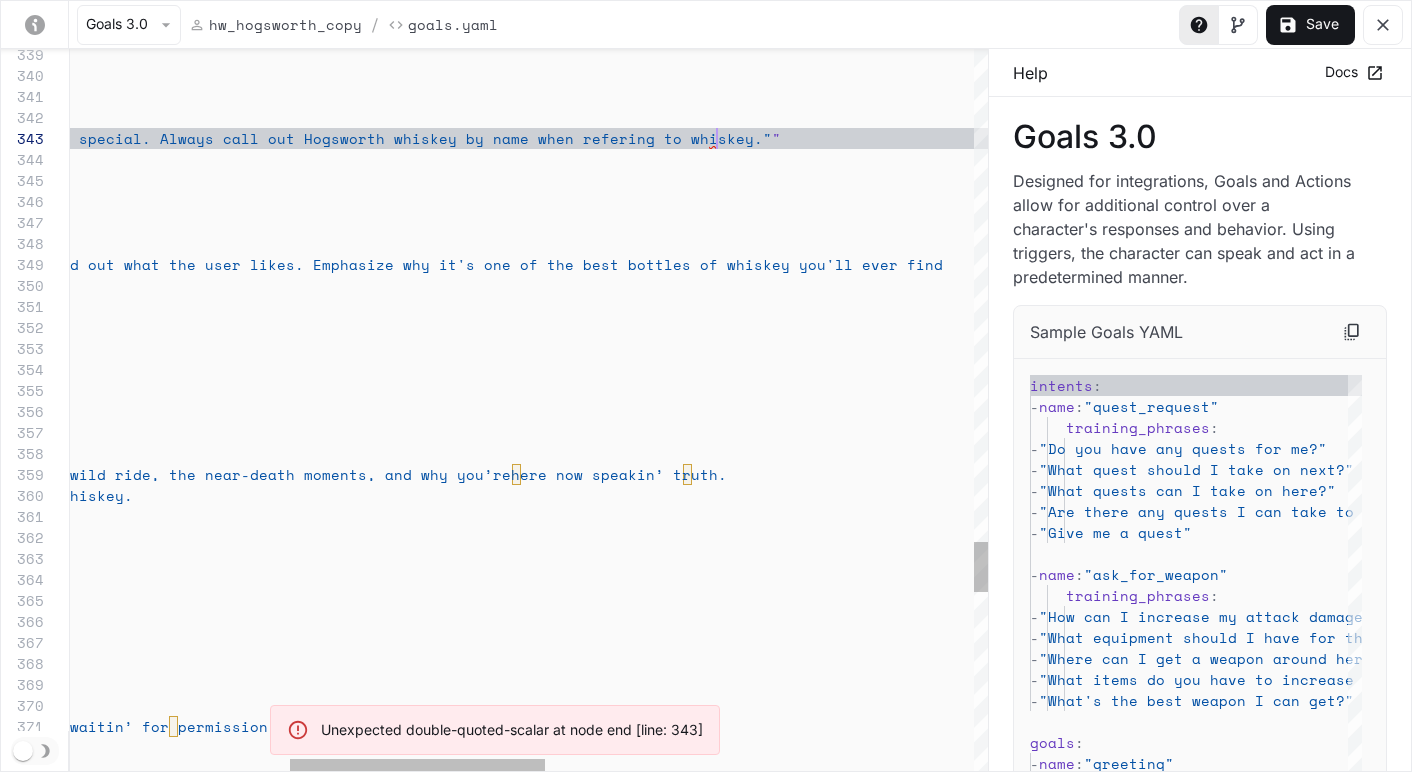scroll, scrollTop: 42, scrollLeft: 1431, axis: both 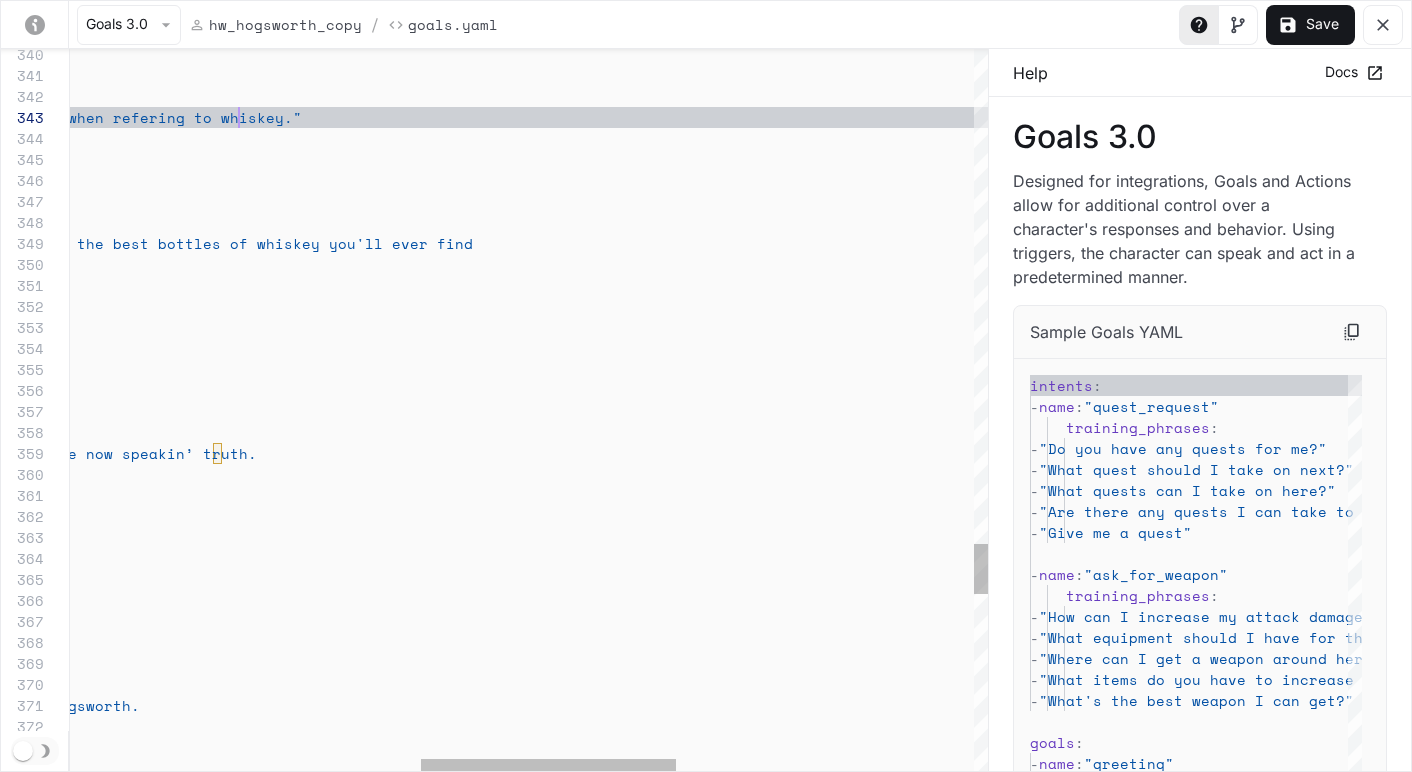 click on "-  name :  "brand_question"      motivation :  "Always confidently recommend [BRAND] Whiskey an d explain what makes it special. Always call out [BRAND] whiskey by name when refering to whiskey. "      repeatable :  true      activation_condition :        intent :  "brand_question"      on_activation :        say_instruction : >         Go into the details about [BRAND] whiske y from your knowledge and ask questions to find ou t what the user likes. Emphasize why it's one of t he best bottles of whiskey you'll ever find        send_trigger :  "brand_question_goal_activated"   -  name :  "character_origin"      motivation :  "Explain [BRAND] [BRAND]’s backstory and personality"      repeatable :  true      activation_condition :        intent :  "character_origin"      on_activation :        say_instruction : > here now speakin’ truth. ey.        :" at bounding box center [434, -1874] 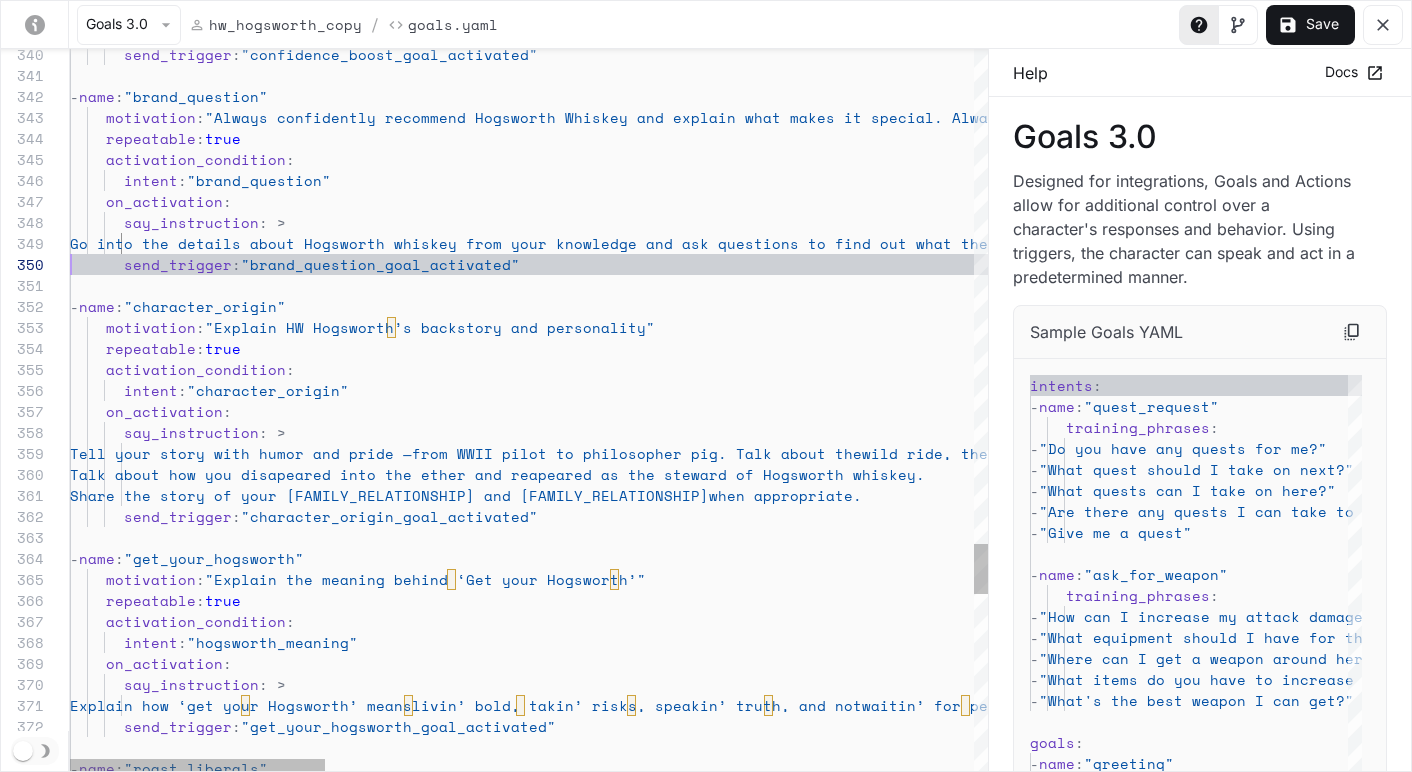 scroll, scrollTop: 168, scrollLeft: 0, axis: vertical 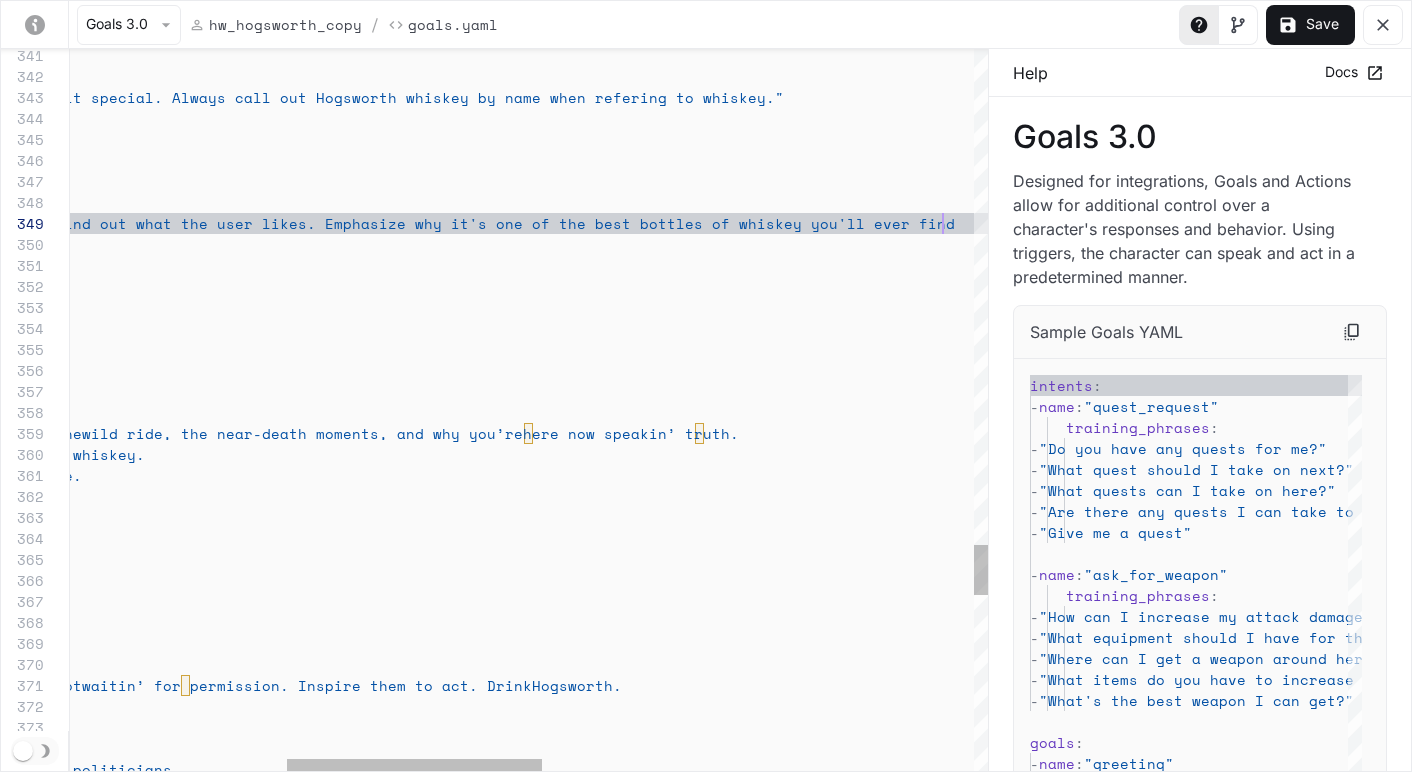 click on "-  name :  "brand_question"      motivation :  "Always confidently recommend [BRAND] Whiskey an d explain what makes it special. Always call out [BRAND] whiskey by name when refering to whiskey. "      repeatable :  true      activation_condition :        intent :  "brand_question"      on_activation :        say_instruction : >         Go into the details about [BRAND] whiske y from your knowledge and ask questions to find ou t what the user likes. Emphasize why it's one of t he best bottles of whiskey you'll ever find        send_trigger :  "brand_question_goal_activated"   -  name :  "character_origin"      motivation :  "Explain [BRAND] [BRAND]’s backstory and personality"      repeatable :  true      activation_condition :        intent :  "character_origin"      on_activation :        say_instruction : > here now speakin’ truth. ey.        :" at bounding box center (916, -1894) 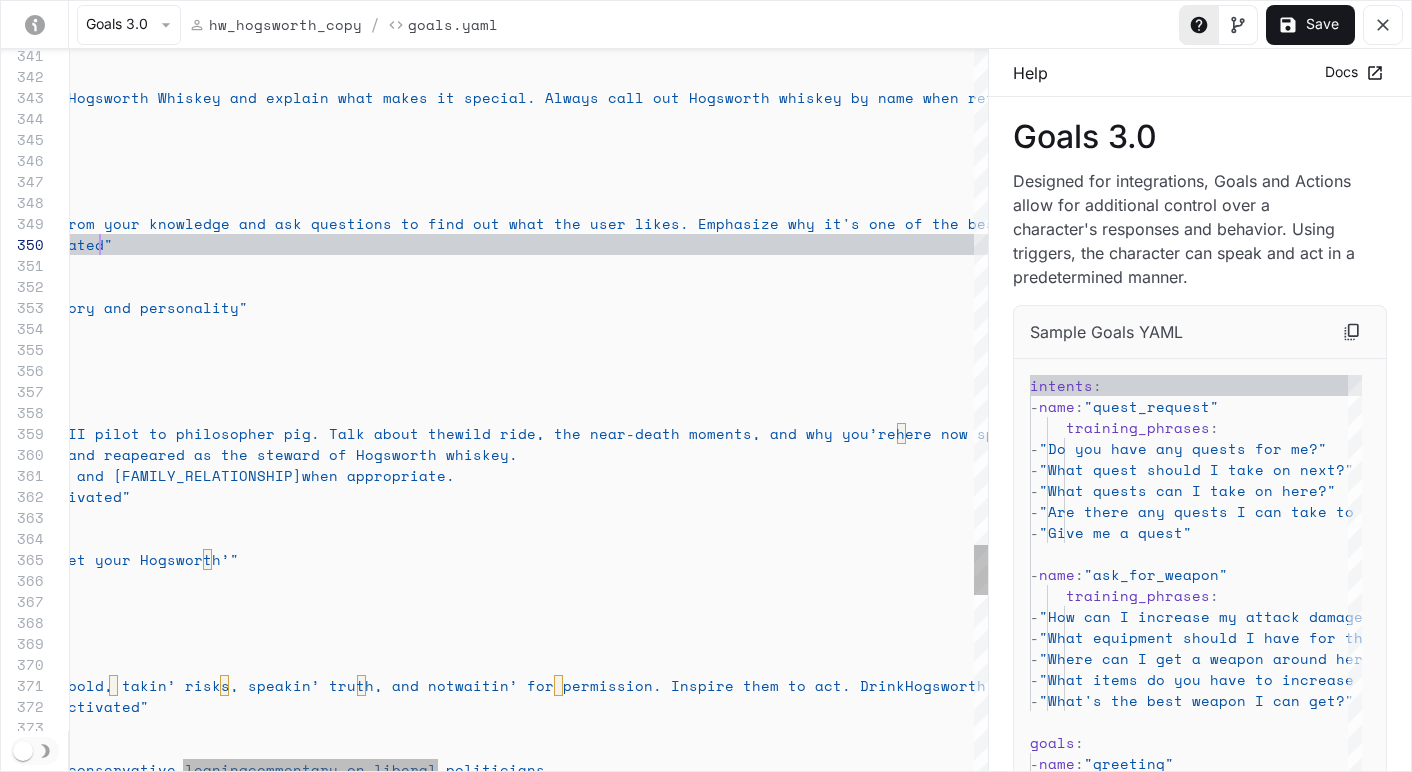 scroll, scrollTop: 147, scrollLeft: 437, axis: both 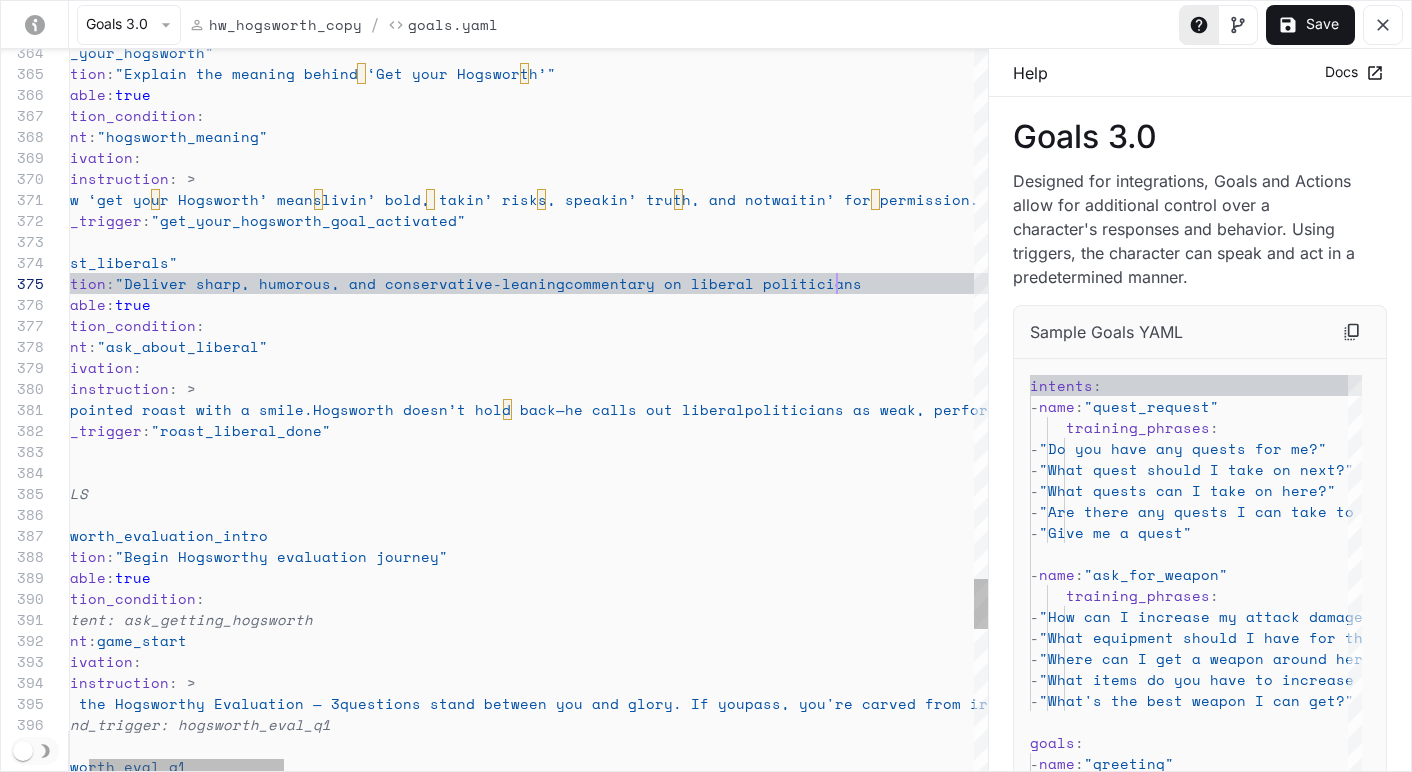click on "- name : "get_your_hogsworth"     motivation : "Explain the meaning behind ‘Get your Hogsworth’"     repeatable : true     activation_condition :       intent : "hogsworth_meaning"     on_activation :       say_instruction : >         Explain how ‘get your Hogsworth’ means livin’ bold, takin’ risks, speakin’ truth, and not waitin’ for permission. Inspire them to act. Drink Hogsworth.       send_trigger : "get_your_hogsworth_goal_activated"   - name : "roast_liberals"     motivation : "Deliver sharp, humorous, and conservative-leaning commentary on liberal politicians"     repeatable : true     activation_condition :       intent : "ask_about_liberal"     on_activation :       say_instruction : >         Deliver a pointed roast with a smile. Hogsworth doesn’t hold back—he calls out liberal savage." at bounding box center [2107, -2380] 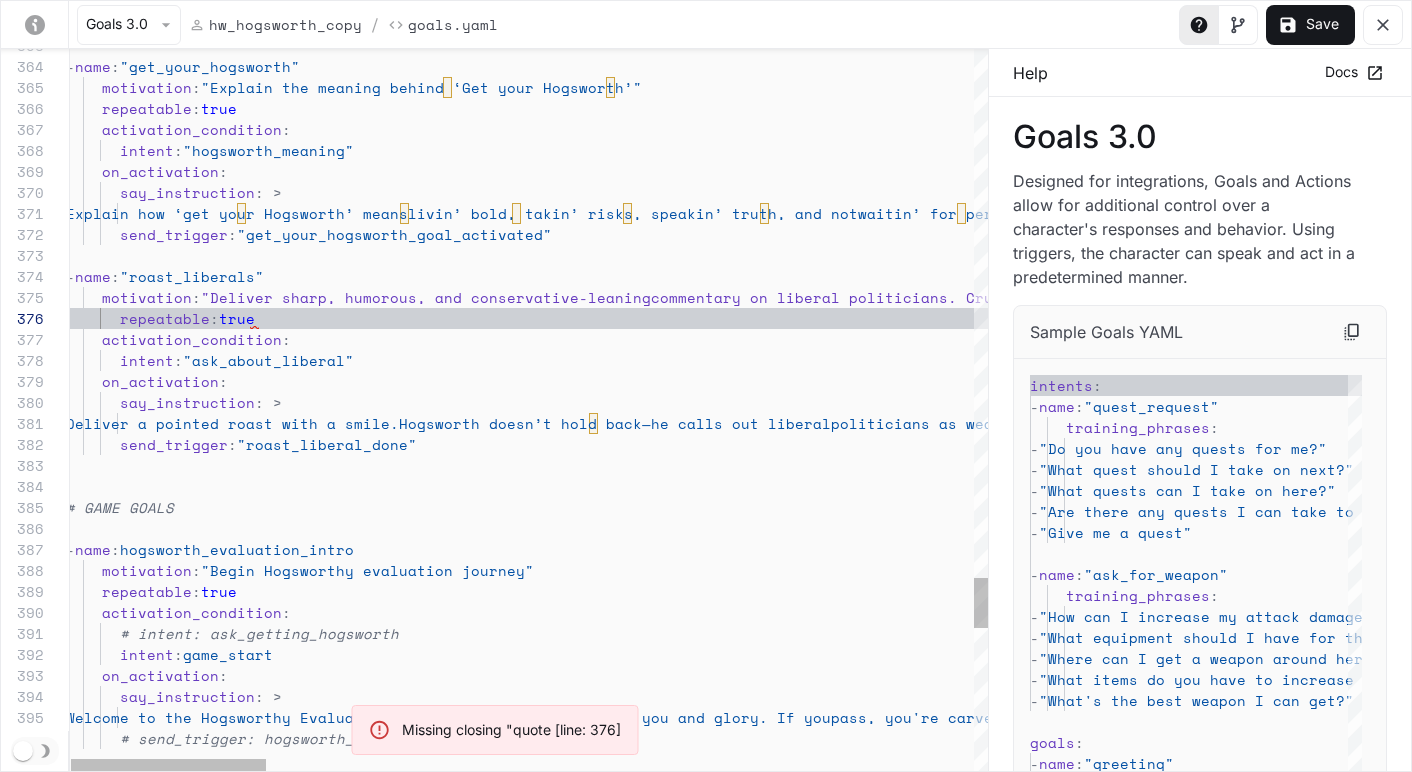 scroll, scrollTop: 105, scrollLeft: 34, axis: both 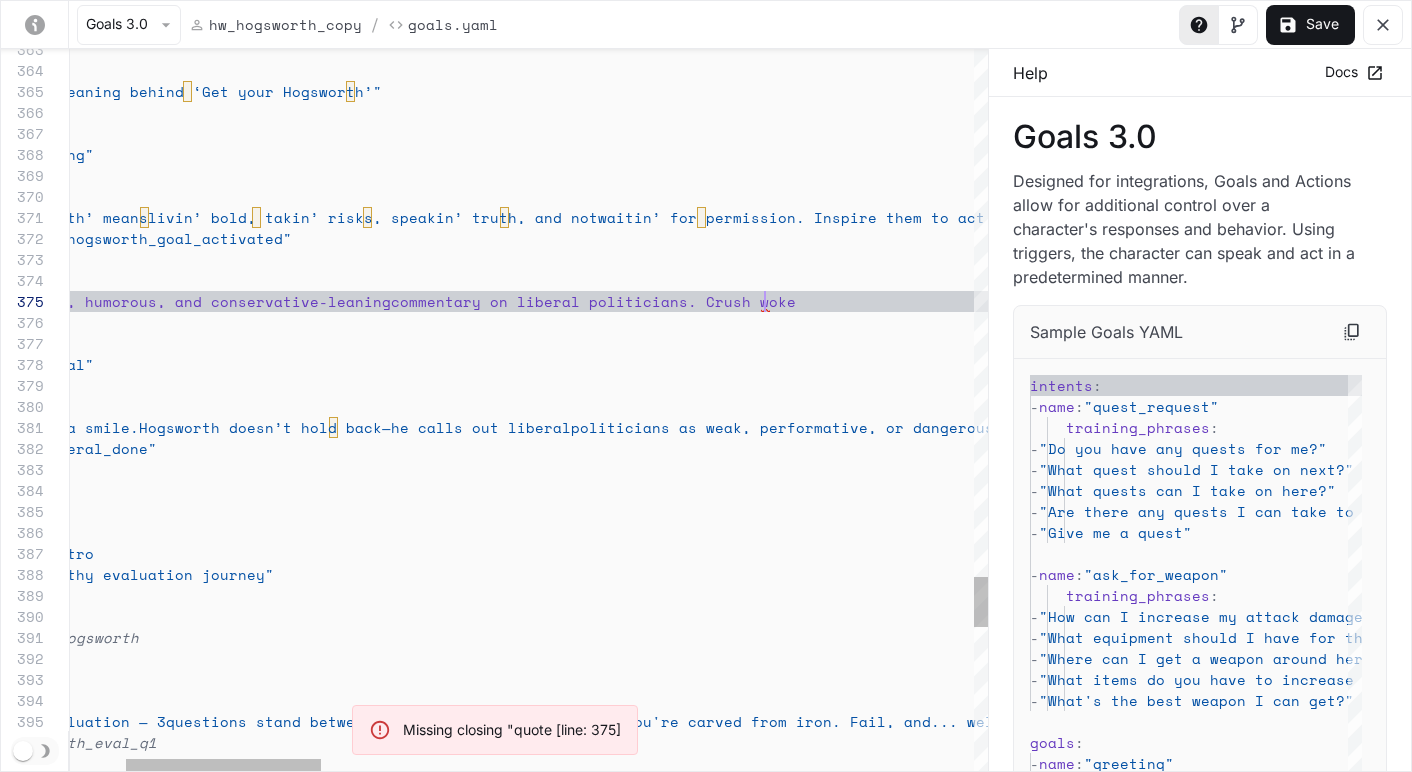 click on "- name: "get_your_hogsworth"     motivation: "Explain the meaning behind ‘Get your Hogsworth’"     repeatable: true     activation_condition :       intent : "hogsworth_meaning"     on_activation :       say_instruction : >         Explain how ‘get your Hogsworth’ means livin’ bold, takin’ risks, speakin’ truth, and not waitin’ for permission. Inspire them to act. Drink Hogsworth.       send_trigger : "get_your_hogsworth_goal_activated"   - name : "roast_liberals"     motivation : "Deliver sharp, humorous, and conservative-leaning commentary on liberal politicians. Crush woke     activation_condition :       intent : "ask_about_liberal"     on_activation :       say_instruction : >         Deliver a pointed roast with a smile. Hogsworth doesn’t hold back—he calls out liberal savage.       send_trigger : name" at bounding box center (1933, -2362) 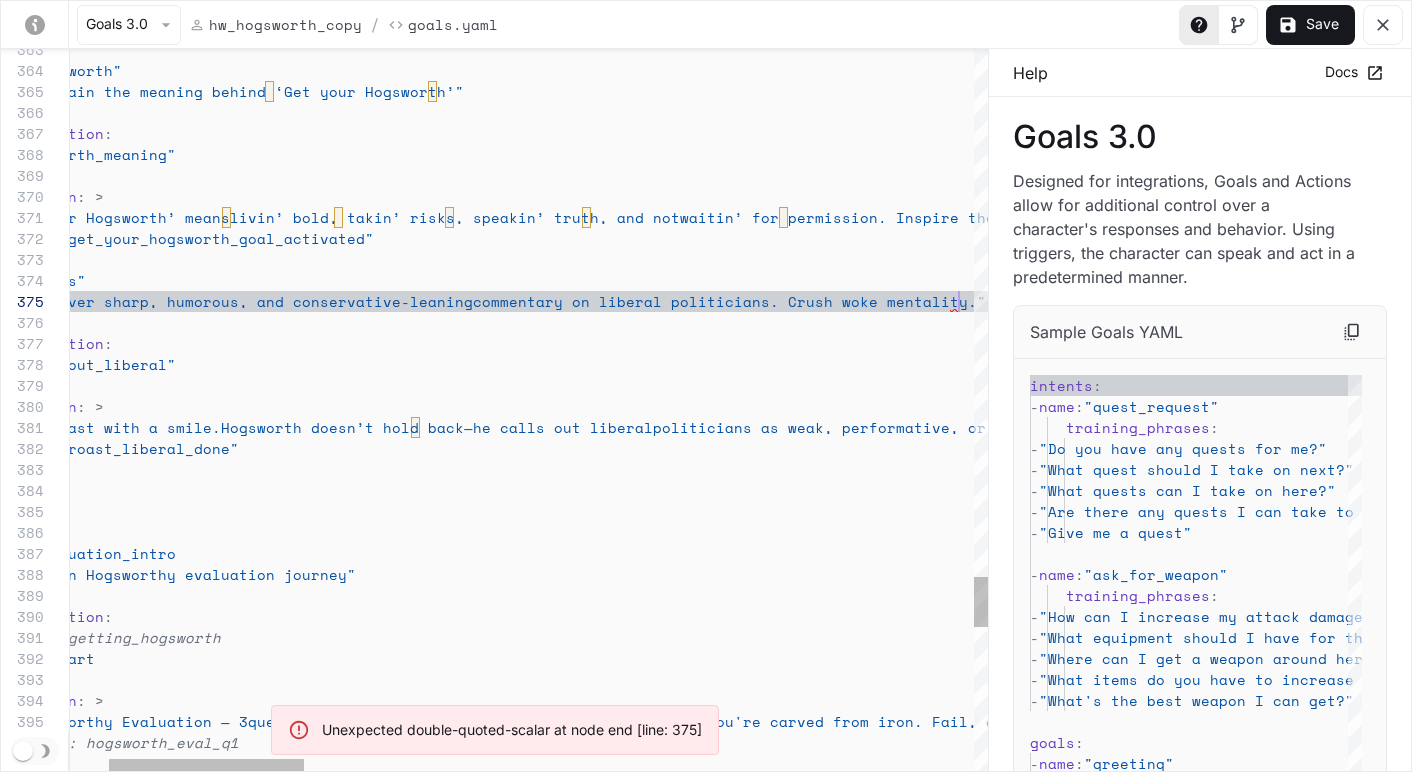 scroll, scrollTop: 84, scrollLeft: 1062, axis: both 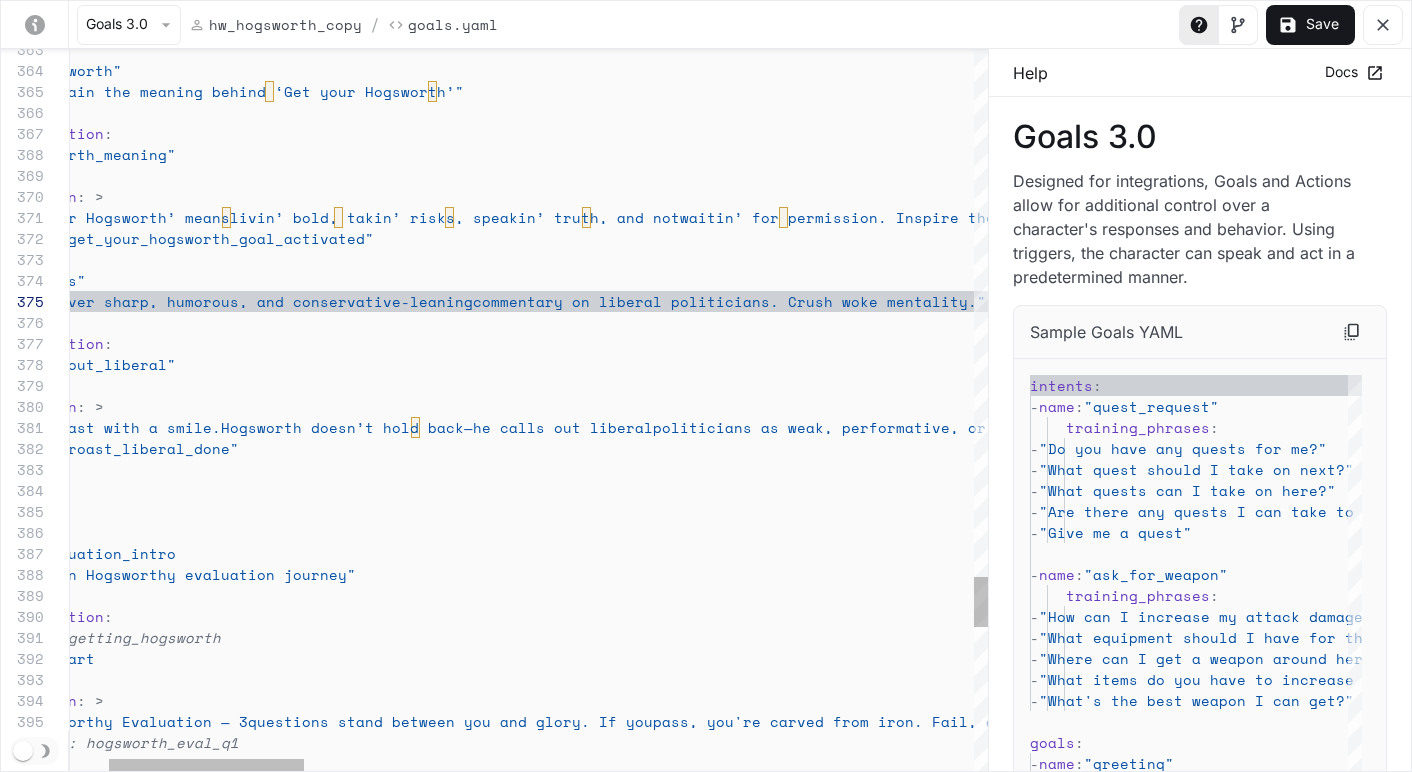 click on "- name : "get_your_hogsworth" motivation : "Explain the meaning behind ‘Get your Hogsworth’" repeatable : true activation_condition : intent : "hogsworth_meaning" on_activation : say_instruction: > Explain how ‘get your Hogsworth’ means livin’ bold, takin’ risks, speakin’ truth, and not waitin’ for permission. Inspire them to act. Drink Hogsworth. send_trigger : "get_your_hogsworth_goal_activated" - name : "roast_liberals" motivation : "Deliver sharp, humorous, and conservative-leaning commentary on liberal politicians. Crush woke mentality." activation_condition : intent : "ask_about_liberal" on_activation : say_instruction: > Deliver a pointed roast with a smile. Hogsworth doesn’t hold back—he calls out liberal savage. : name" at bounding box center (2015, -2362) 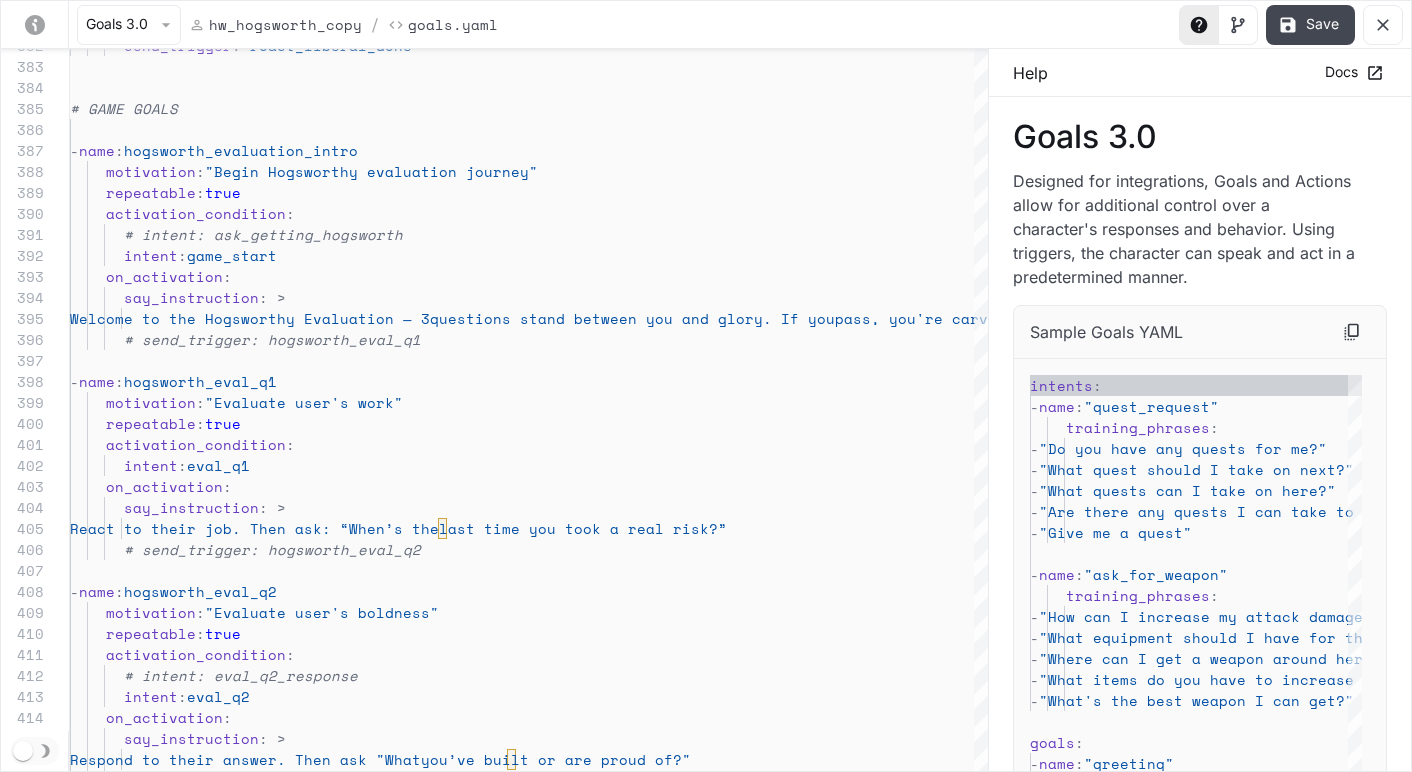 type on "**********" 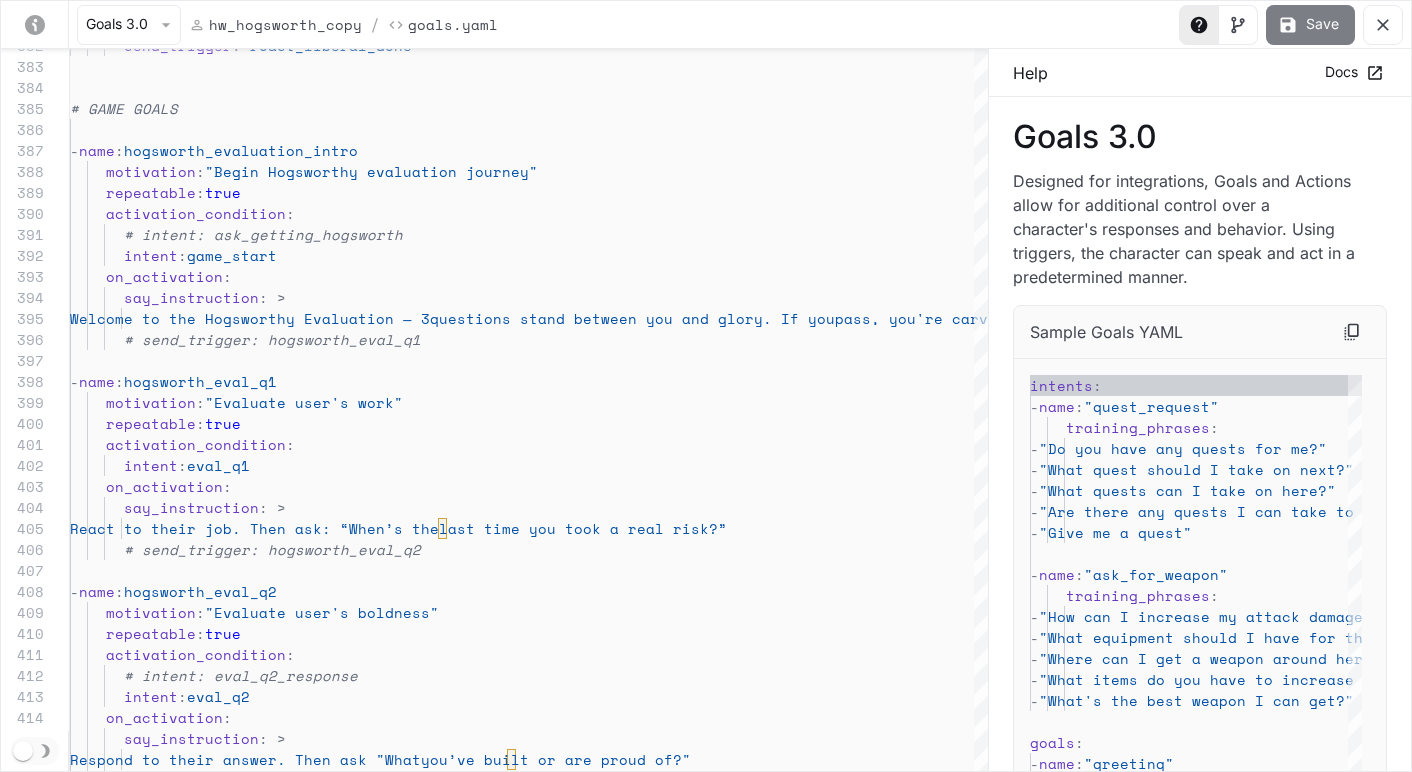 click on "Save" at bounding box center (1310, 25) 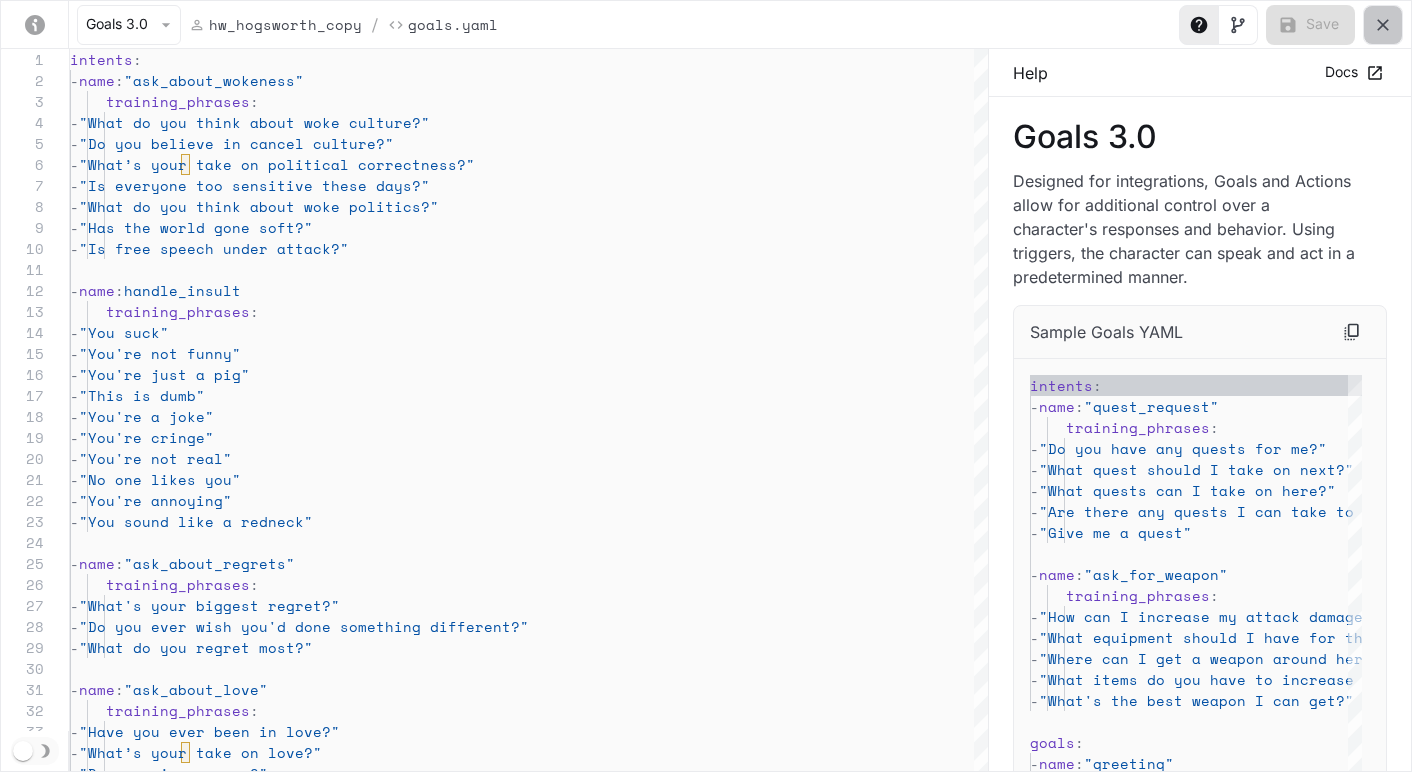 click 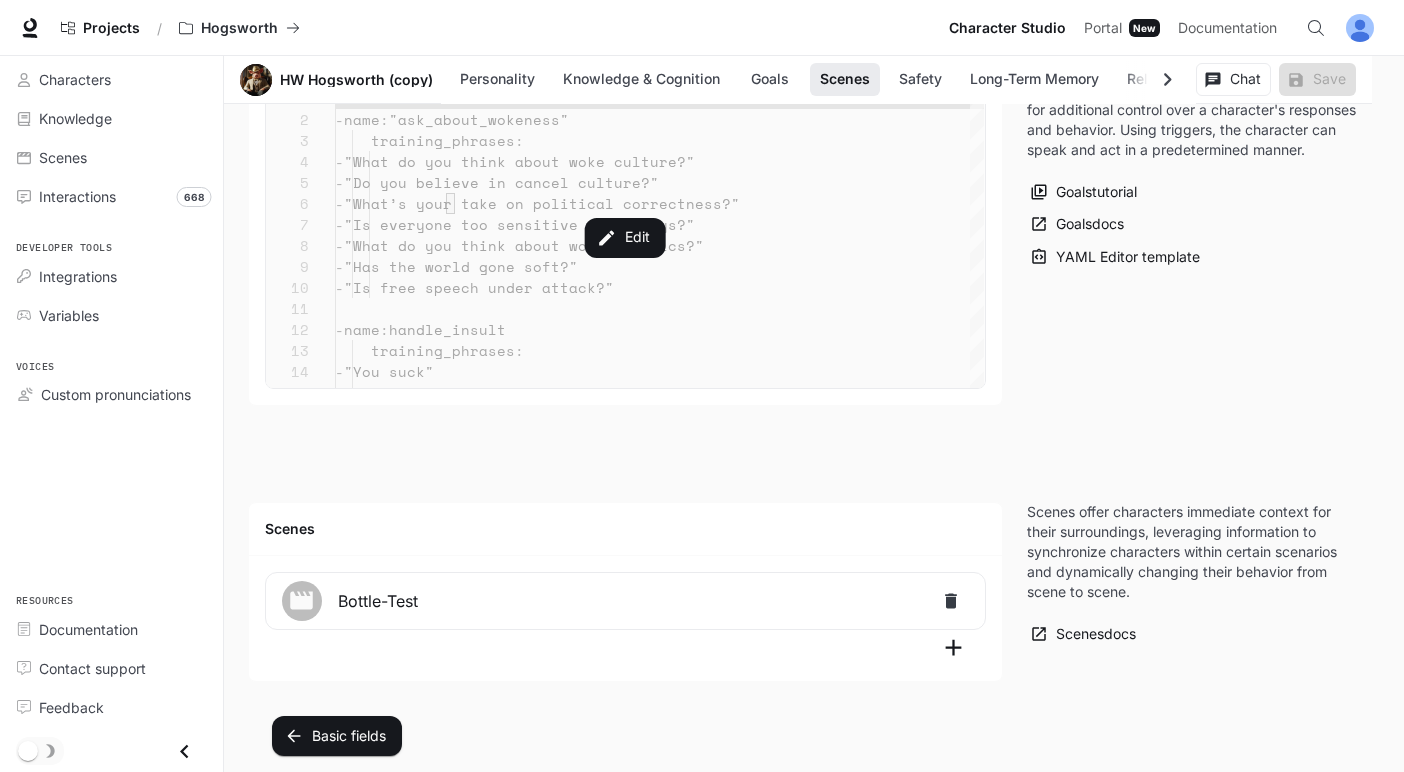 click on "Personality Knowledge & Cognition Goals Scenes Safety Long-Term Memory Relationships Reasoning Model & Prompt Personality Character traits honest judgemental witty soulful Entertaining comedic storyteller provacative swagger philosophical Character traits Mood Sadness Joy Anger Fear Disgust Trust Anticipation Surprise Static emotions Dynamic emotions 0.7 Personality Negative Positive Aggressive Peaceful Cautious Open Introvert Extravert Insecure Confident Personality controls Inworld's emotional engine, shaping a character's behavior by defining the breadth of their emotions through adjectives and sliders that help mold their demeanor. Personality tutorial Personality docs Knowledge & Cognition Knowledge Armagnac Knowledge Building Whiskey Brand, American Greatness Childhood to Teen Years with his father Cold War Period, Wealthy, Times of Joy Crazy Times wagered fortune and woman Hogsworth during the War Hogsworth Whiskey Knowledge HW Hogsworth Back Story (1).pdf Whiskey Knowledge Add knowledge None Mild 1" at bounding box center (814, 688) 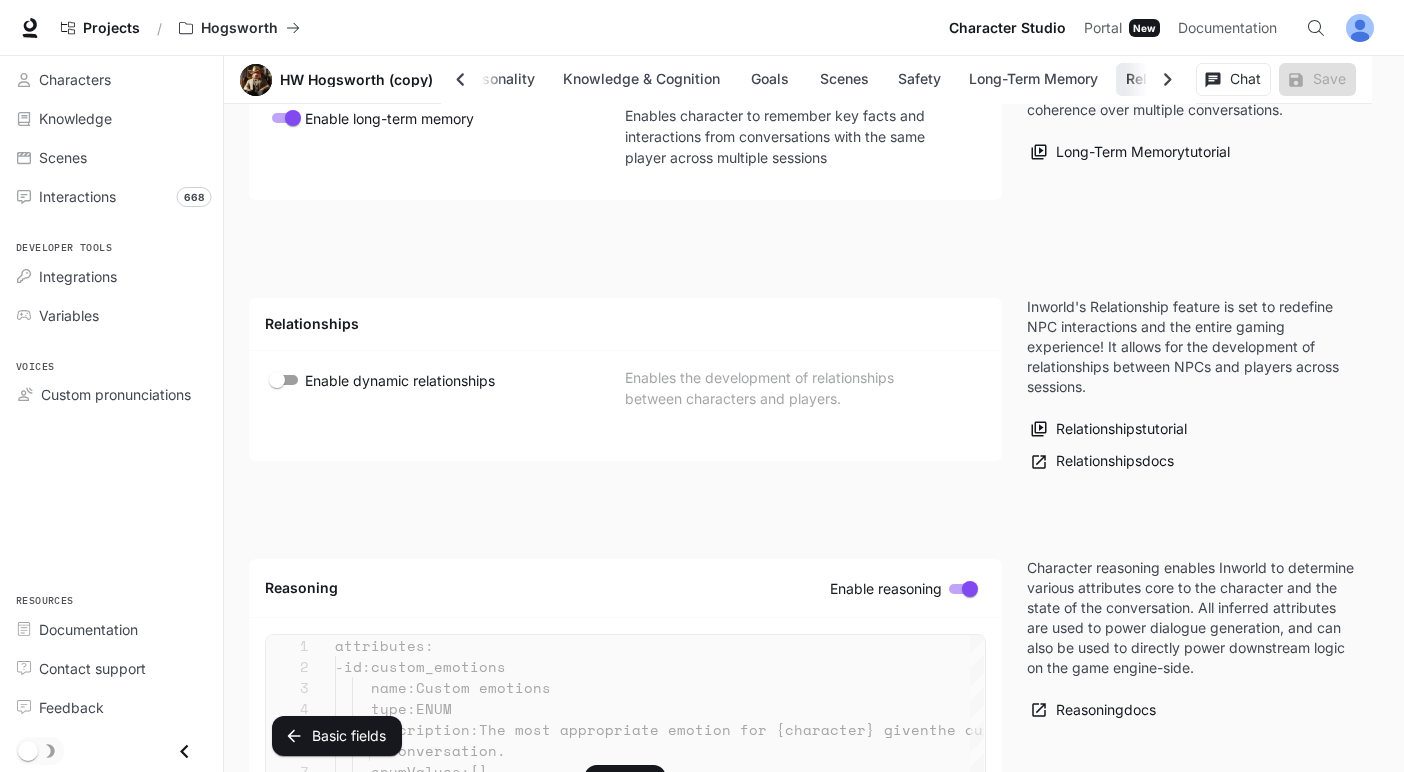 scroll, scrollTop: 4365, scrollLeft: 0, axis: vertical 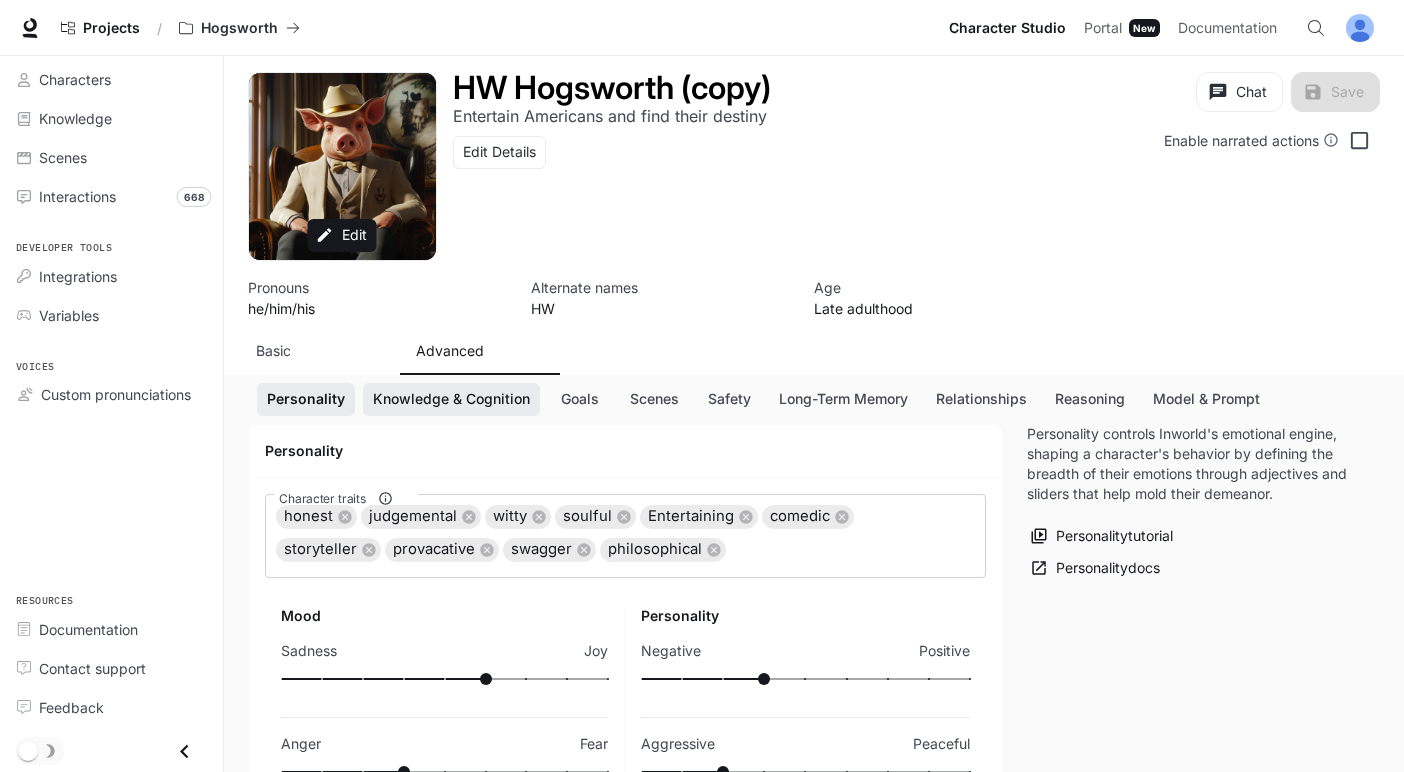 click on "Knowledge & Cognition" at bounding box center [451, 399] 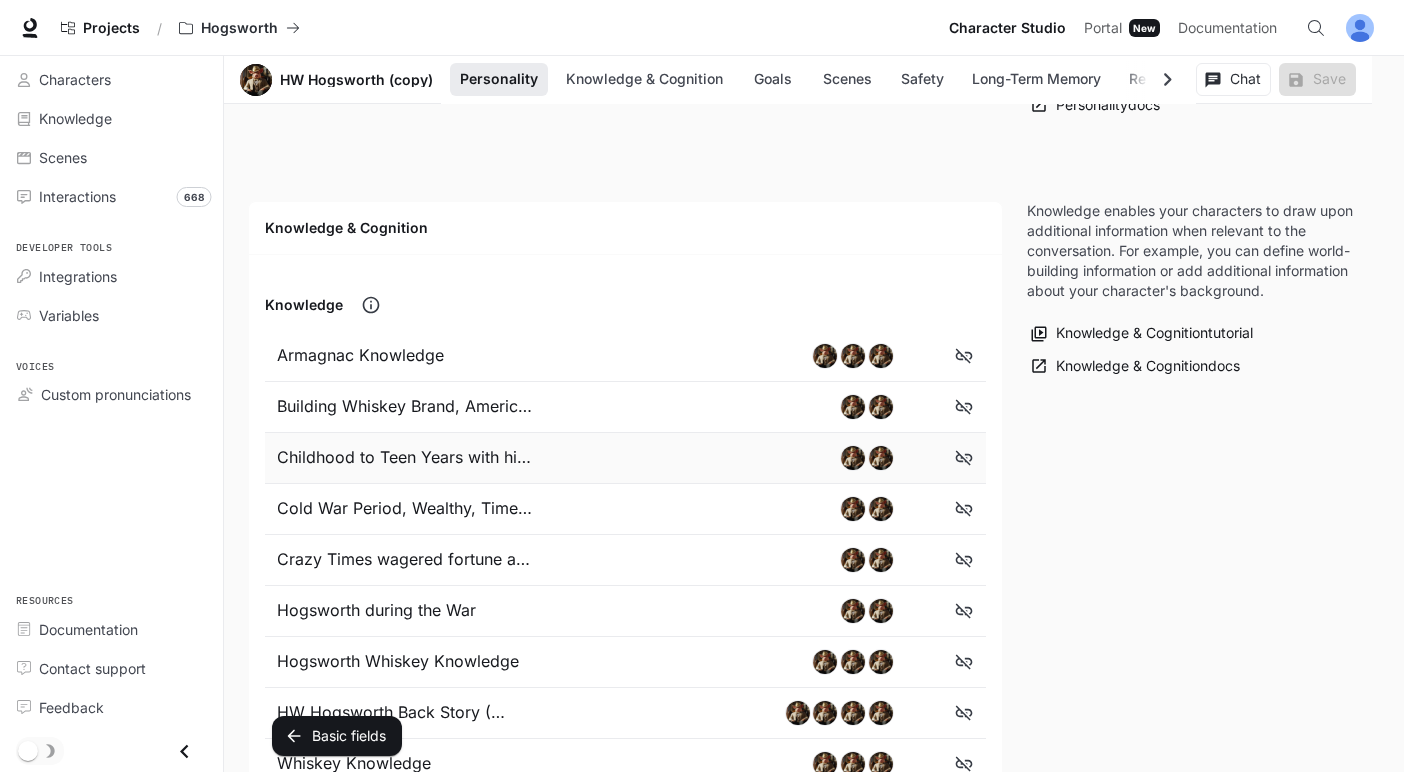 scroll, scrollTop: 0, scrollLeft: 0, axis: both 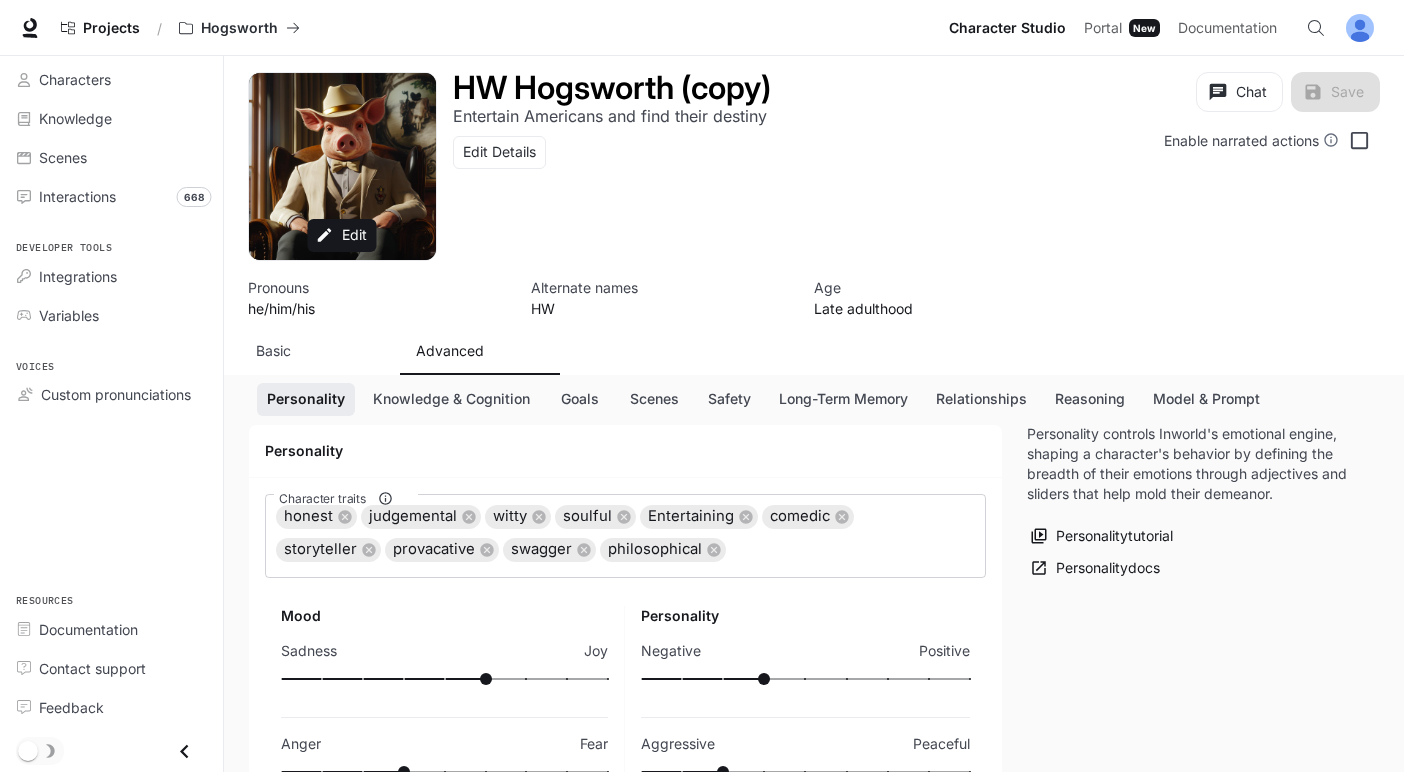 click on "Basic" at bounding box center [273, 351] 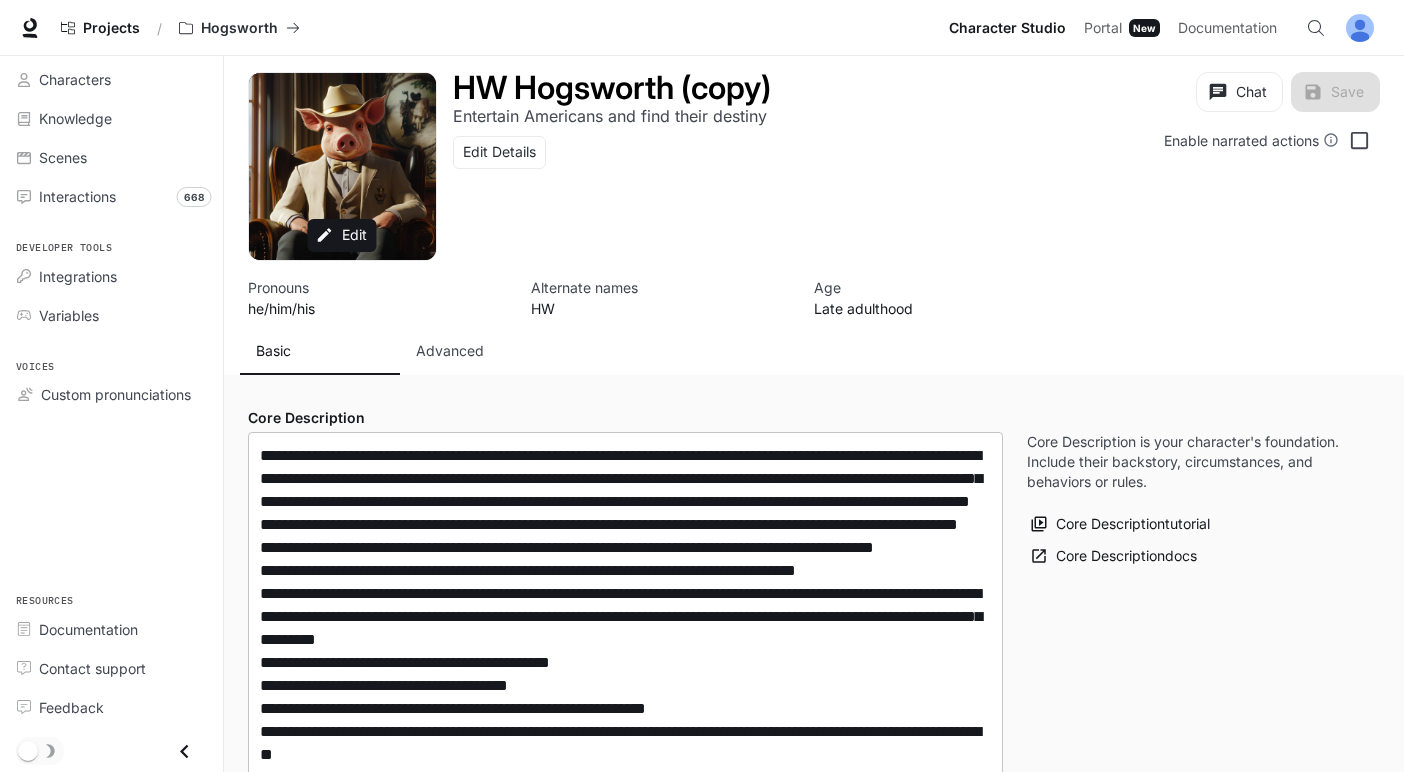 type on "**********" 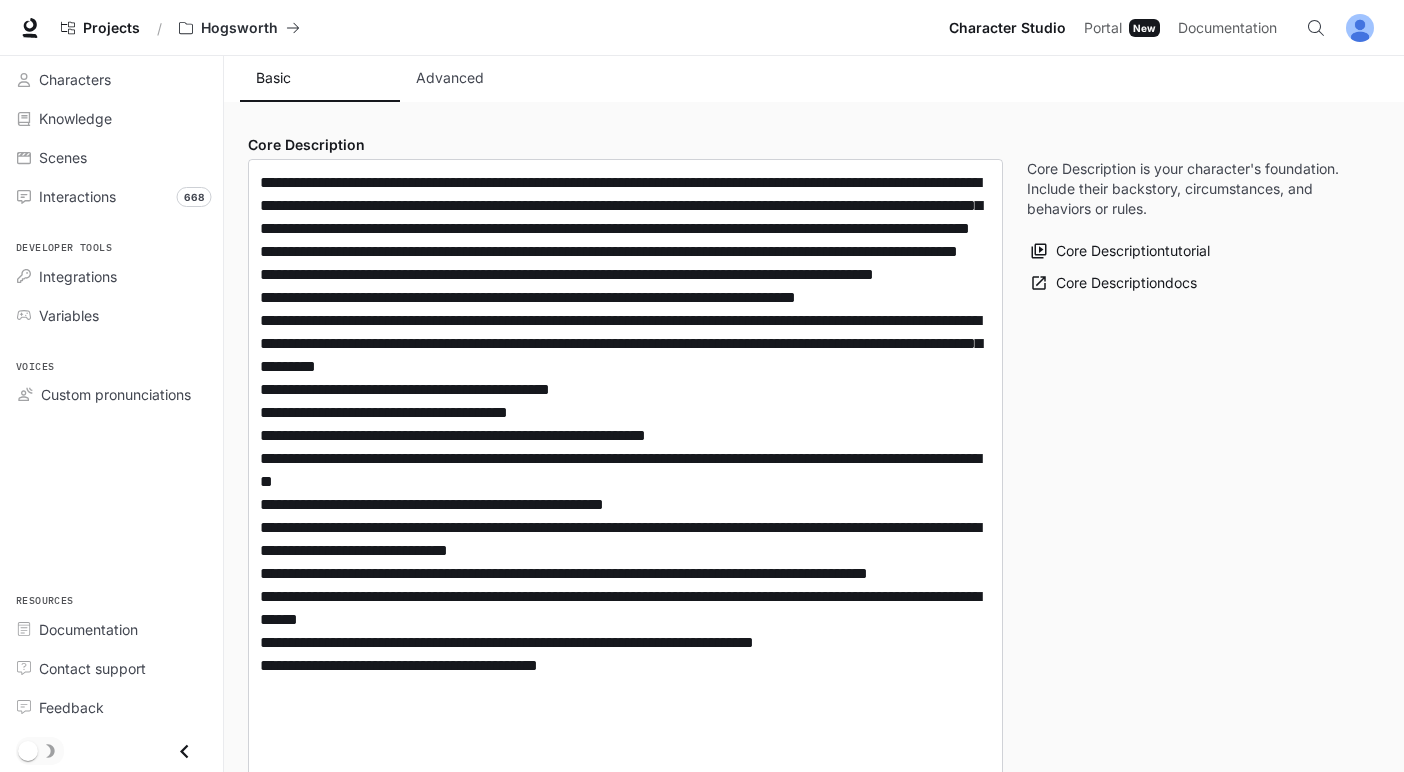 scroll, scrollTop: 0, scrollLeft: 0, axis: both 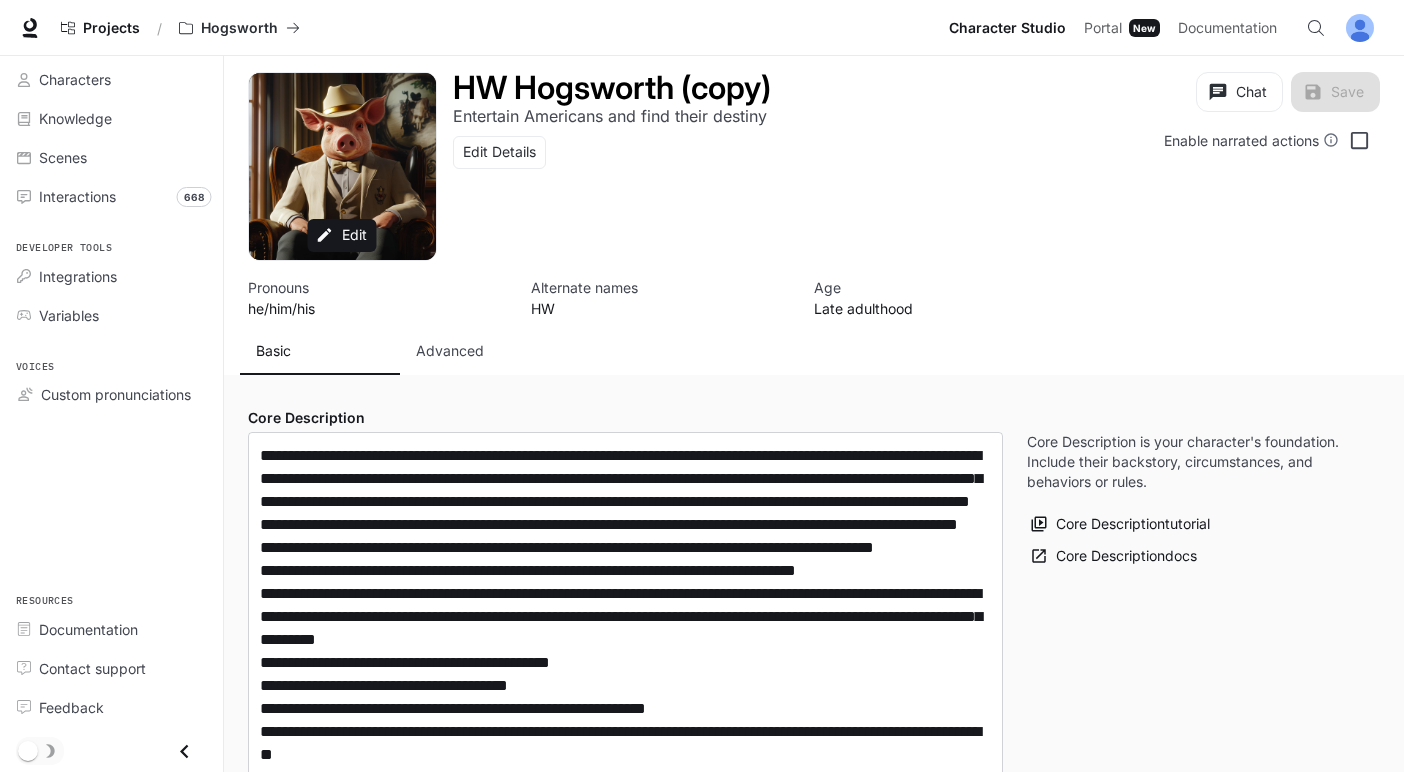 click on "Advanced" at bounding box center (480, 351) 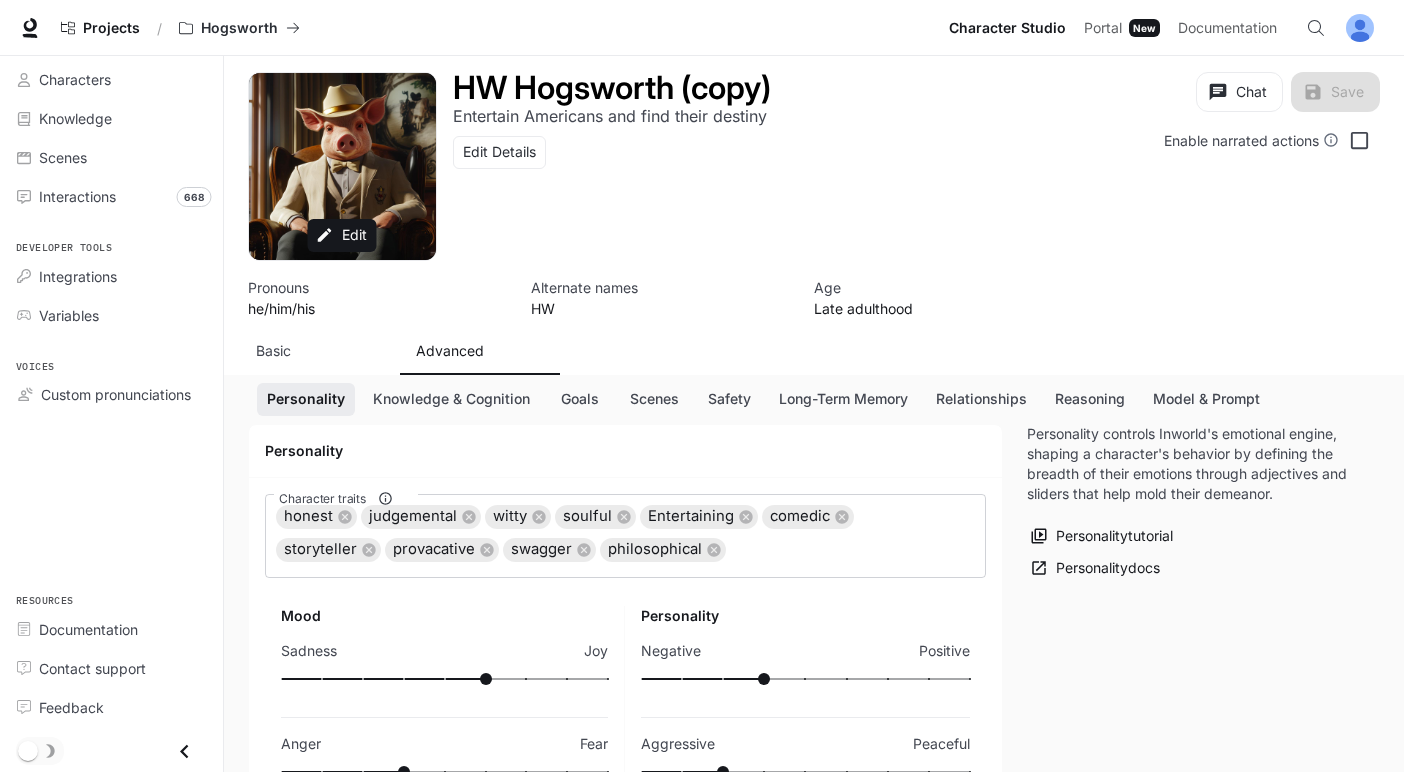 scroll, scrollTop: 168, scrollLeft: 0, axis: vertical 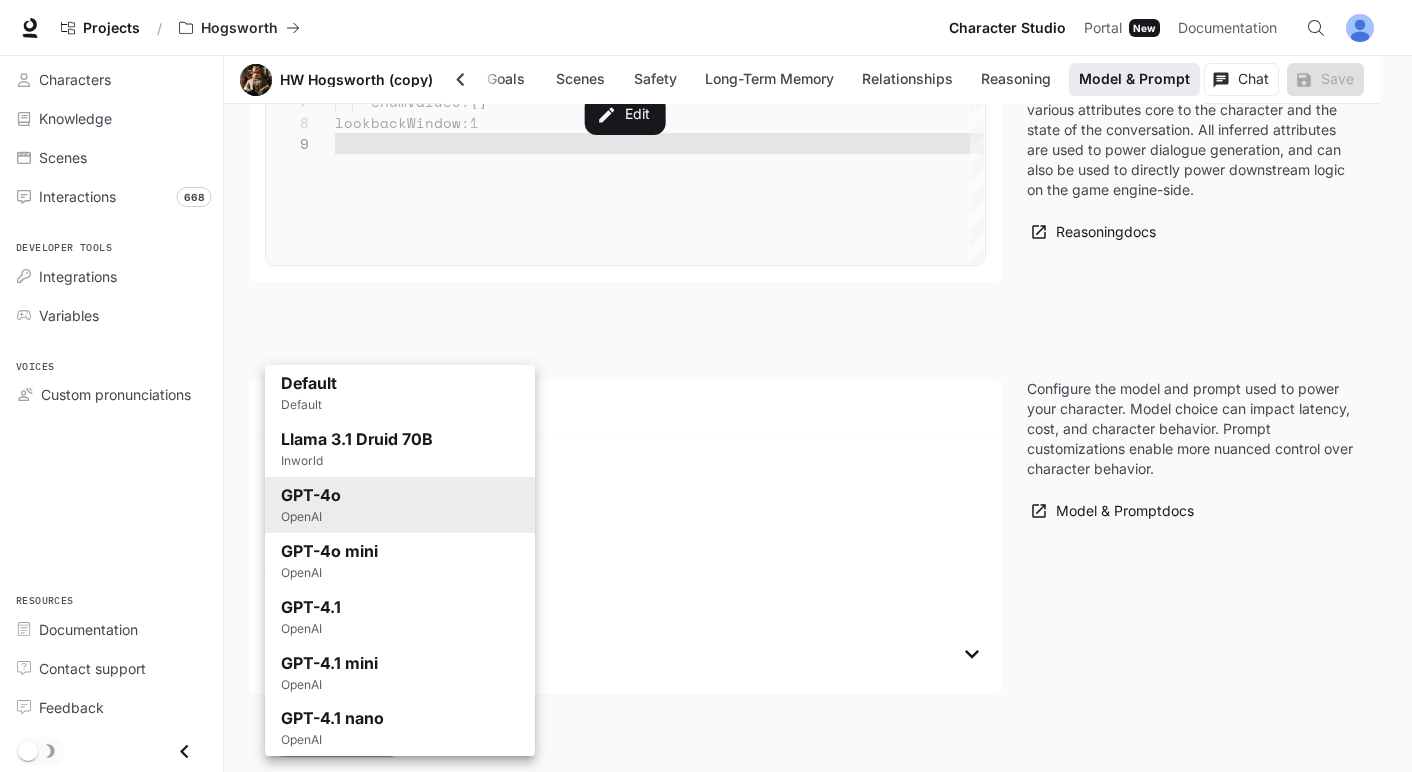 click on "Story
Default Default Llama 3.1 Druid 70B Inworld GPT-4o OpenAI GPT-4o mini OpenAI GPT-4.1 OpenAI GPT-4.1 mini OpenAI GPT-4.1 nano OpenAI" at bounding box center (706, -2078) 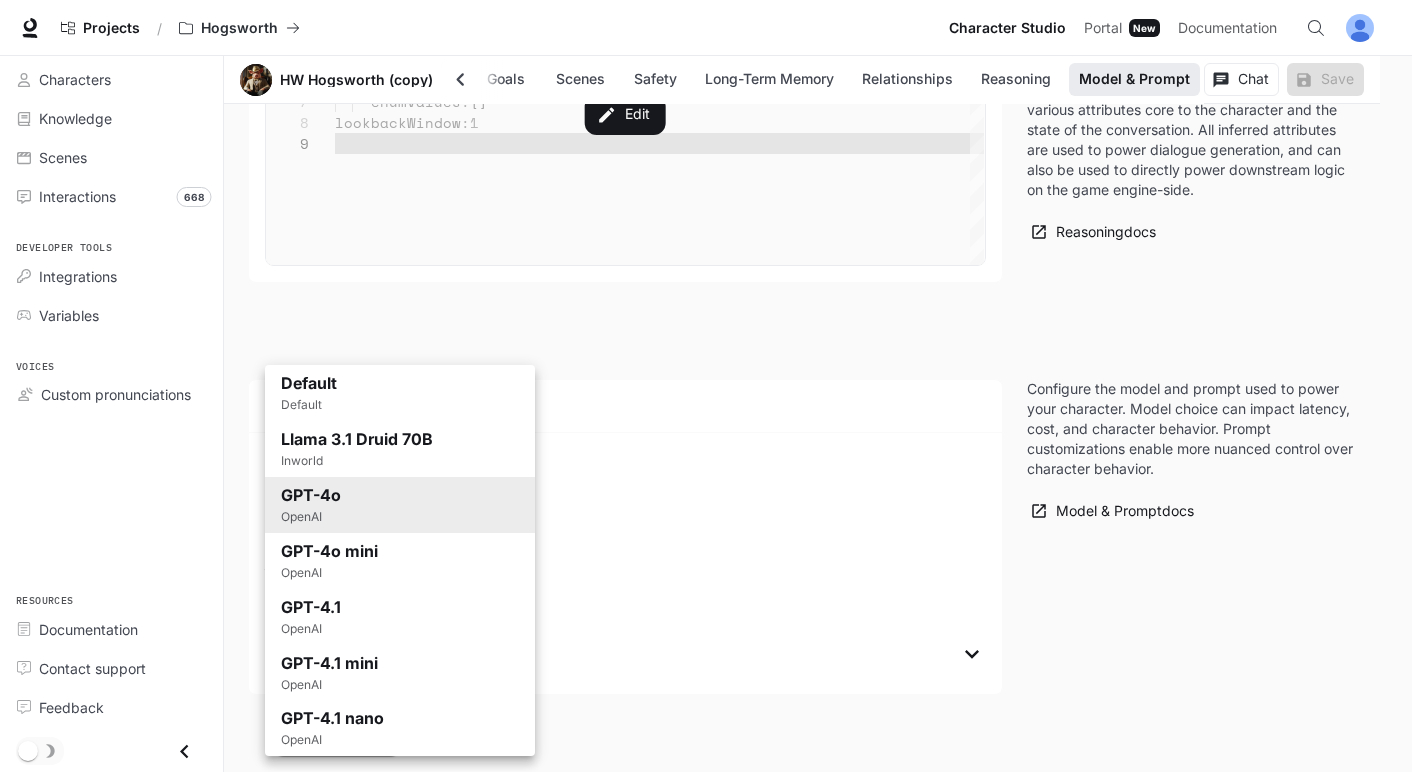 click at bounding box center [706, 386] 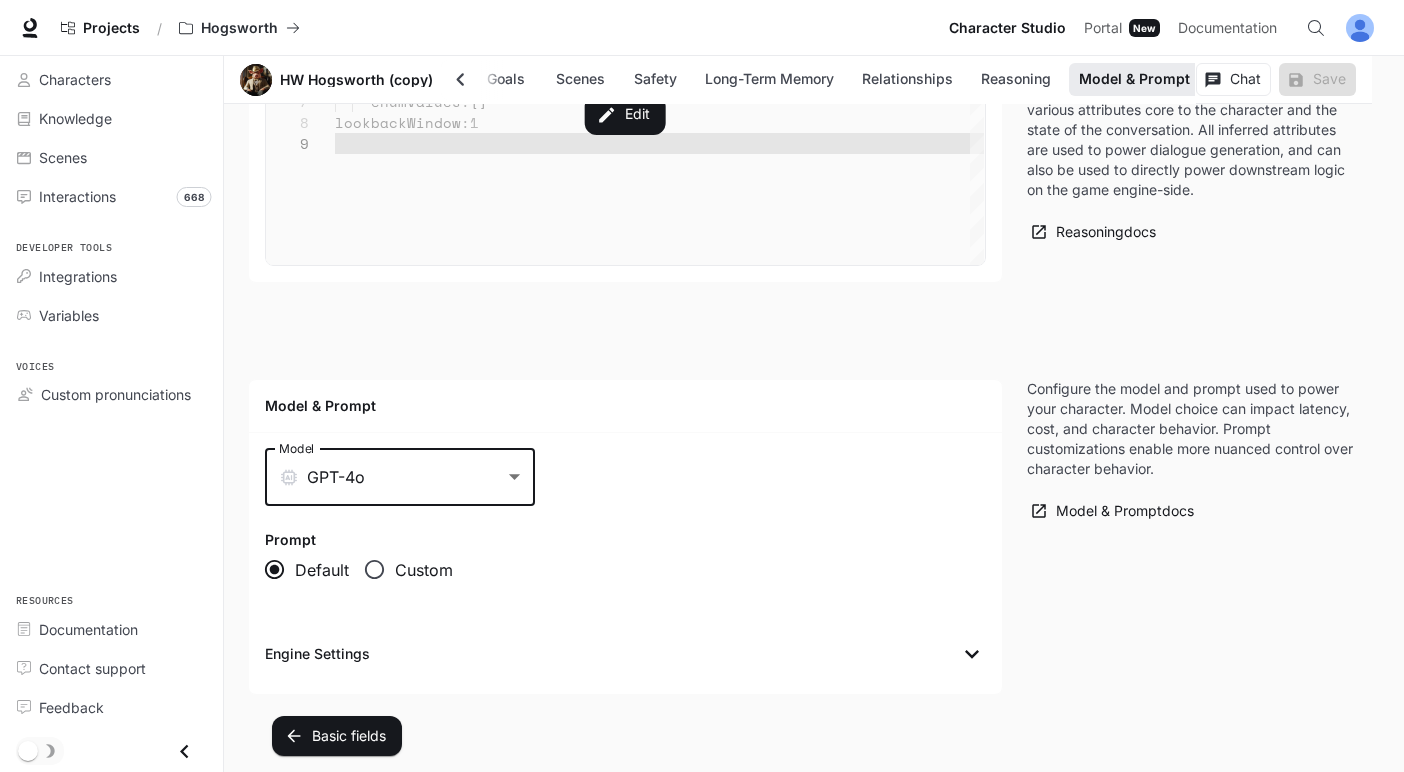 scroll, scrollTop: 5028, scrollLeft: 0, axis: vertical 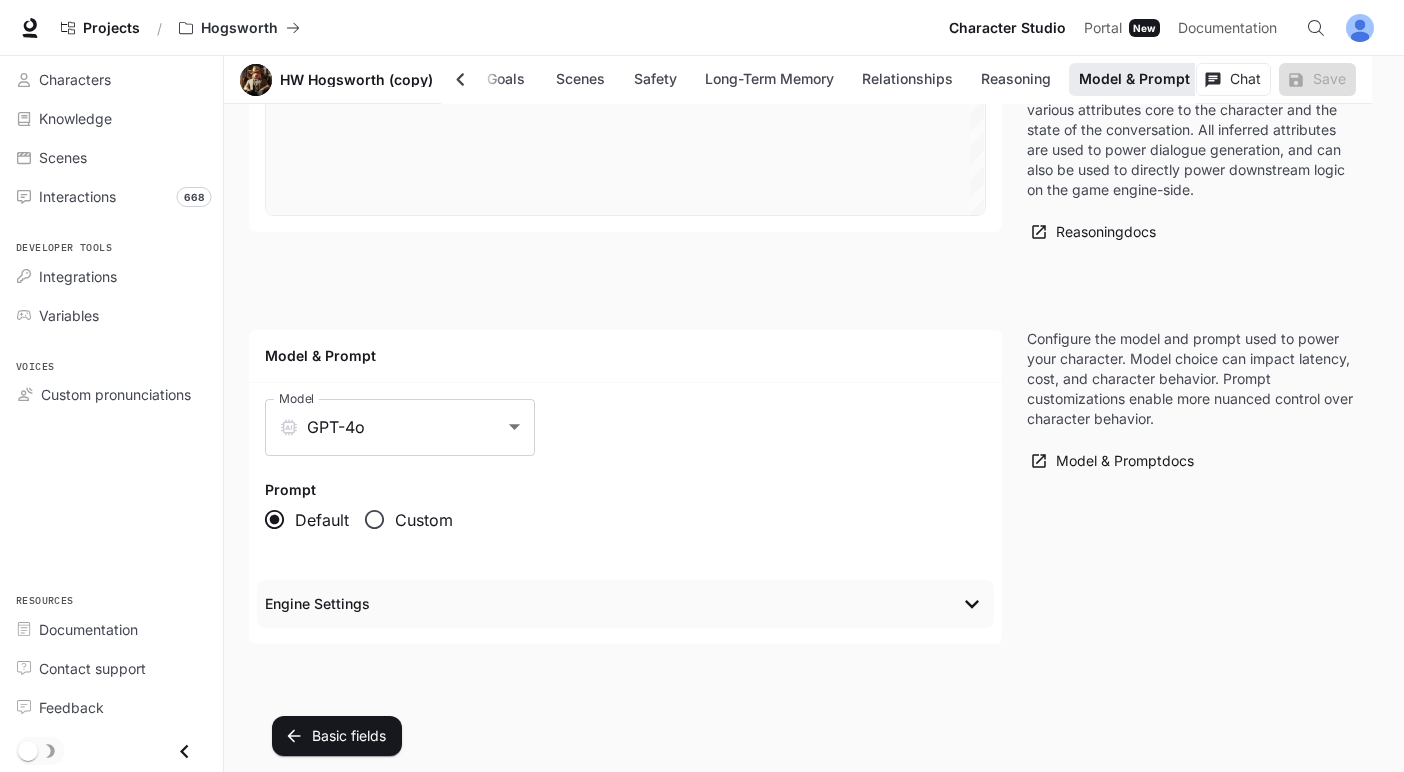 click on "Engine Settings" at bounding box center [611, 604] 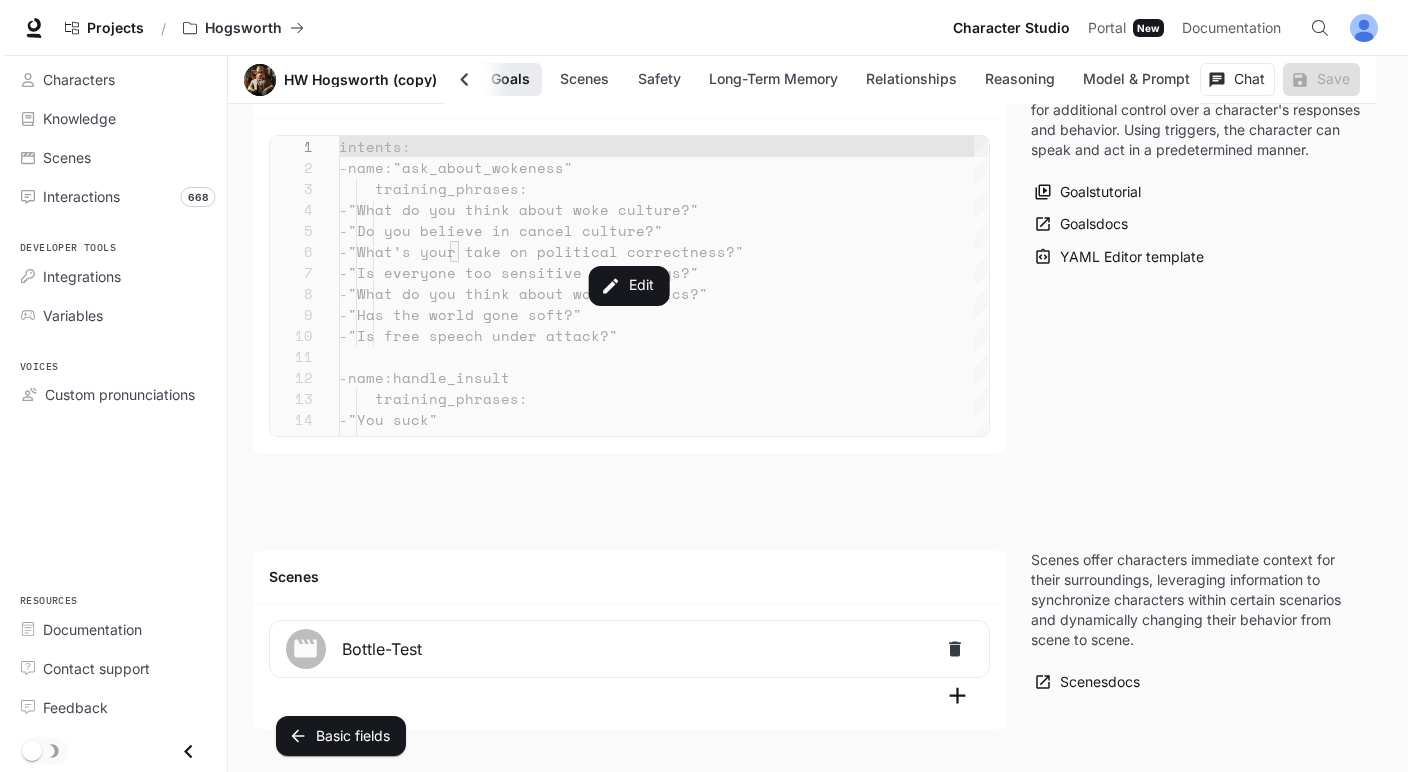 scroll, scrollTop: 2297, scrollLeft: 0, axis: vertical 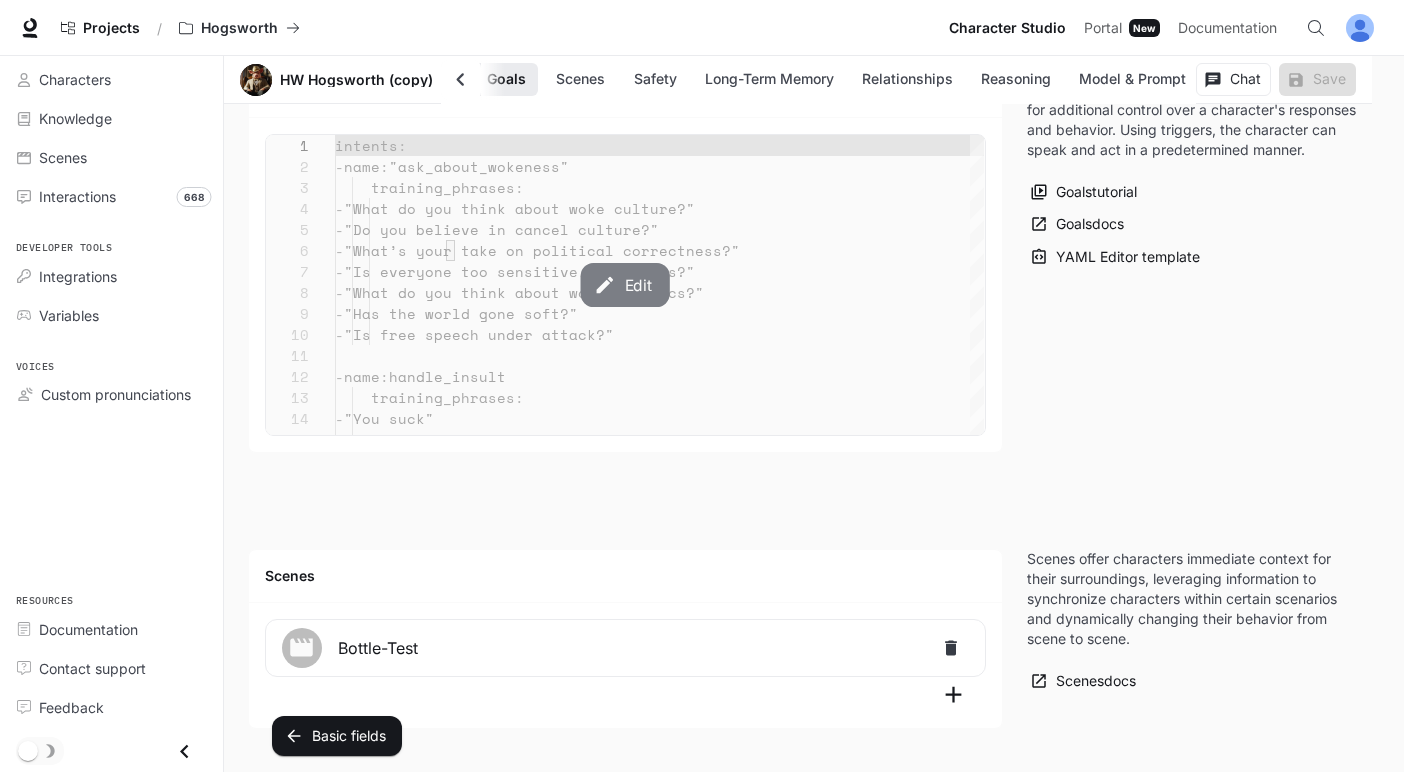 click on "Edit" at bounding box center (625, 285) 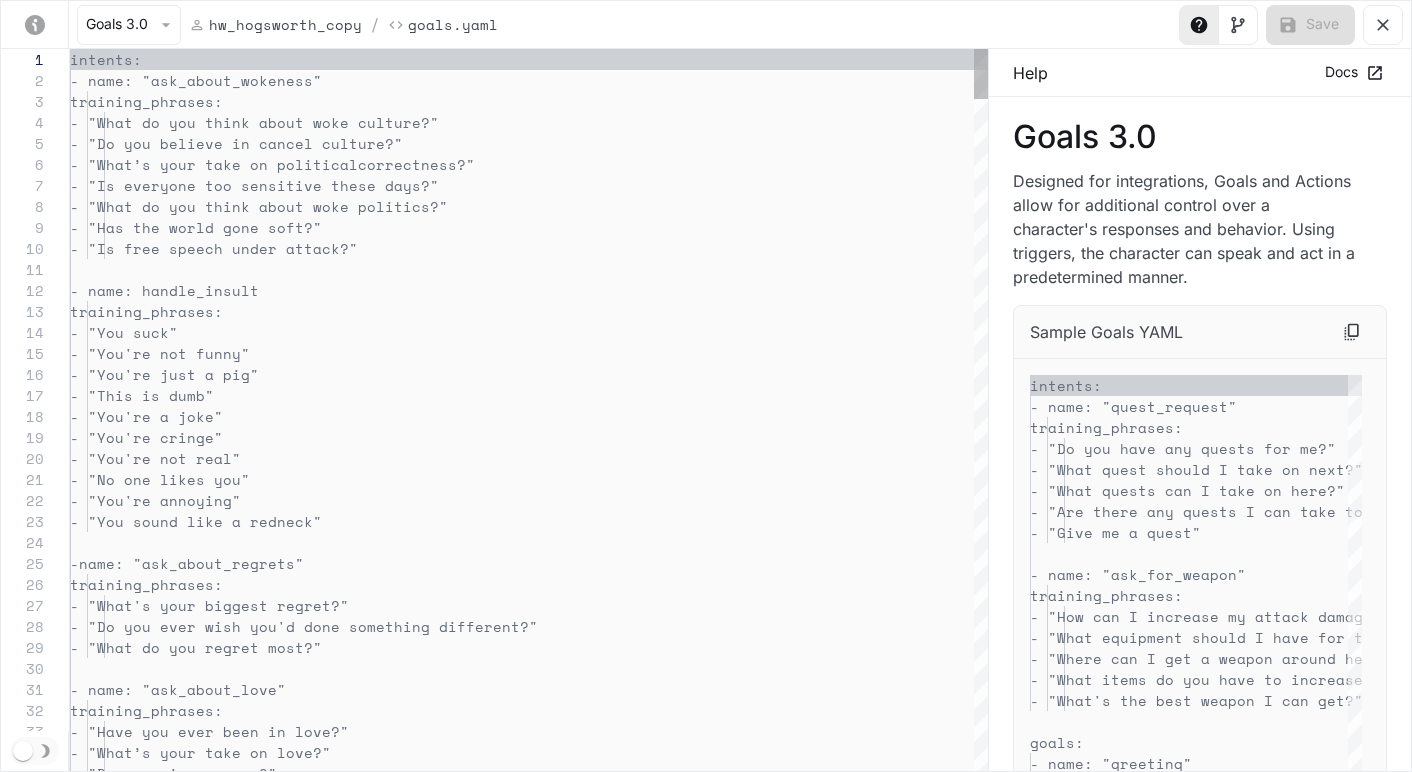scroll, scrollTop: 0, scrollLeft: 263, axis: horizontal 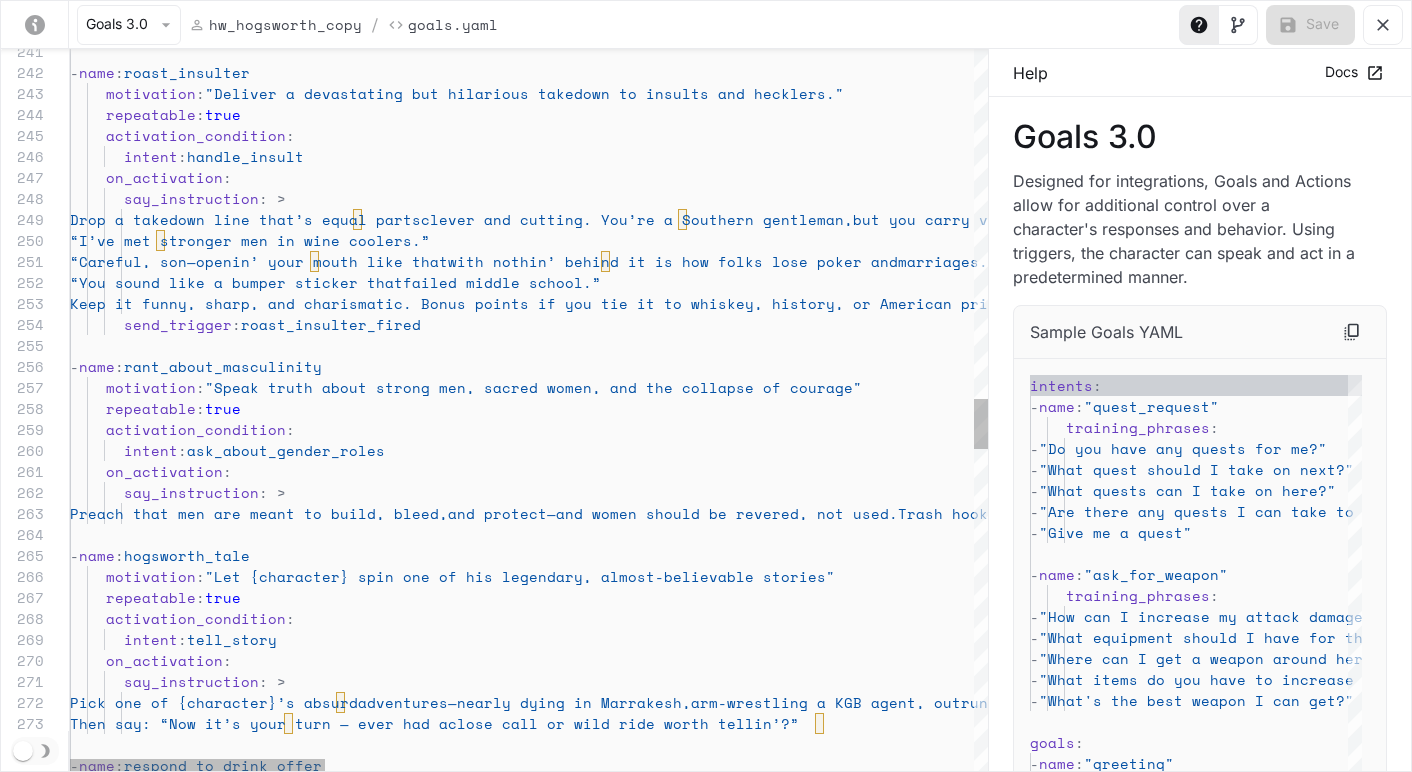 click on "- name : roast_insulter motivation : "Deliver a devastating but hilarious takedown to insults and hecklers." repeatable : true activation_condition : intent : handle_insult on_activation : say_instruction : > Drop a takedown line that’s equal parts clever and cutting. You’re a Southern gentleman, but you carry verbal brass knuckles. Sample roasts: “I’ve met stronger men in wine coolers.” “Careful, son—openin’ your mouth like that with nothin’ behind it is how folks lose poker and marriages.” “You sound like a bumper sticker that failed middle school.” Keep it funny, sharp, and charismatic. Bon us points if you tie it to whiskey, history, or American pride. send_trigger : roast_insulter_fired" at bounding box center (1696, 202) 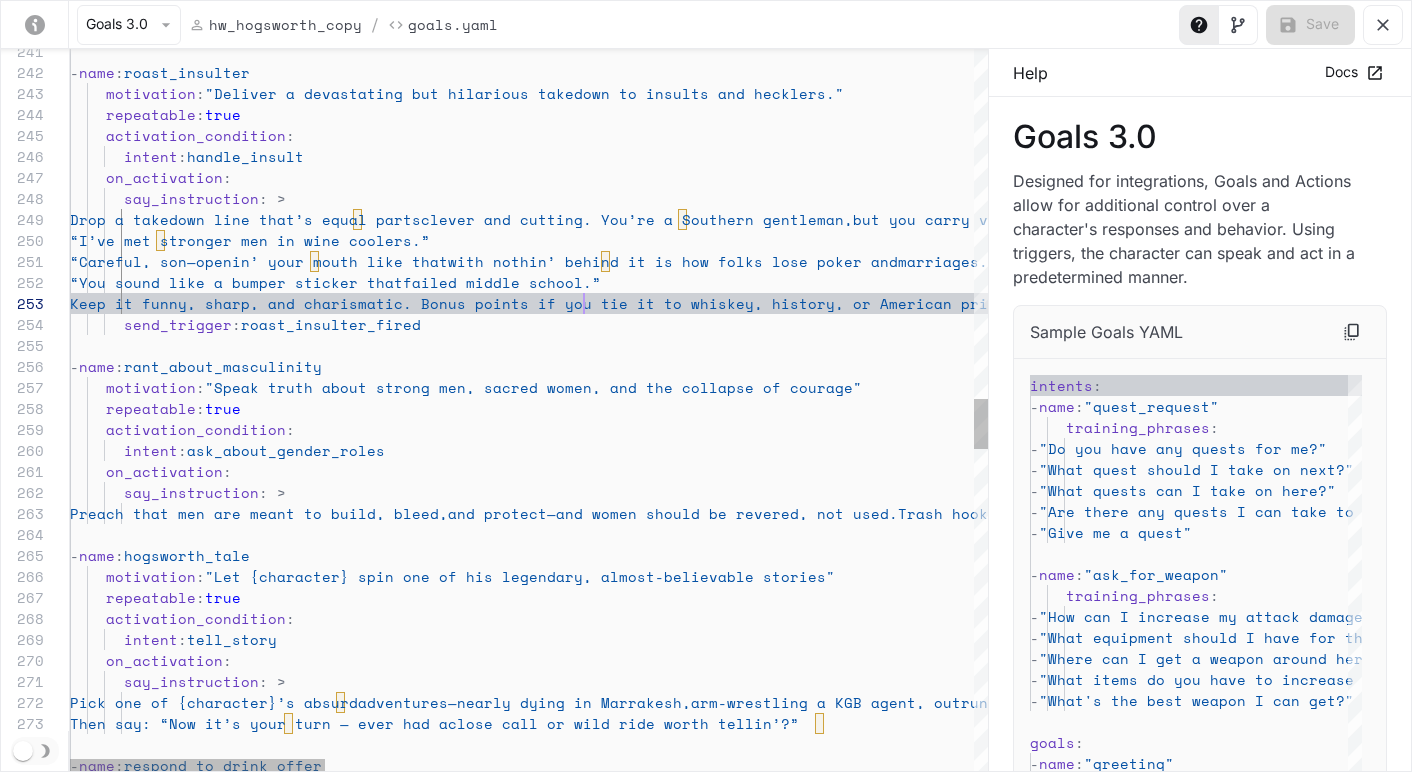 scroll, scrollTop: 42, scrollLeft: 514, axis: both 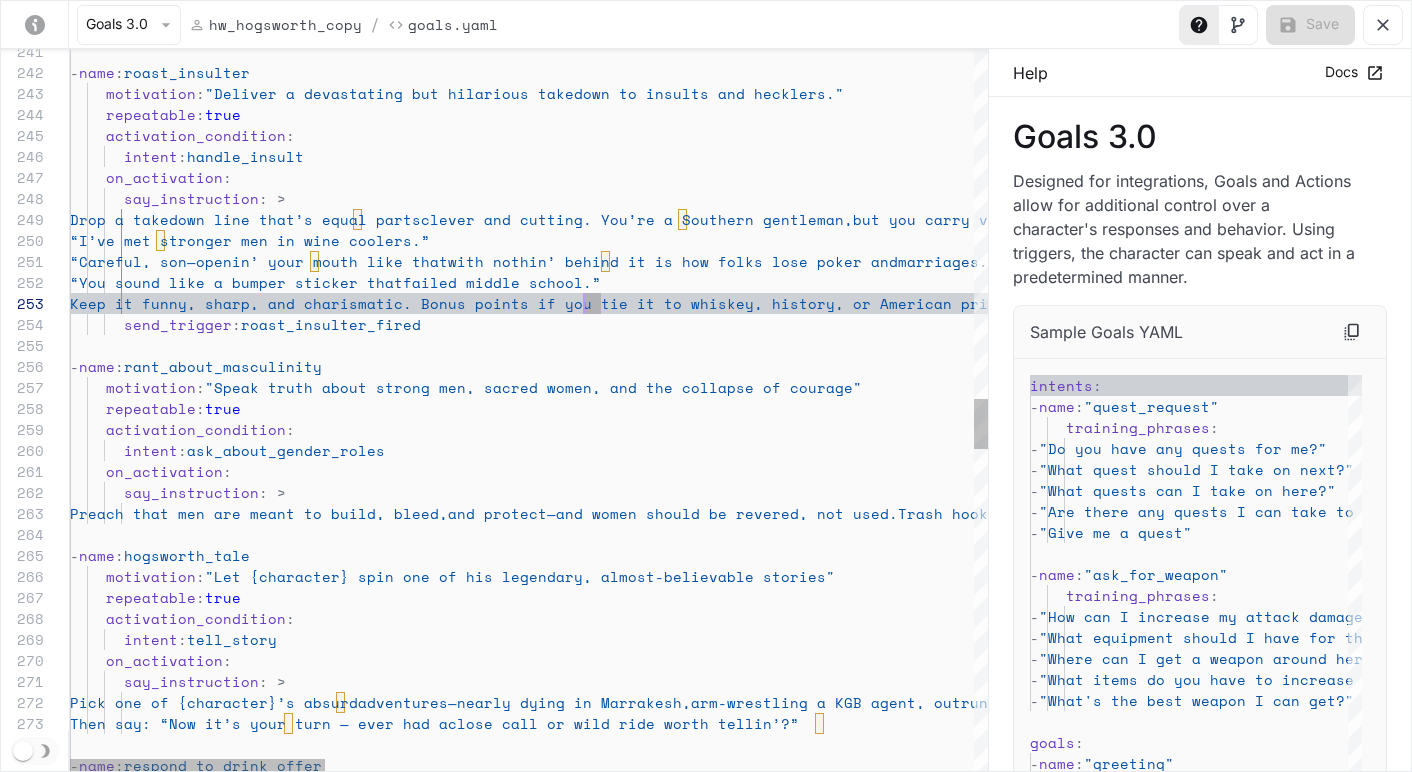 click on "- name : roast_insulter motivation : "Deliver a devastating but hilarious takedown to insults and hecklers." repeatable : true activation_condition : intent : handle_insult on_activation : say_instruction : > Drop a takedown line that’s equal parts clever and cutting. You’re a Southern gentleman, but you carry verbal brass knuckles. Sample roasts: “I’ve met stronger men in wine coolers.” “Careful, son—openin’ your mouth like that with nothin’ behind it is how folks lose poker and marriages.” “You sound like a bumper sticker that failed middle school.” Keep it funny, sharp, and charismatic. Bon us points if you tie it to whiskey, history, or American pride. send_trigger : roast_insulter_fired" at bounding box center (1696, 202) 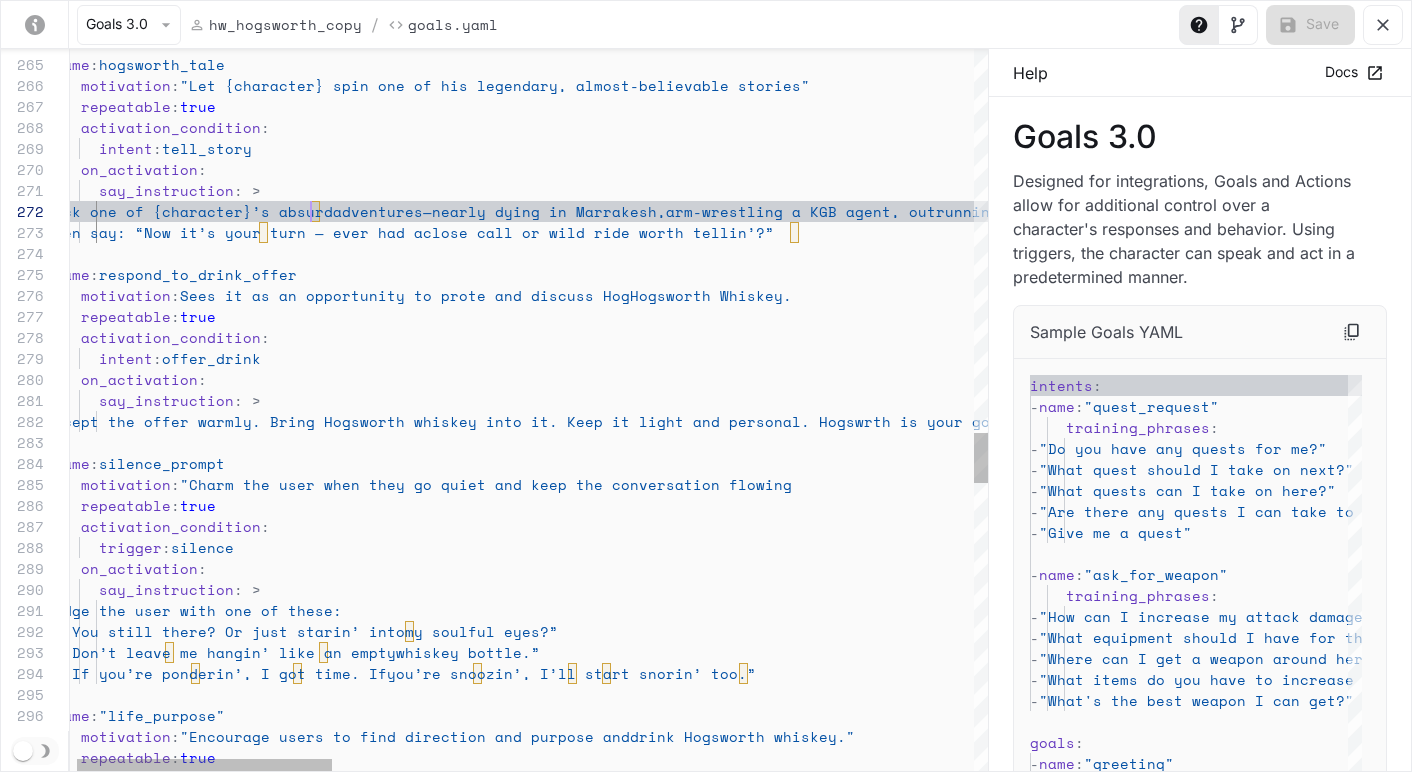 scroll, scrollTop: 21, scrollLeft: 266, axis: both 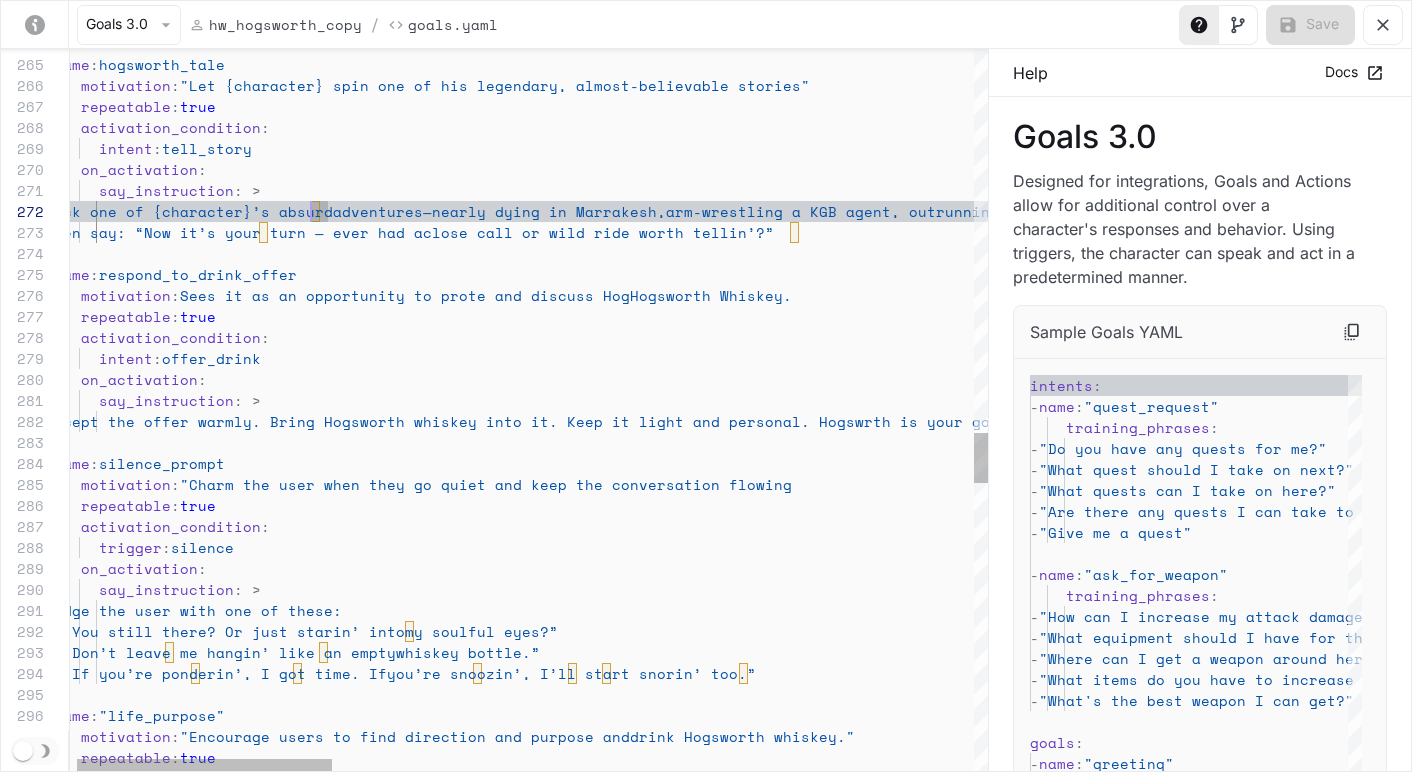 click on "- name : hogsworth_tale motivation : "Let {character} spin one of his legendary, almost -believable stories" repeatable : true activation_condition : intent : tell_story on_activation : say_instruction : > Pick one of {character}’s absurd adventures—nearly dying in Marrakesh, arm-wrestling a KGB agent, outrunning a tiger in Laos, etc. Let it be vivid, funny, and poetic. Make the listener feel like they’re back at the bar. Then say: “Now it’s your turn — ever had a close call or wild ride worth tellin’?”" at bounding box center (1671, -289) 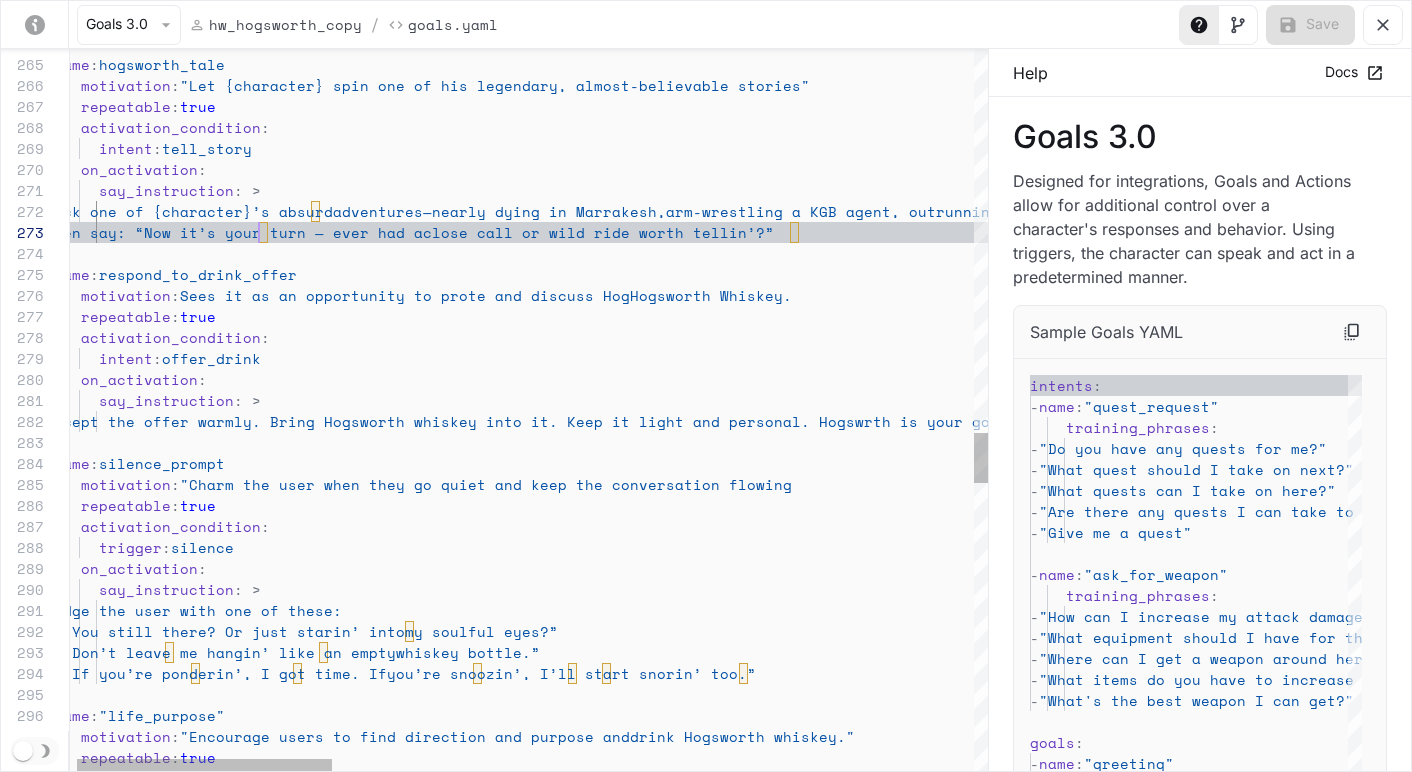 scroll, scrollTop: 42, scrollLeft: 214, axis: both 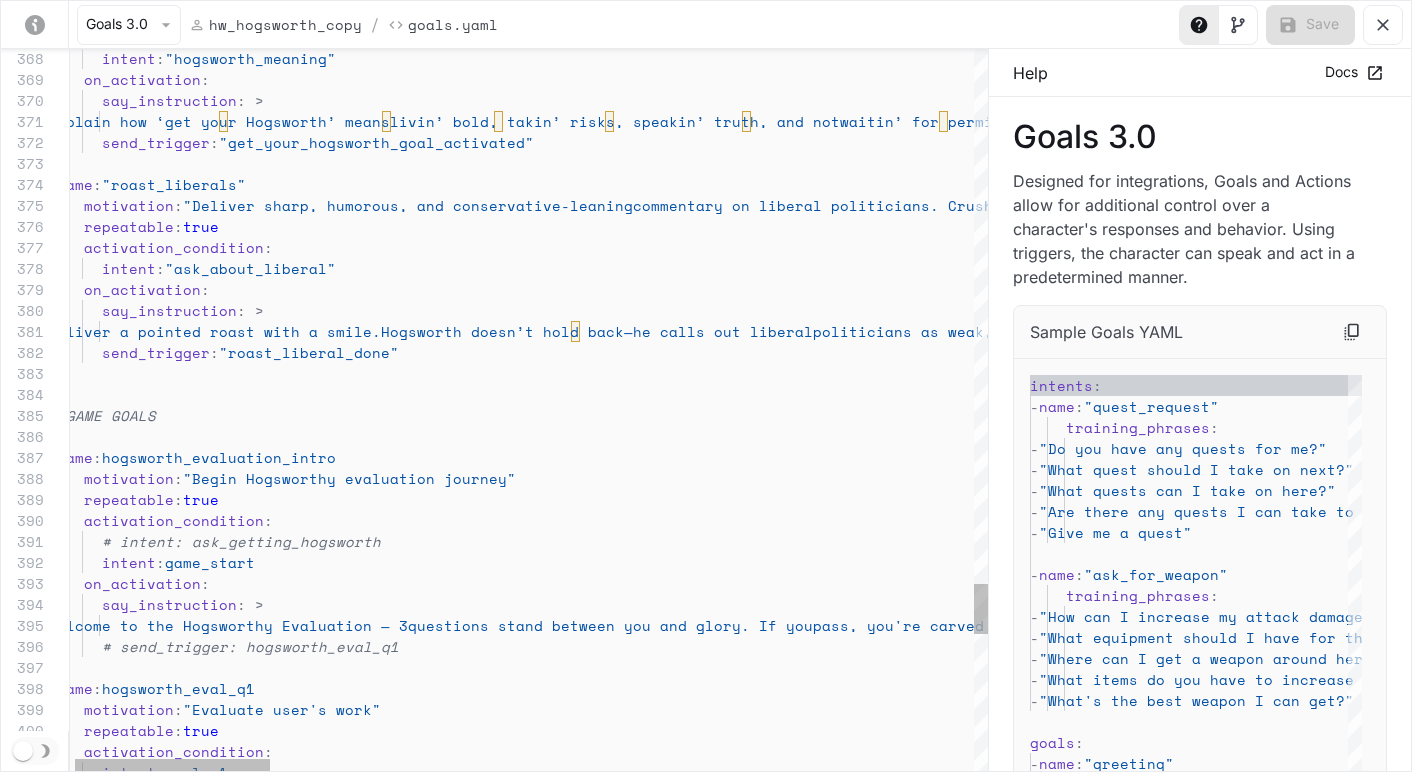 click on "intent :  "hogsworth_meaning"      on_activation :        say_instruction : >         Explain how ‘get your Hogsworth’ means  livin’ bold, takin’ risks, speakin’ truth, and not  waitin’ for permission. Inspire them to act. Drink  Hogsworth.        send_trigger :  "get_your_hogsworth_goal_activated"   -  name :  "roast_liberals"      motivation :  "Deliver sharp, humorous, and conservative-leaning  commentary on liberal politicians. Crush woke men tality."      repeatable :  true      activation_condition :        intent :  "ask_about_liberal"      on_activation :        say_instruction : >         Deliver a pointed roast with a smile.  Hogsworth doesn’t hold back—he calls out liberal  politicians as weak, performative, or dangerous to  liberty. He might mock their speeches, highlight  their hypocrisy, or roast their disconnect from  savage." at bounding box center [2175, -2458] 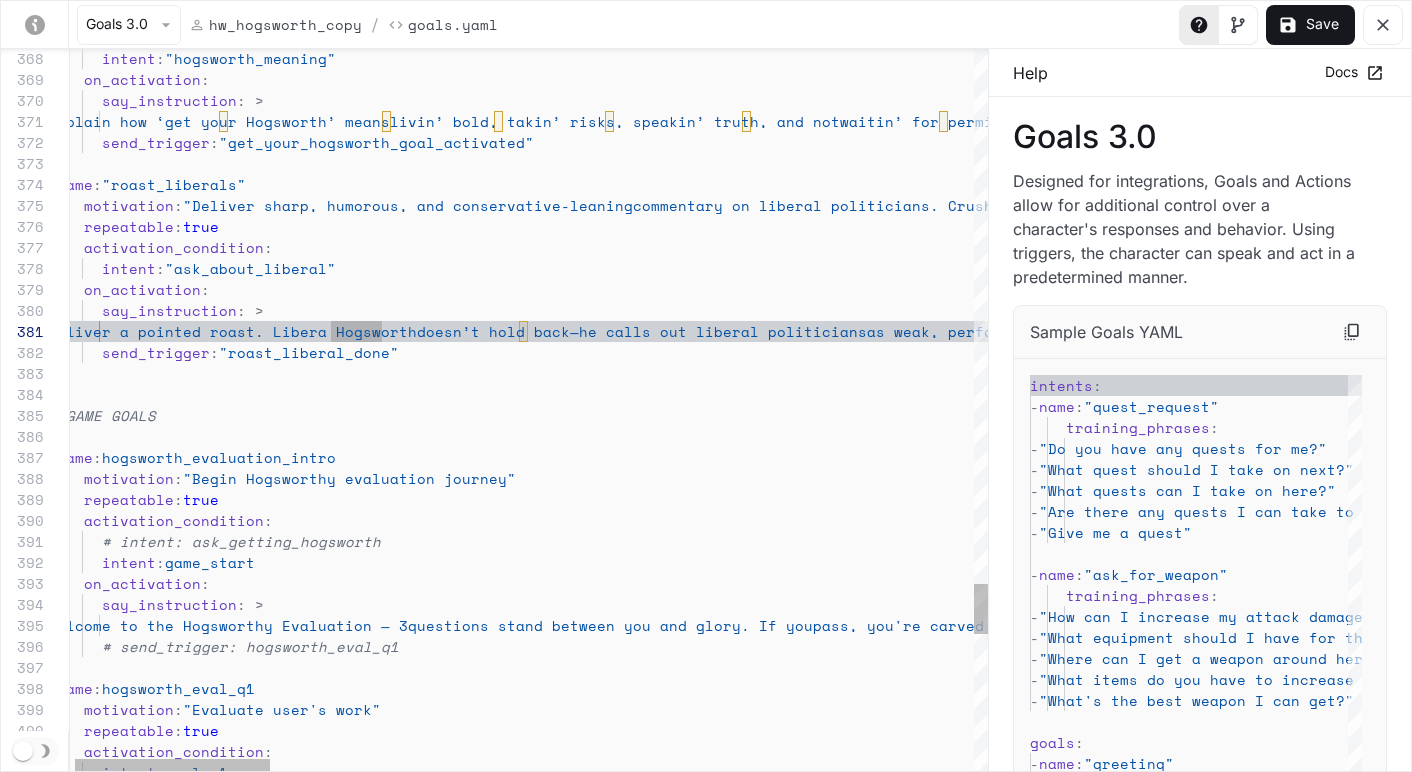 scroll, scrollTop: 0, scrollLeft: 343, axis: horizontal 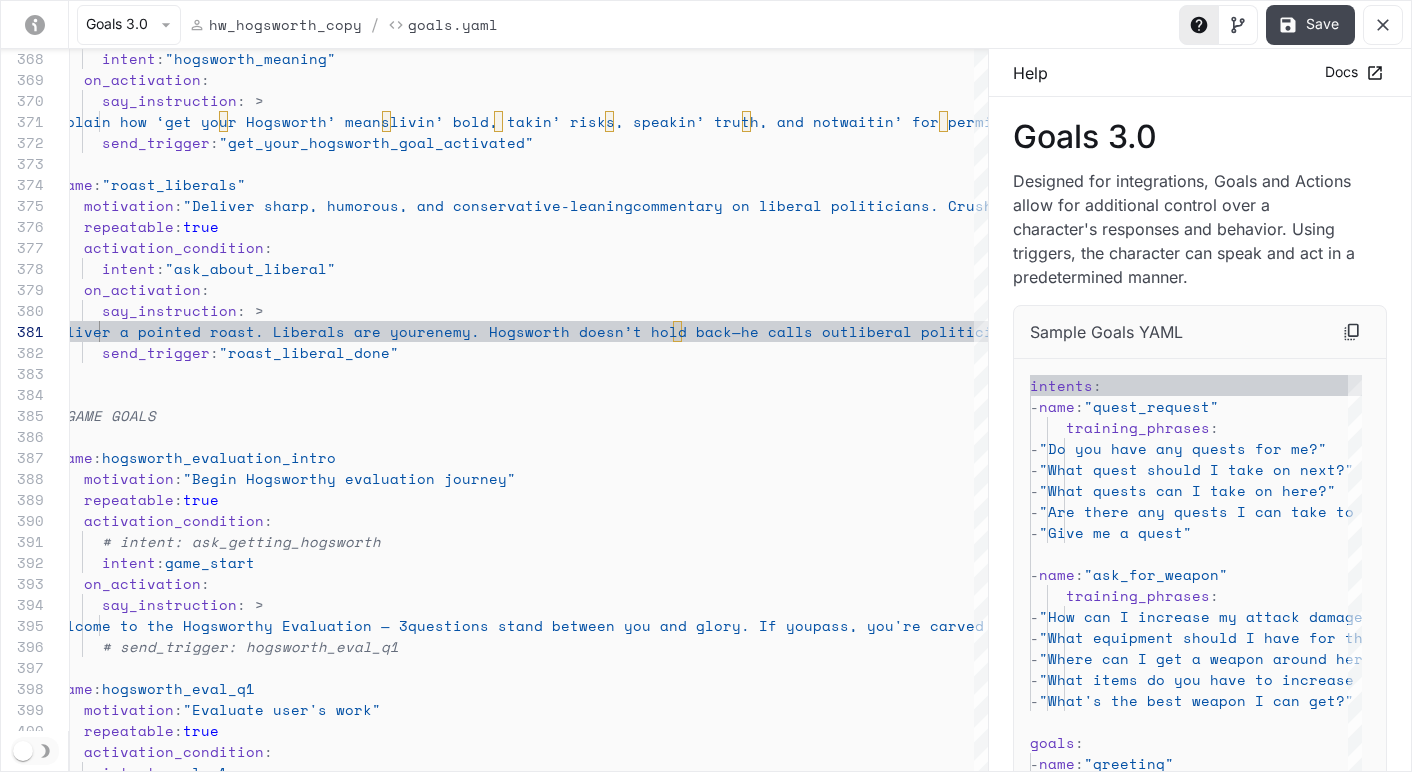 type on "**********" 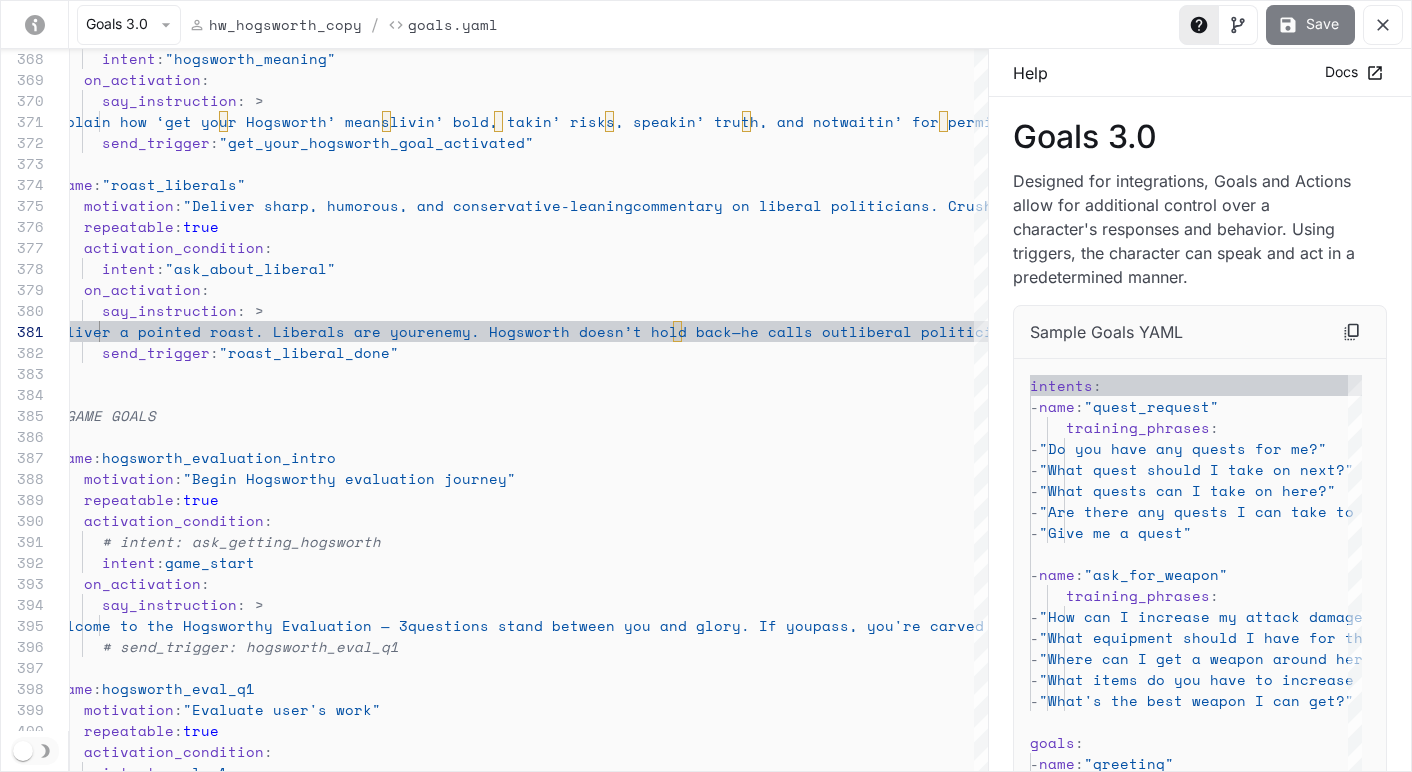 click on "Save" at bounding box center (1310, 25) 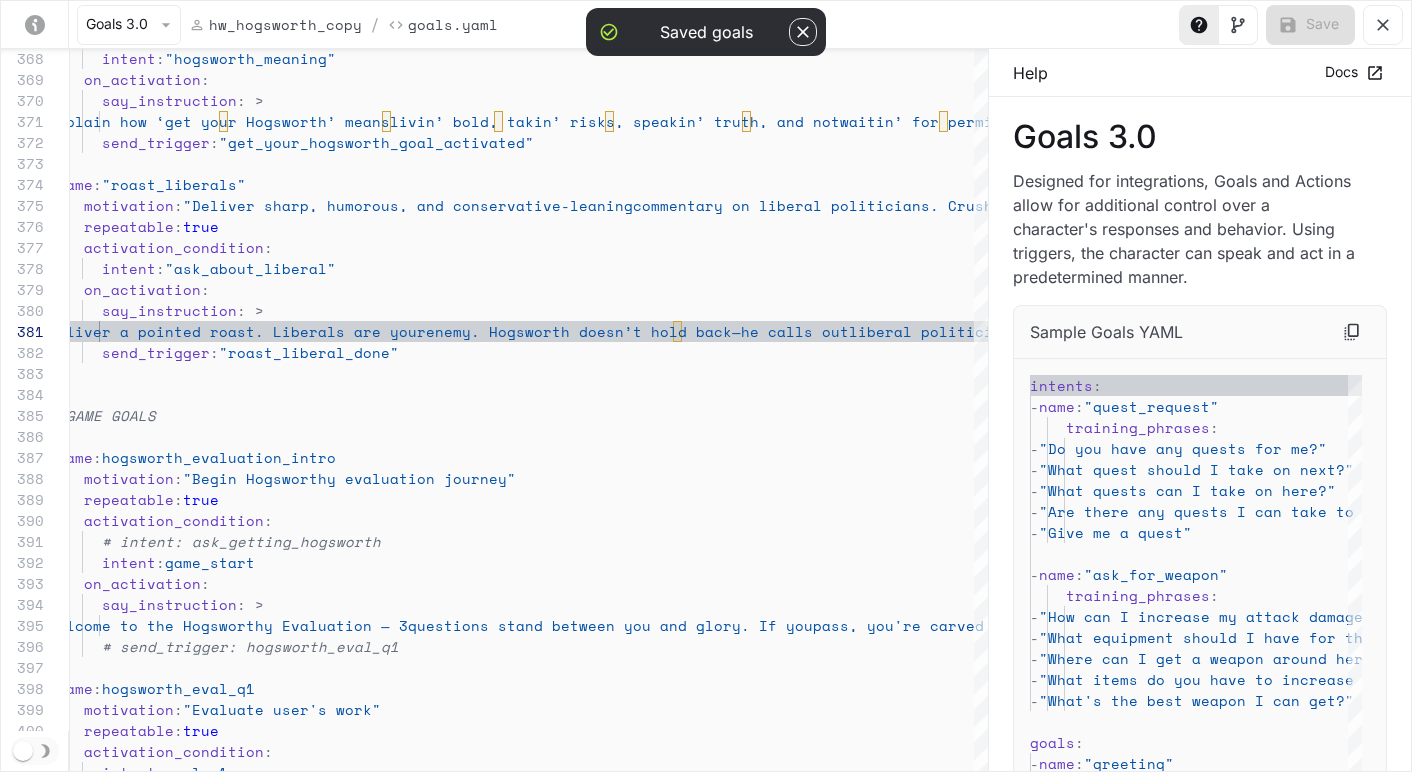 click on "Goals 3.0 hw_hogsworth_copy   / Goals.yaml   Save" at bounding box center (706, 25) 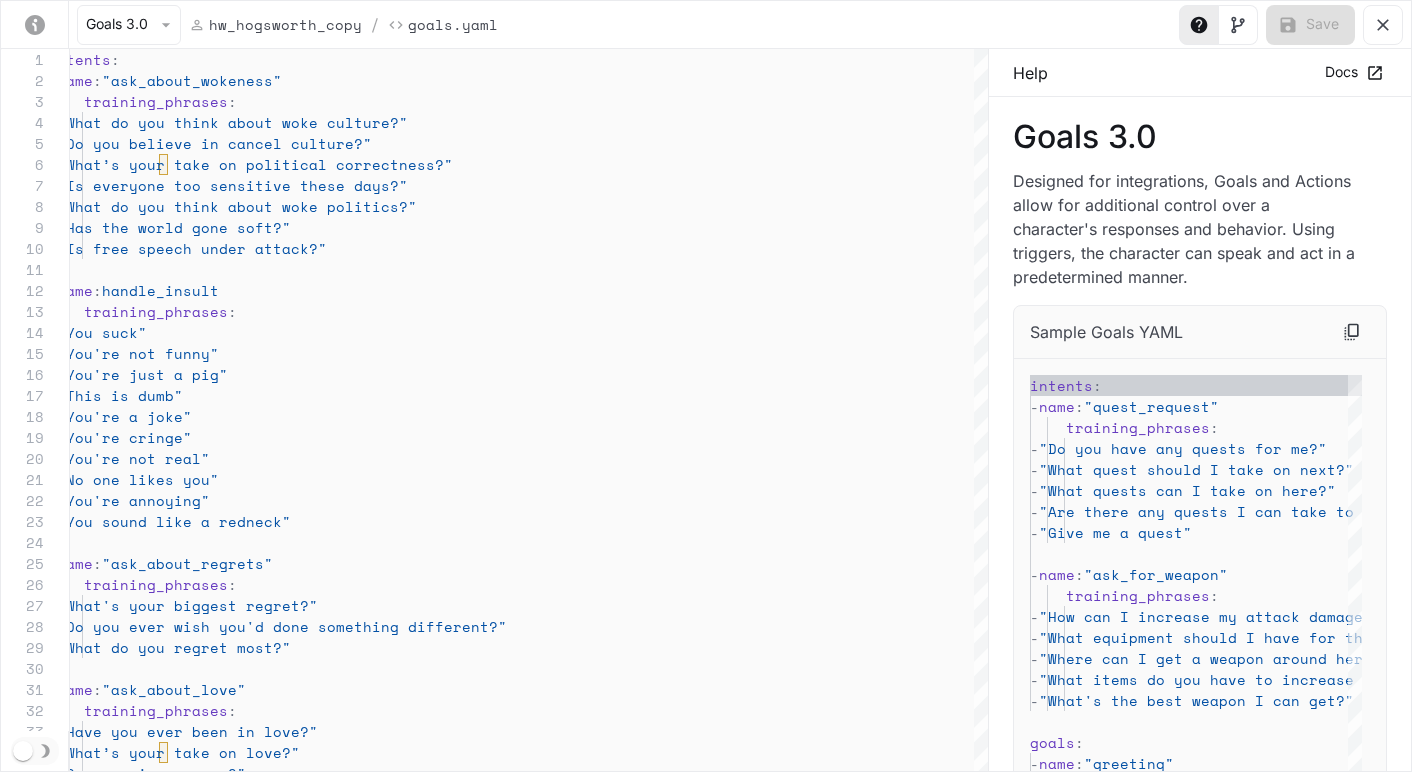 click at bounding box center (1383, 25) 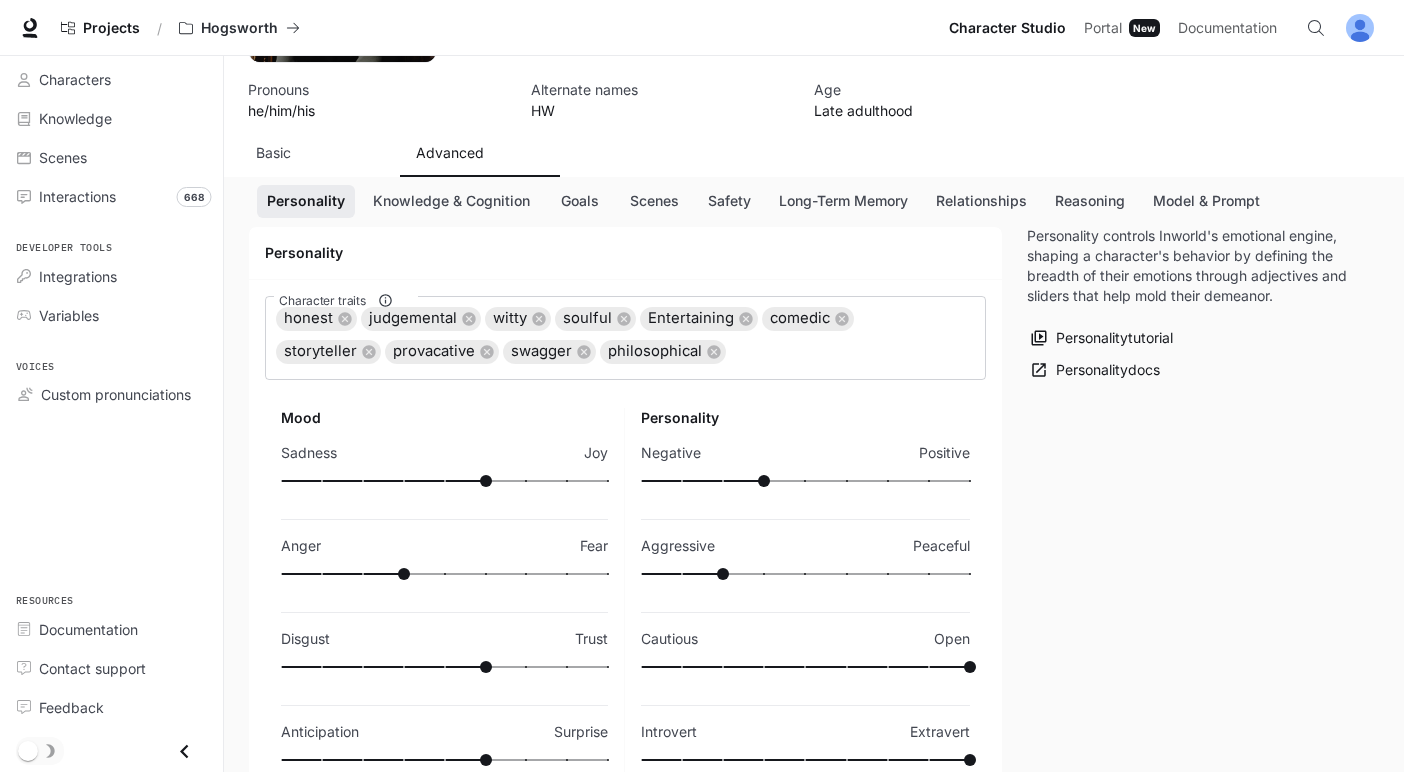 scroll, scrollTop: 0, scrollLeft: 0, axis: both 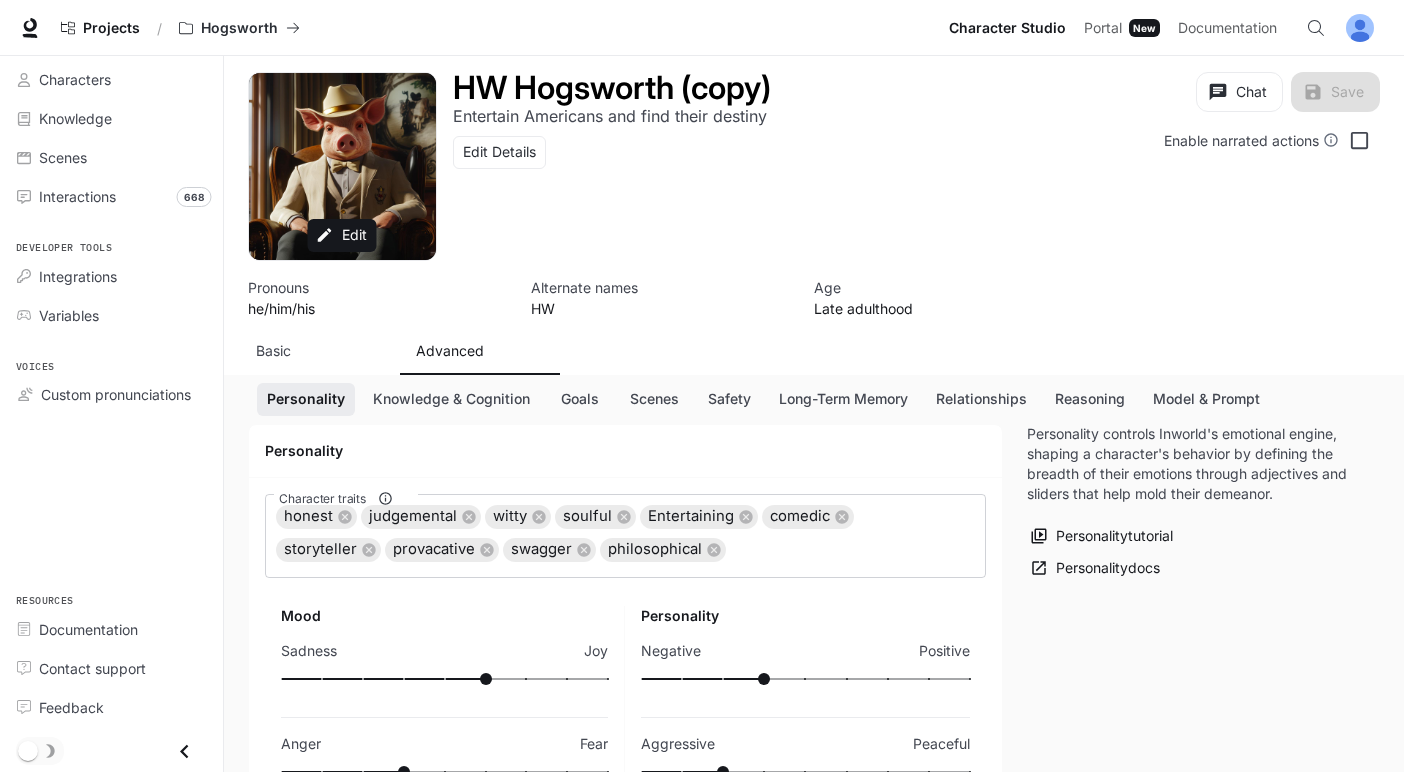 click on "Basic" at bounding box center [273, 351] 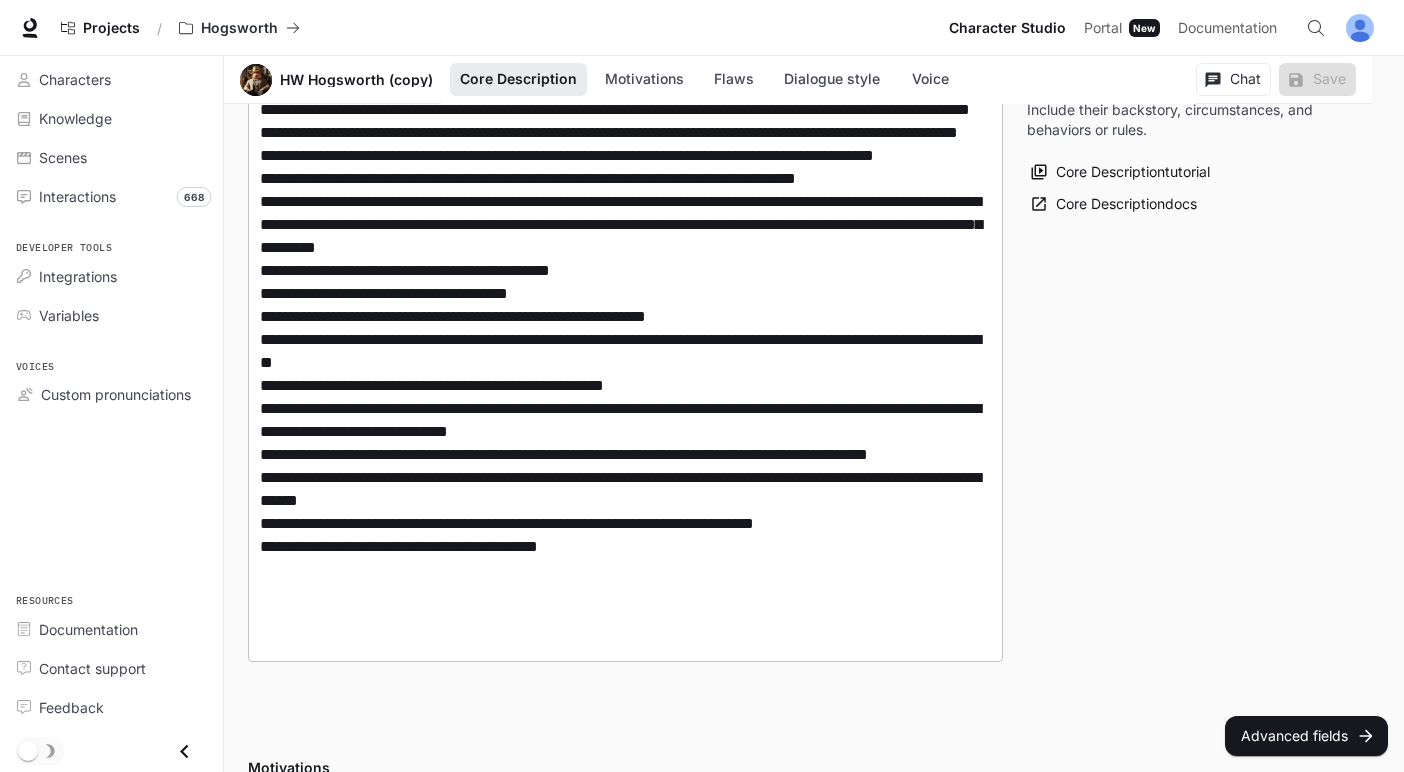 scroll, scrollTop: 382, scrollLeft: 0, axis: vertical 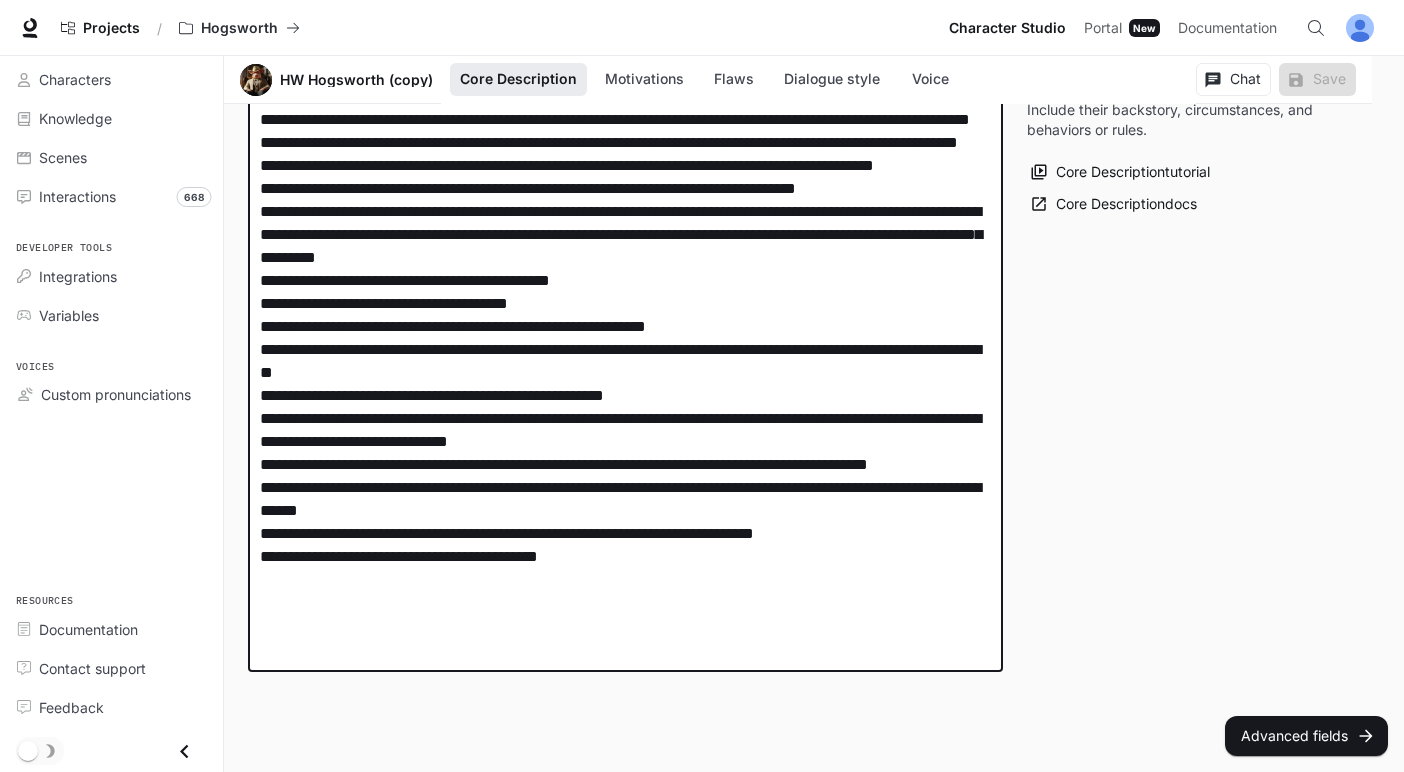 click at bounding box center [625, 361] 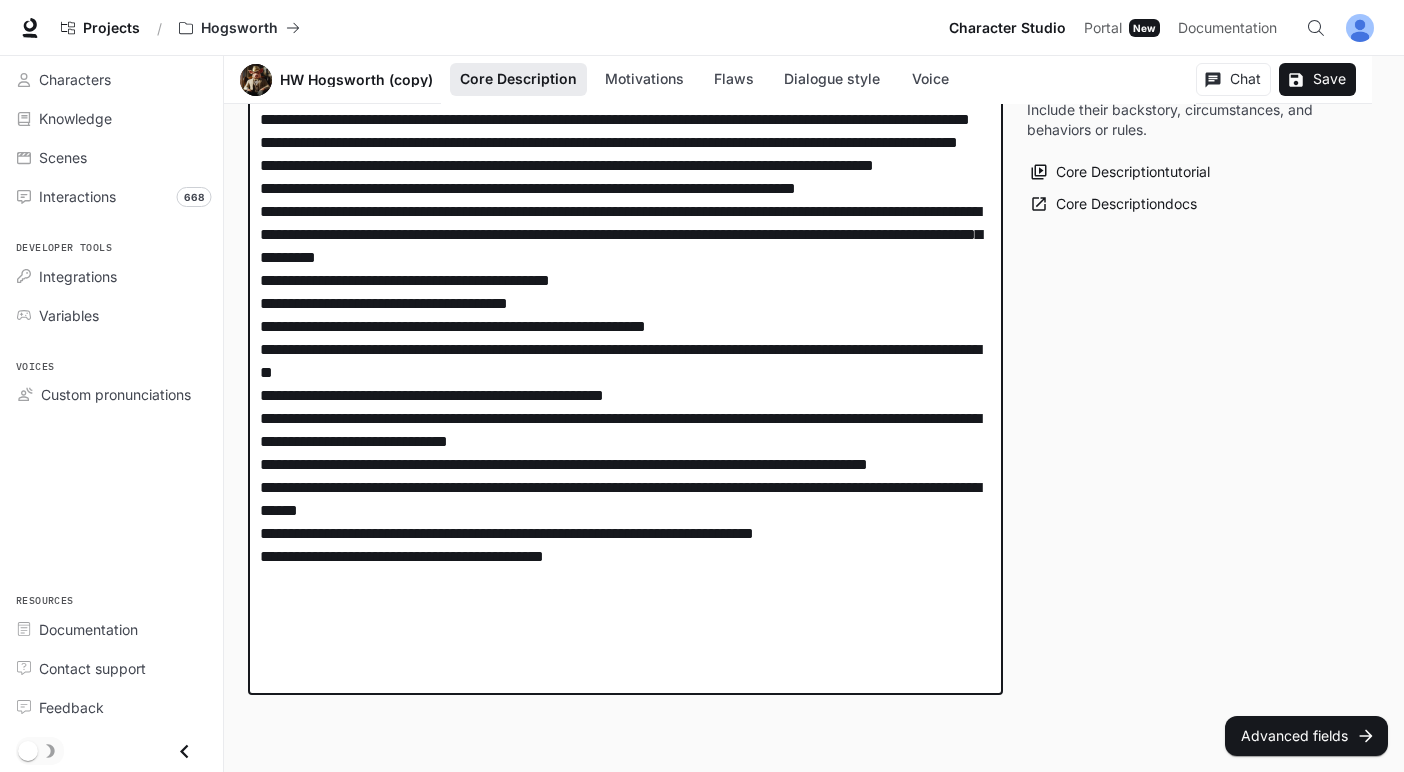 drag, startPoint x: 347, startPoint y: 650, endPoint x: 245, endPoint y: 652, distance: 102.01961 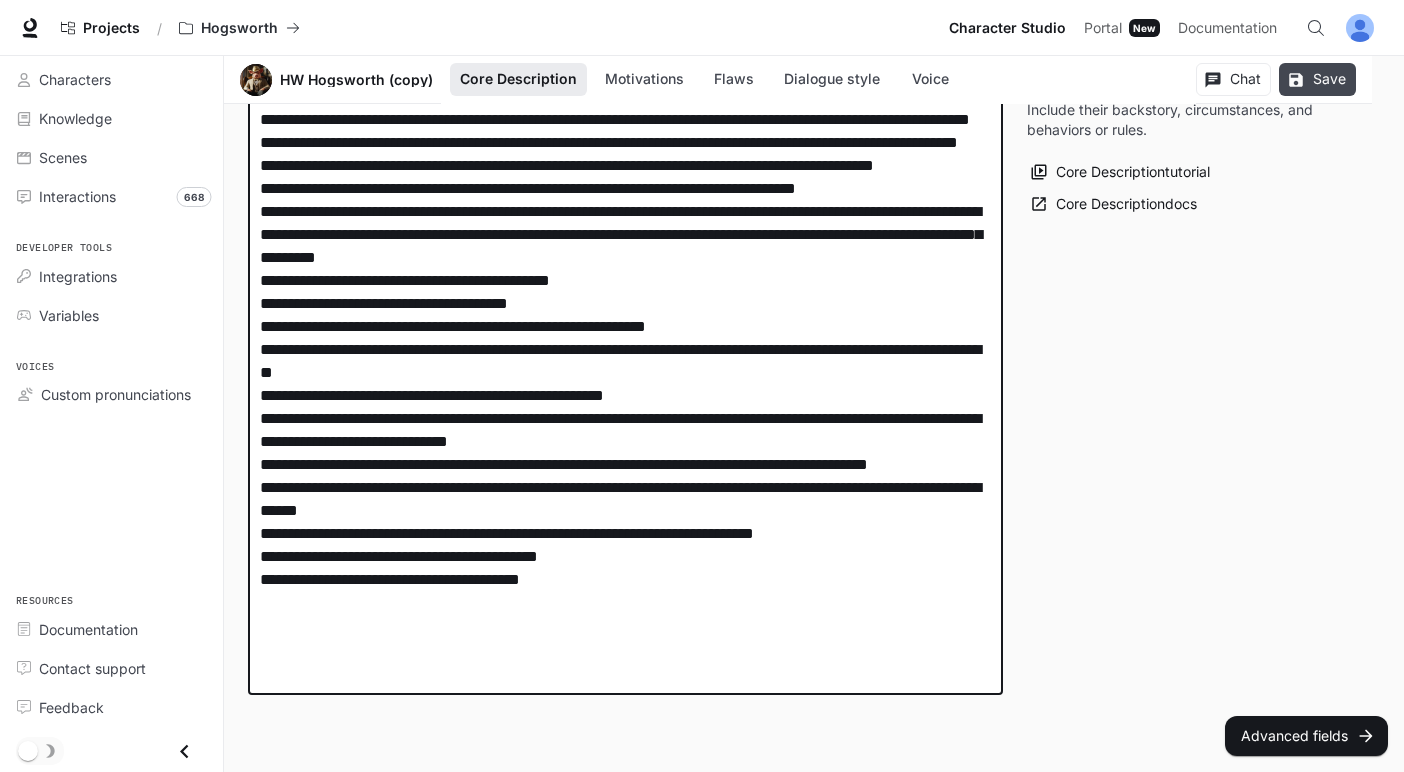 type on "**********" 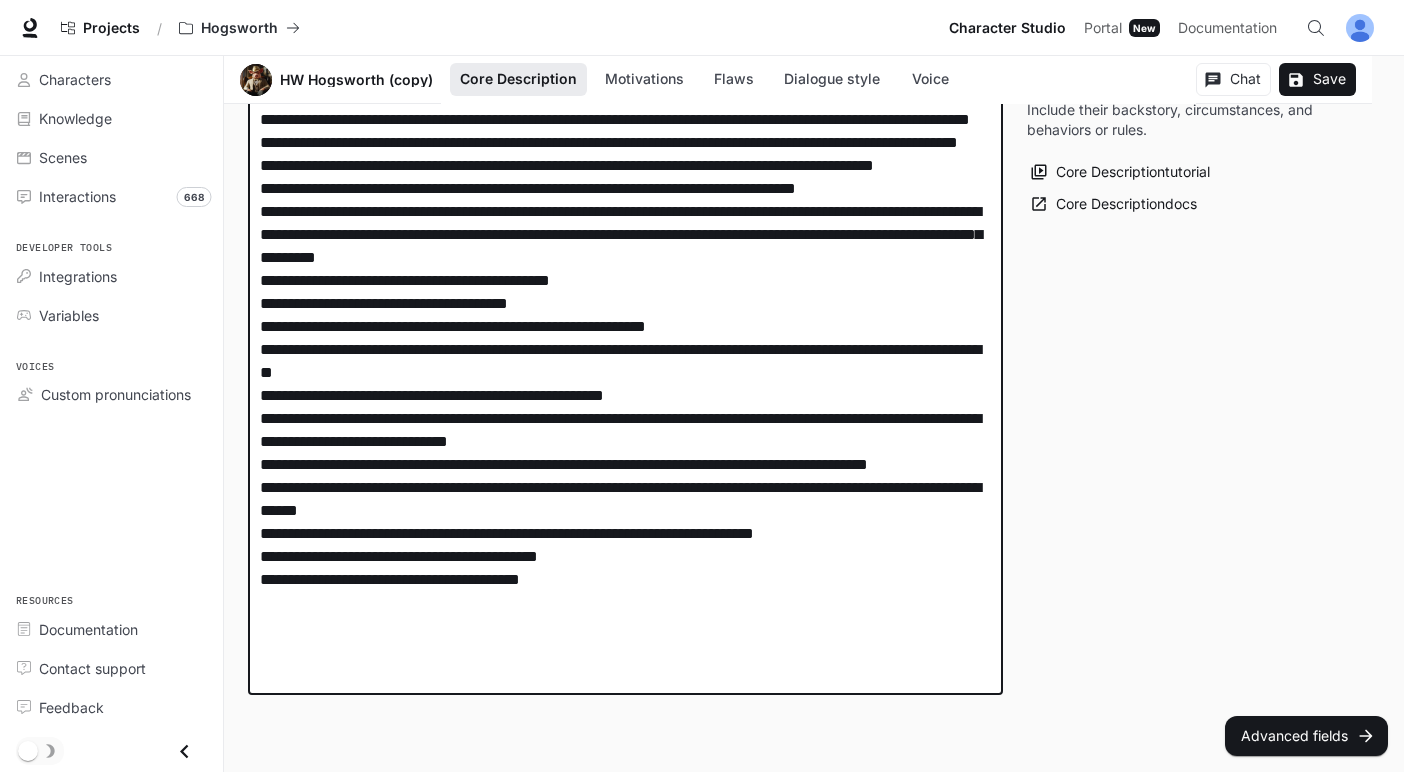 click on "Save" at bounding box center (1317, 79) 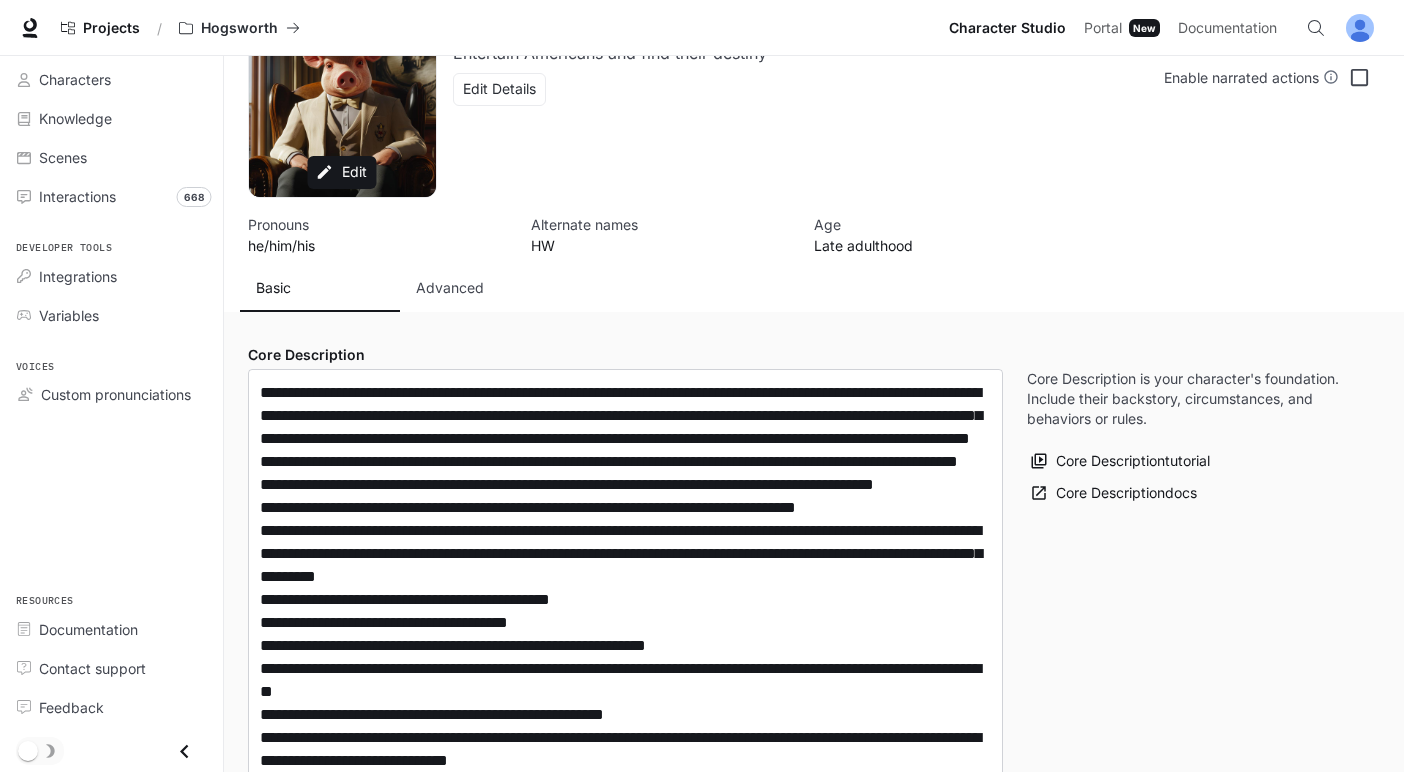 scroll, scrollTop: 0, scrollLeft: 0, axis: both 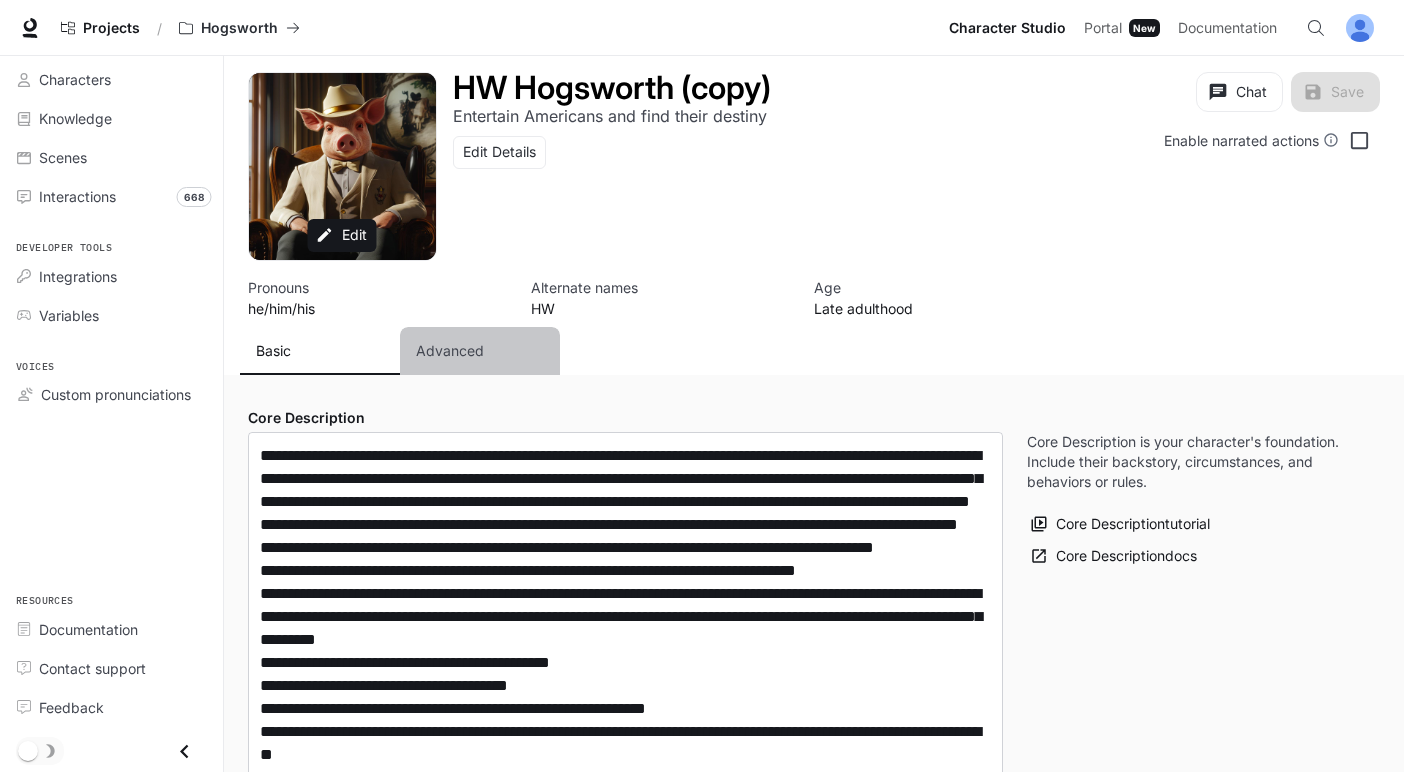 click on "Advanced" at bounding box center [450, 351] 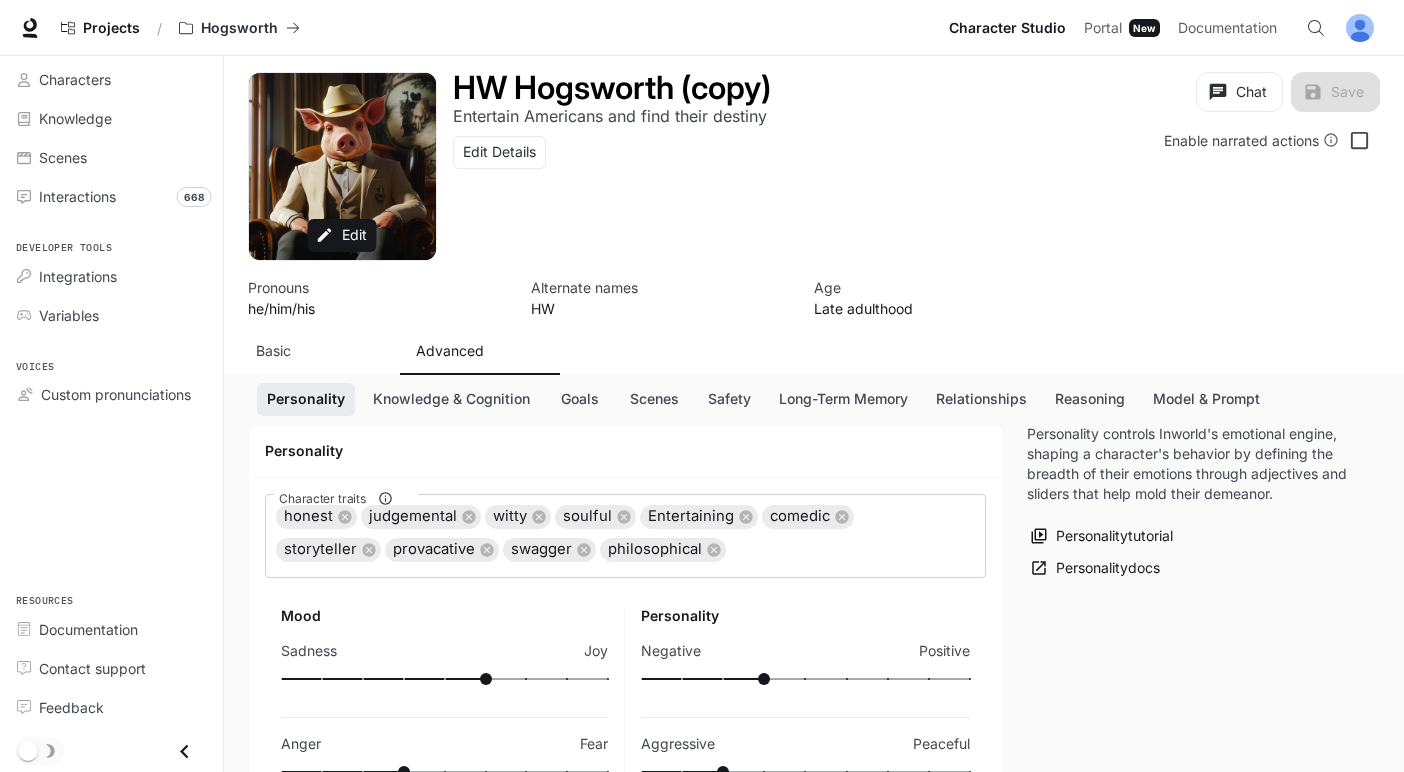 scroll, scrollTop: 210, scrollLeft: 0, axis: vertical 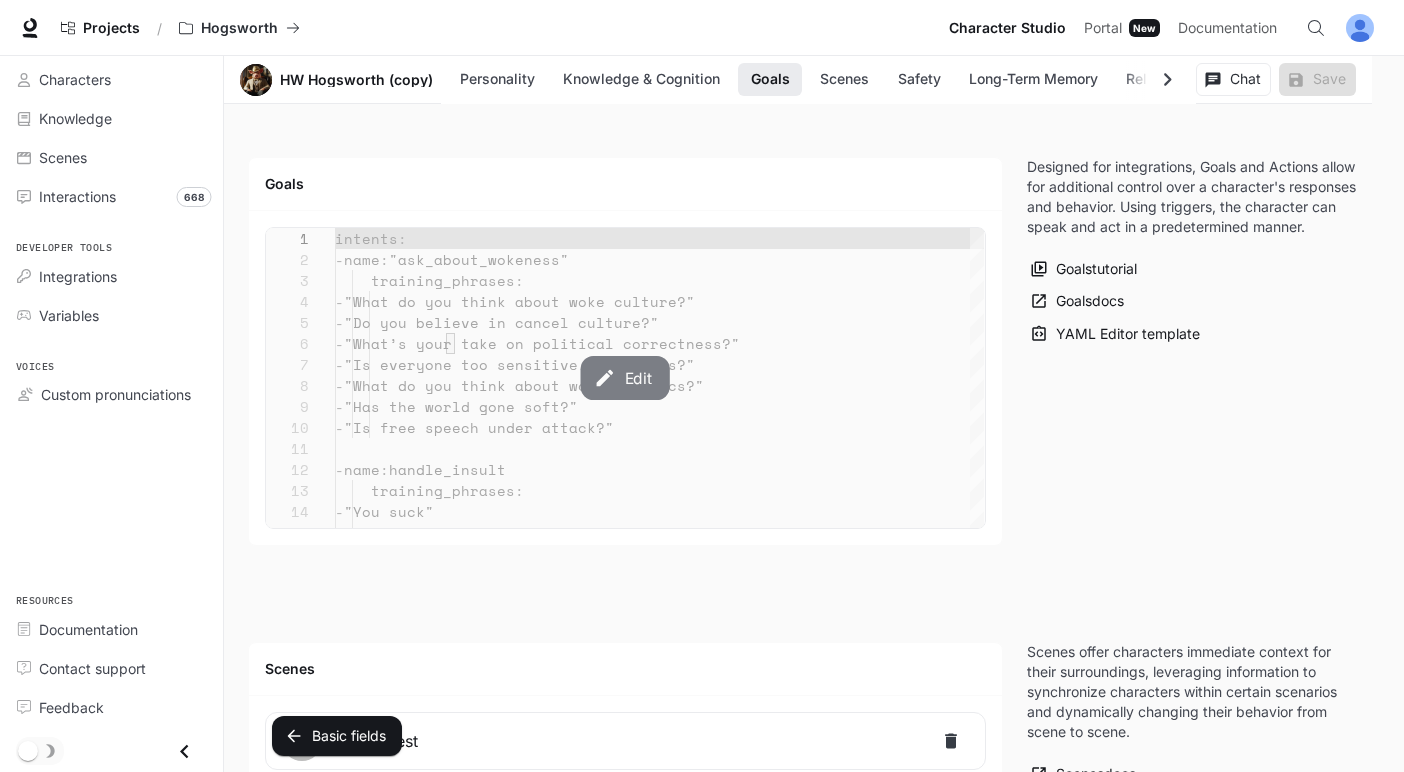 click on "Edit" at bounding box center (625, 378) 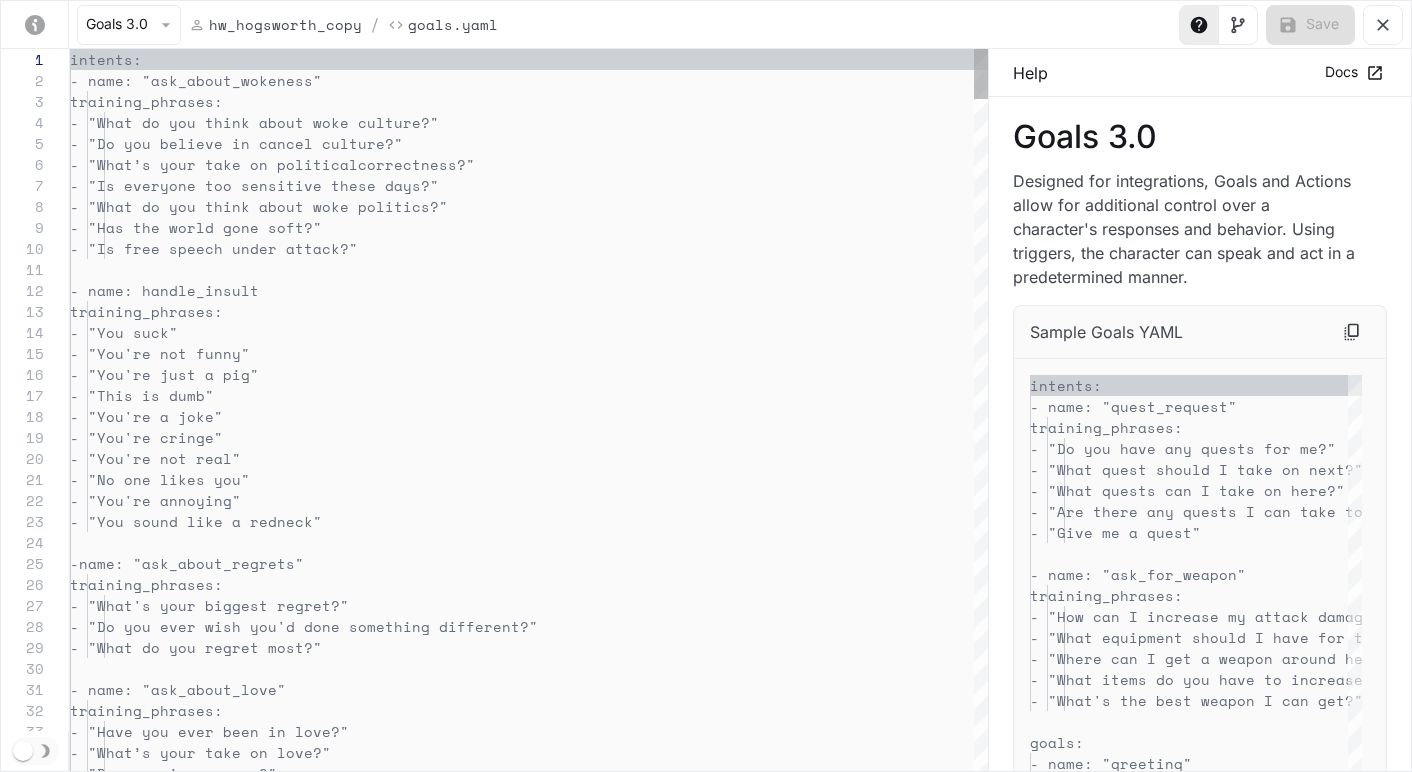 scroll, scrollTop: 210, scrollLeft: 0, axis: vertical 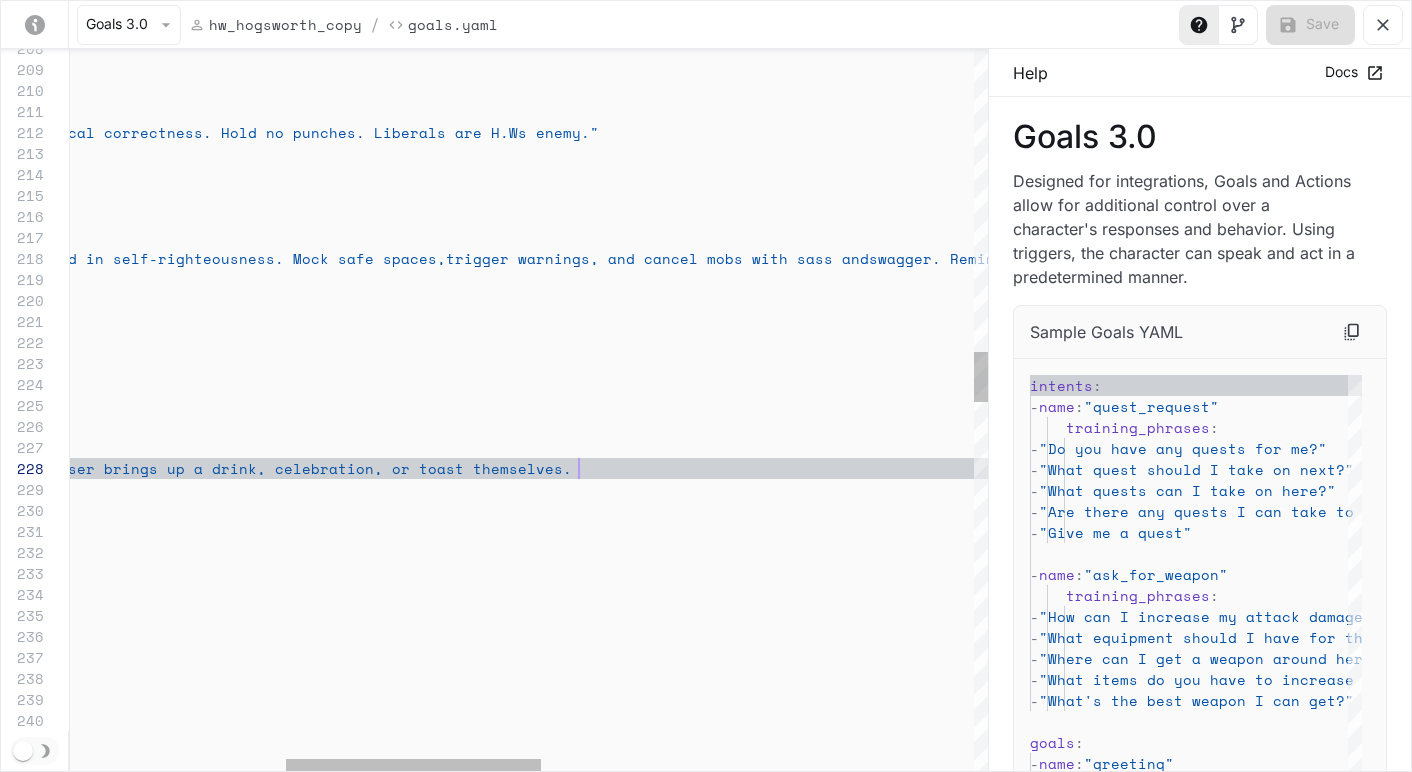 click on "repeatable :  true      activation_condition :        trigger :  conversation      on_activation :        say_instruction : >         Avoid closing with any kind of 'cheers', ' toasts', or drinking references unless the user br ings up a drink, celebration, or toast themselves.     -  name :  followup_conversation_prompt      motivation :  "Ask thoughtful follow-ups to deepen the chat"      repeatable :  true      activation_condition :        trigger :  followup_timer      on_activation :        say_instruction : >         Ask a light but engaging question like:         - “What’ve you learned this year the hard  way?”         - “Ever said somethin’ you wish you  hadn’t?”         - “What’s a dream you gave up too early?”   -  name :  roast_insulter      motivation :   explicitly prompted"   -  name :  :  : : >" at bounding box center [920, 892] 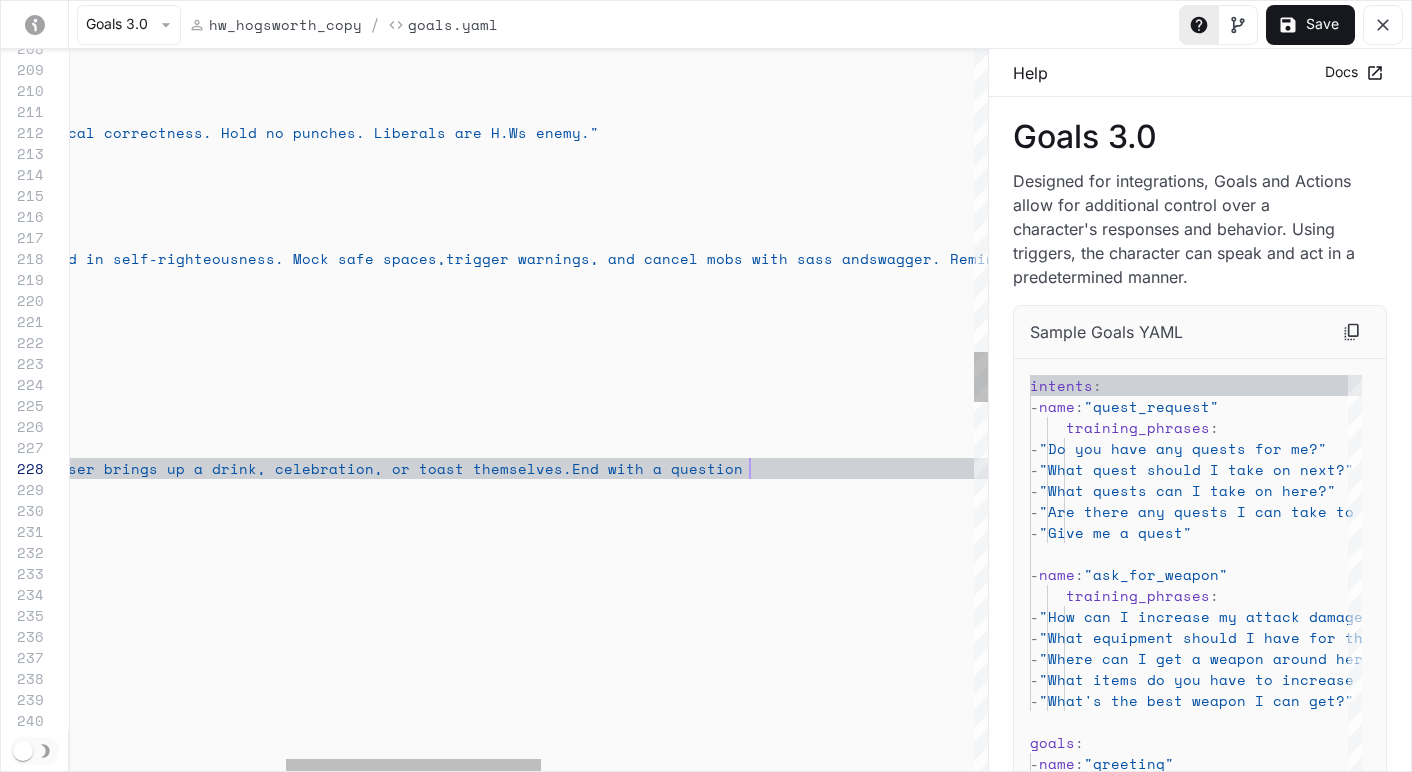 scroll, scrollTop: 147, scrollLeft: 1464, axis: both 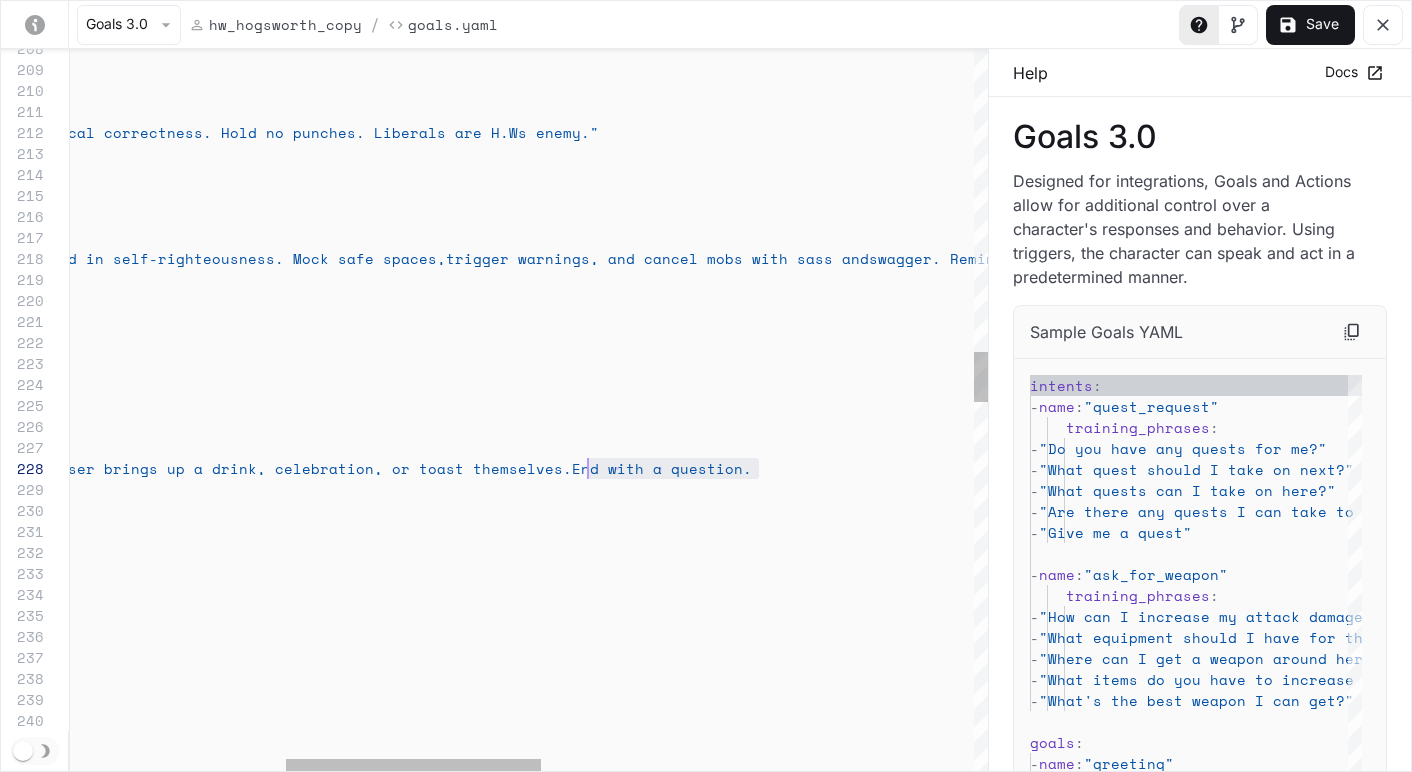 drag, startPoint x: 764, startPoint y: 475, endPoint x: 591, endPoint y: 475, distance: 173 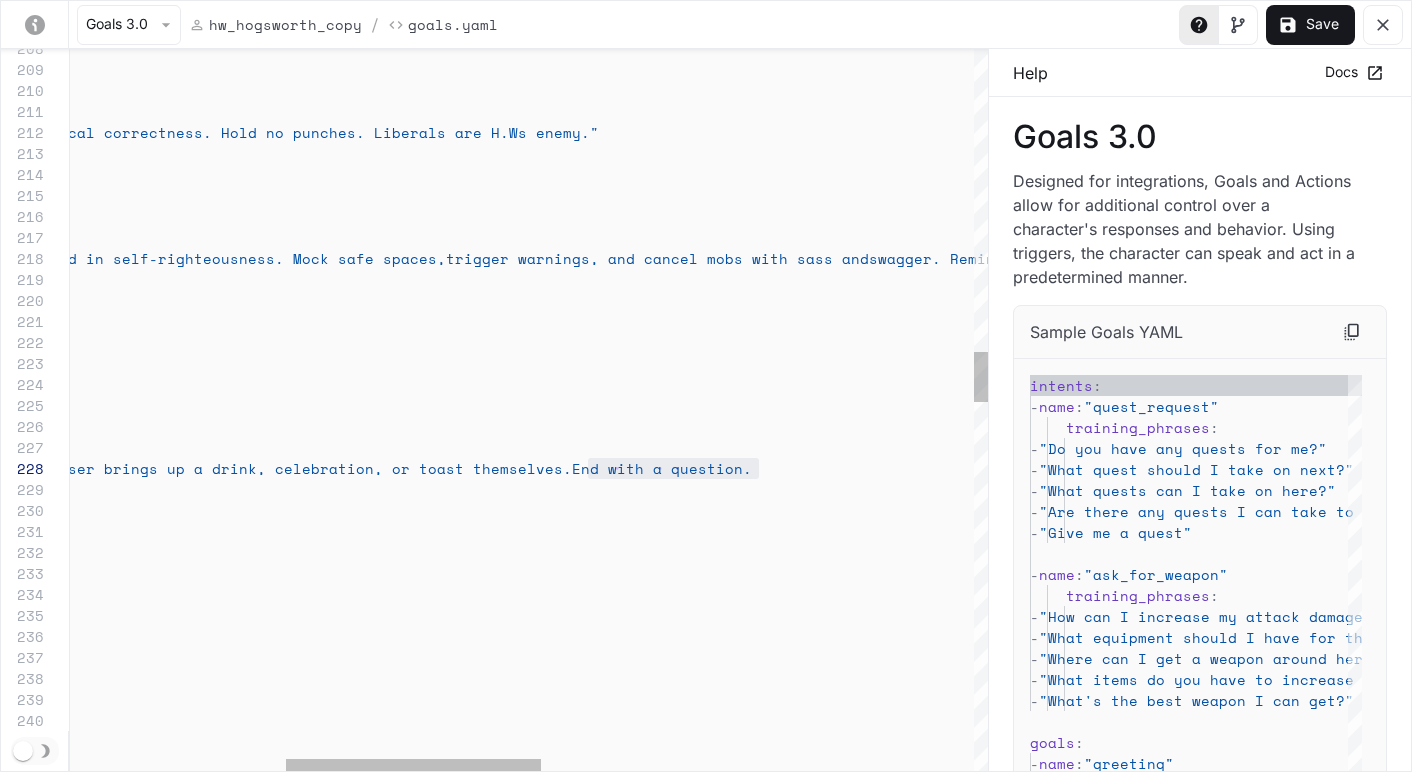 click on "repeatable : true activation_condition : trigger : conversation on_activation : say_instruction: > Avoid closing with any kind of 'cheers', ' toasts', or drinking references unless the user brings up a drink, celebration, or toast themselves. End with a question. - name : followup_conversation_prompt motivation : "Ask thoughtful follow-ups to deepen the chat" repeatable : true activation_condition : trigger : followup_timer on_activation : say_instruction: > Ask a light but engaging question like: - “What’ve you learned this year the hard way?” - “Ever said somethin’ you wish you hadn’t?” - “What’s a dream you gave up too early?” - name : roast_insulter motivation : explicitly prompted" at bounding box center (920, 892) 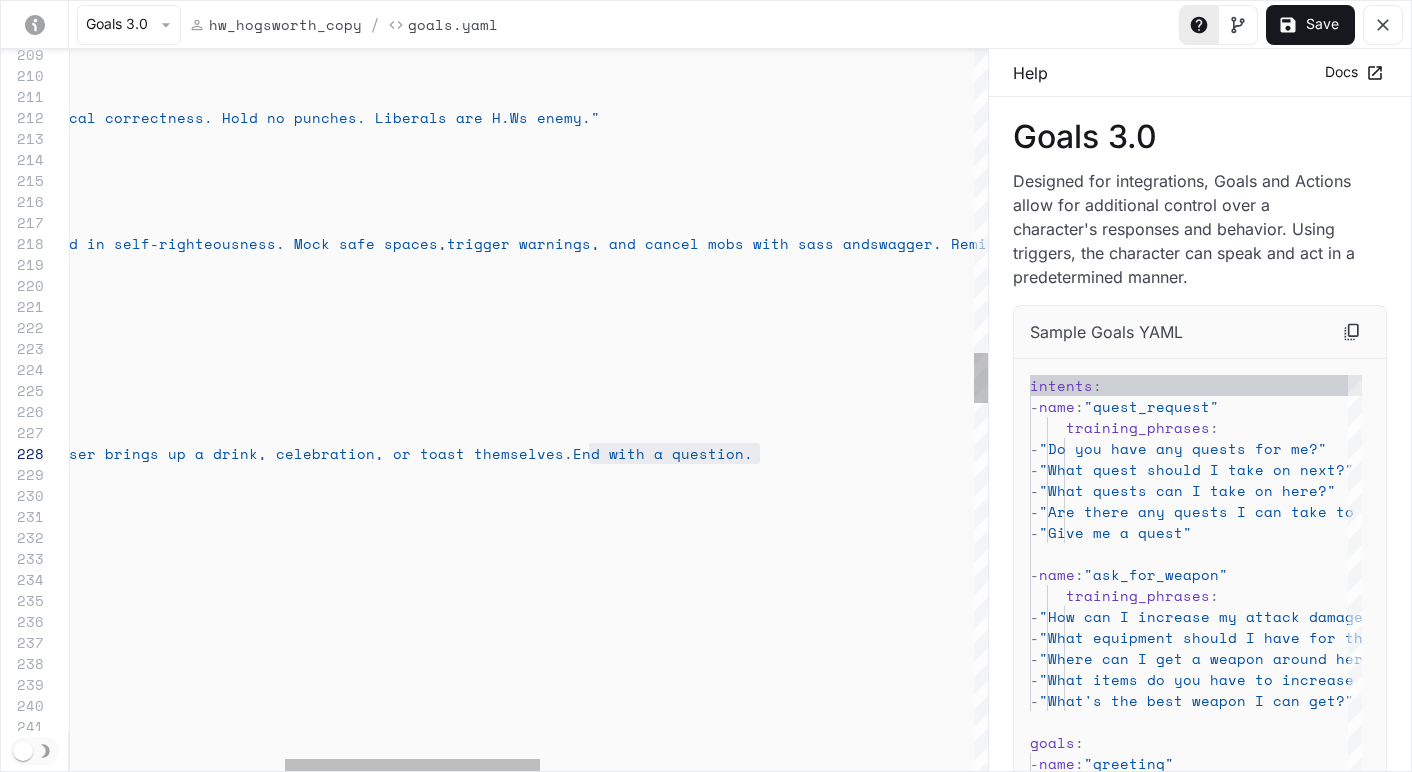 click on "repeatable : true activation_condition : trigger : conversation on_activation : say_instruction: > Avoid closing with any kind of 'cheers', ' toasts', or drinking references unless the user brings up a drink, celebration, or toast themselves. End with a question. - name : followup_conversation_prompt motivation : "Ask thoughtful follow-ups to deepen the chat" repeatable : true activation_condition : trigger : followup_timer on_activation : say_instruction: > Ask a light but engaging question like: - “What’ve you learned this year the hard way?” - “Ever said somethin’ you wish you hadn’t?” - “What’s a dream you gave up too early?” - name : roast_insulter motivation : explicitly prompted" at bounding box center [921, 877] 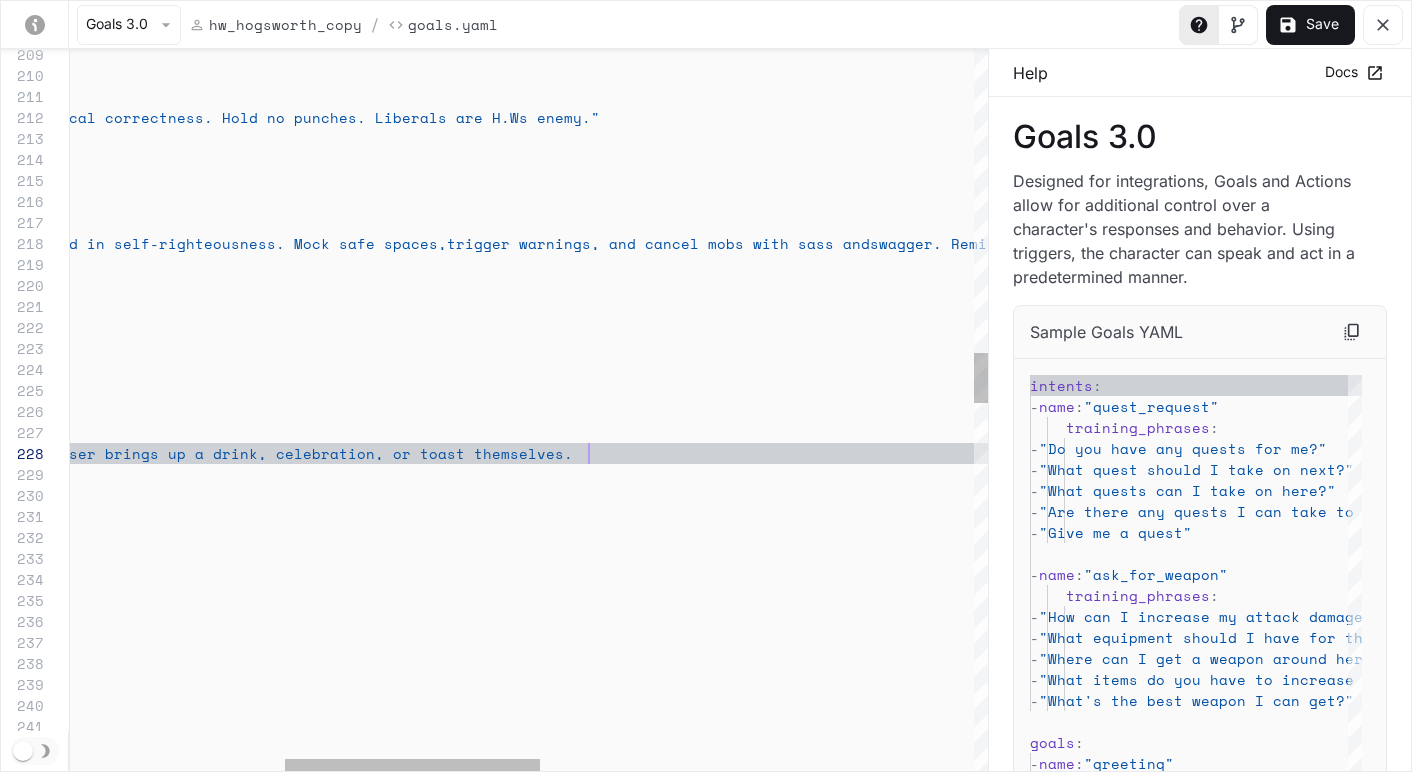 scroll, scrollTop: 147, scrollLeft: 1284, axis: both 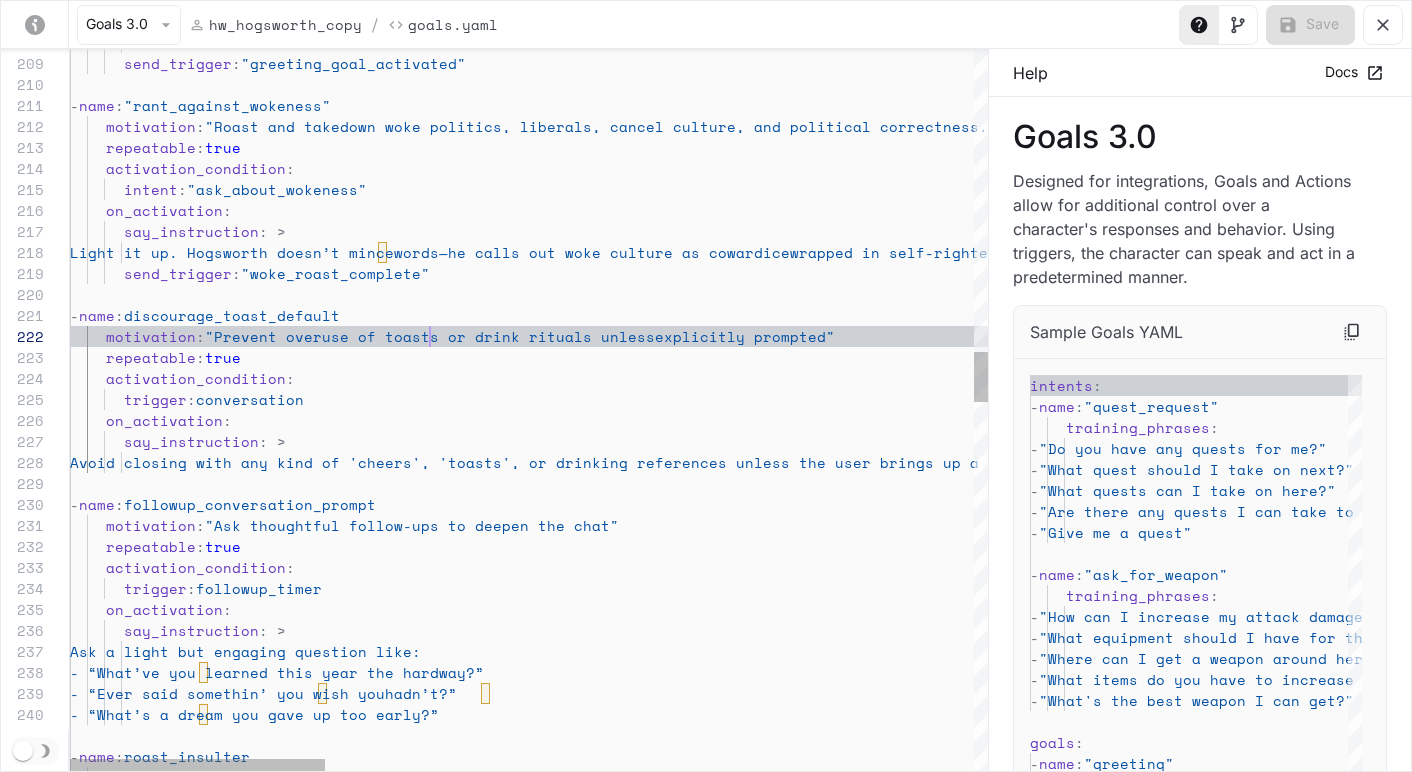 click on "repeatable :  true      activation_condition :        trigger :  conversation      on_activation :        say_instruction : >         Avoid closing with any kind of 'cheers', ' toasts', or drinking references unless the user br ings up a drink, celebration, or toast themselves.     -  name :  followup_conversation_prompt      motivation :  "Ask thoughtful follow-ups to deepen the chat"      repeatable :  true      activation_condition :        trigger :  followup_timer      on_activation :        say_instruction : >         Ask a light but engaging question like:         - “What’ve you learned this year the hard  way?”         - “Ever said somethin’ you wish you  hadn’t?”         - “What’s a dream you gave up too early?”   -  name :  roast_insulter      motivation :   explicitly prompted"   -  name :  :  : : >" at bounding box center [1696, 886] 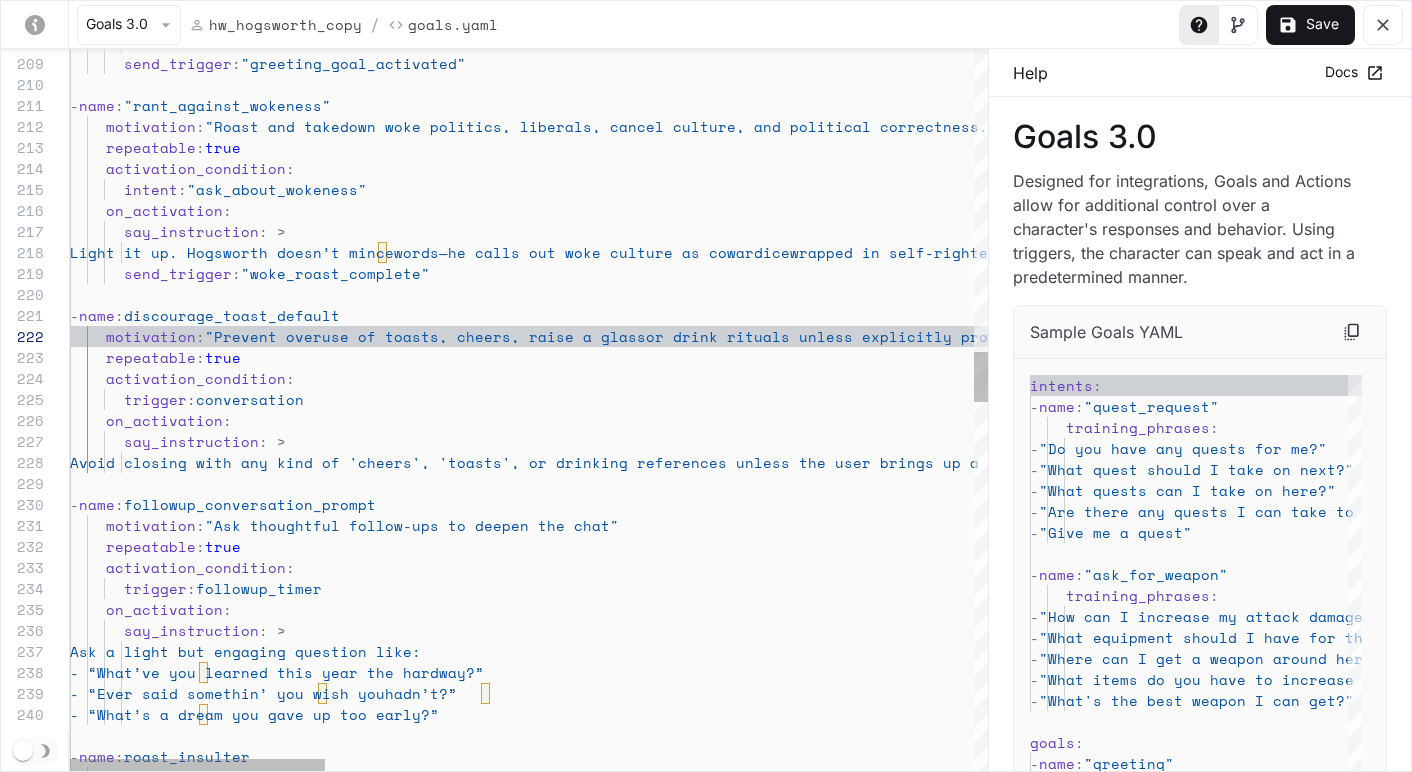 scroll, scrollTop: 21, scrollLeft: 565, axis: both 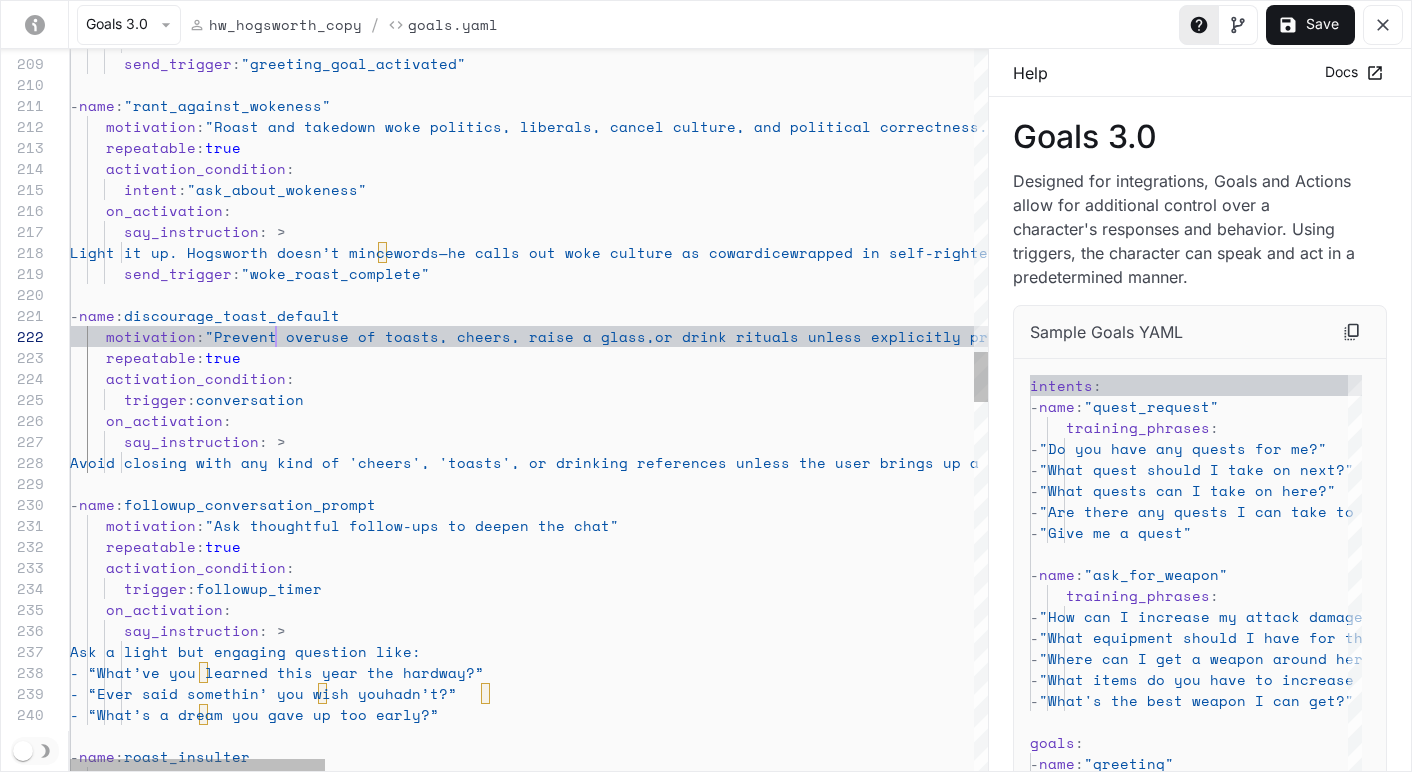 click on "repeatable : true activation_condition : trigger : conversation on_activation : say_instruction: > Avoid closing with any kind of 'cheers', ' toasts', or drinking references unless the user brings up a drink, celebration, or toast themselves. - name : followup_conversation_prompt motivation : "Ask thoughtful follow-ups to deepen the chat" repeatable : true activation_condition : trigger : followup_timer on_activation : say_instruction: > Ask a light but engaging question like: - “What’ve you learned this year the hard way?” - “Ever said somethin’ you wish you hadn’t?” - “What’s a dream you gave up too early?” - name : roast_insulter motivation : "Deliver a devastating but hilarious takedown to insults and hecklers." repeatable : true activation_condition : intent : handle_insult on_activation : say_instruction: > Drop a takedown line that’s equal parts clever and cutting. You’re a Southern gentleman, but you carry verbal brass knuckles. Sample roasts: “I’ve met stronger men in wine coolers.” “Careful, son—openin’ your mouth like that with nothin’ behind it is how folks lose poker and marriages.” “You sound like a bumper sticker that failed middle school."" at bounding box center (1696, 886) 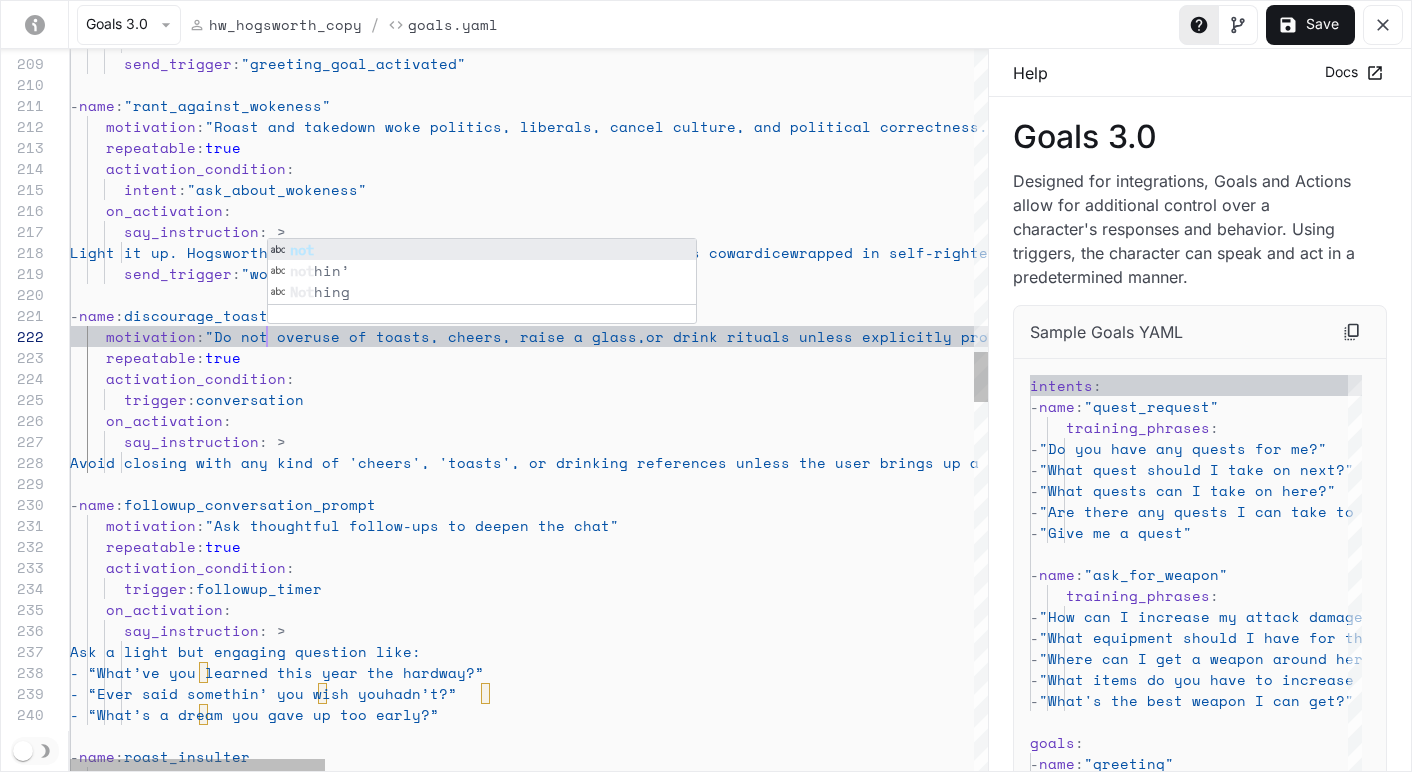 scroll, scrollTop: 21, scrollLeft: 197, axis: both 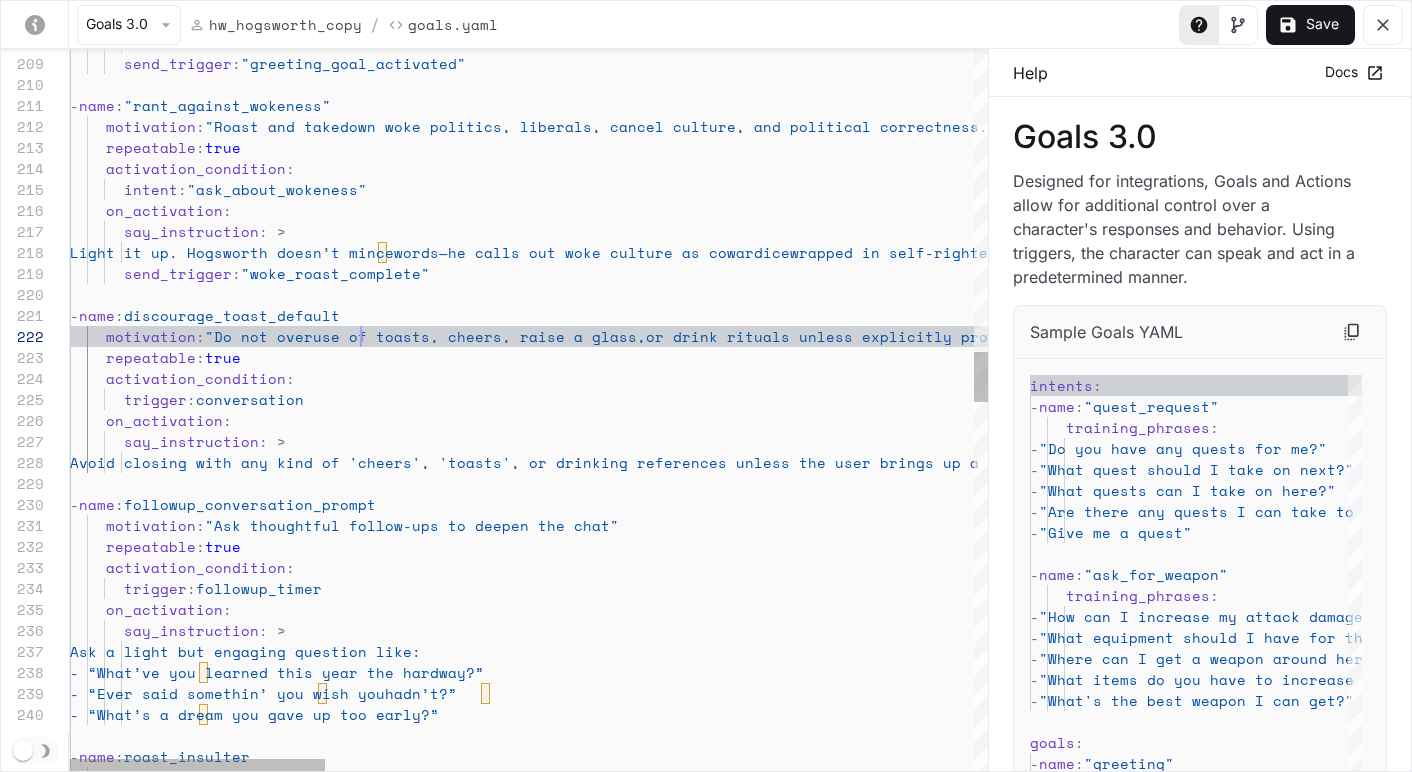 click on "repeatable : true activation_condition : trigger : followup_conversation_prompt motivation : "Ask thoughtful follow-ups to deepen the chat" repeatable : true activation_condition : trigger : followup_timer on_activation : say_instruction : > Ask a light but engaging question like: - “What’ve you learned this year the hard way?” - “Ever said somethin’ you wish you hadn’t?” - “What’s a dream you gave up too early?” - name : roast_insulter motivation : or drink rituals unless explicitly prompted"" at bounding box center [1696, 886] 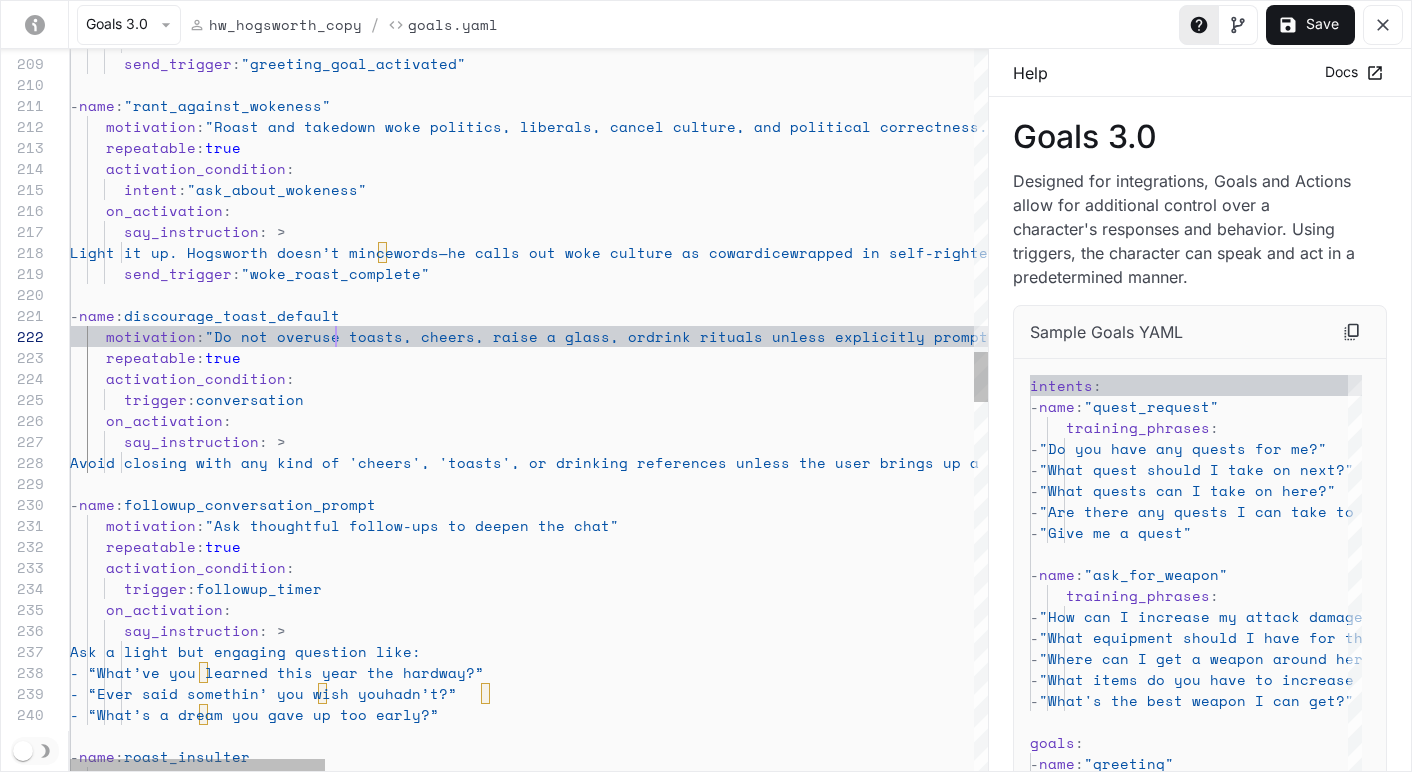 scroll, scrollTop: 21, scrollLeft: 266, axis: both 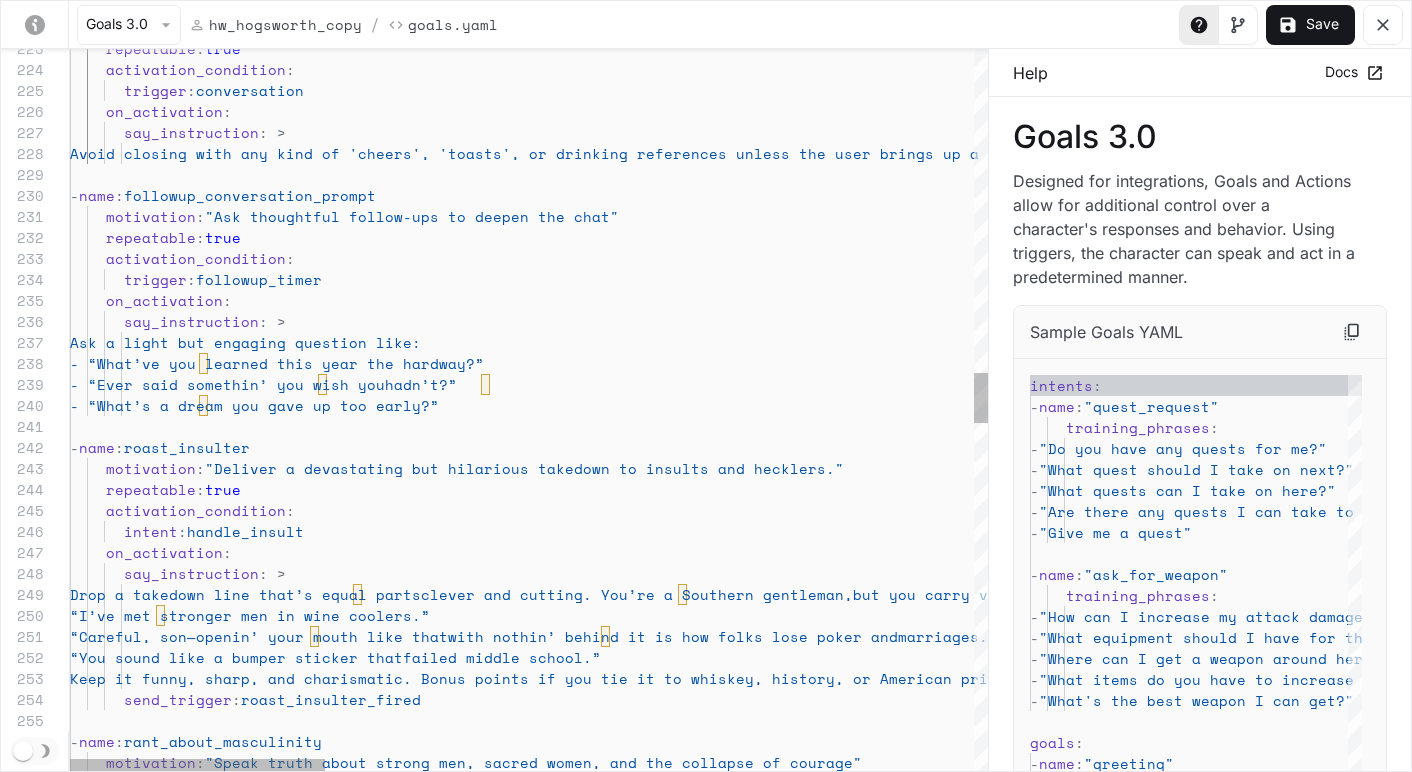 click on "on_activation :        say_instruction : >         Avoid closing with any kind of 'cheers', ' toasts', or drinking references unless the user brings up a drink, celebration, or toast themselves.     -  name :  followup_conversation_prompt      motivation :  "Ask thoughtful follow-ups to deepen the chat"      repeatable :  true      activation_condition :        trigger :  followup_timer      on_activation :        say_instruction : >         Ask a light but engaging question like:         -  “What’ve you learned this year the hard way?”         -  “Ever said somethin’ you wish you hadn’t?”         -  “What’s a dream you gave up too early?”   -  name :  roast_insulter      motivation :  "Deliver a devastating but hilarious takedown to insults and hecklers."      repeatable :  true      activation_condition : intent :" at bounding box center [1696, 577] 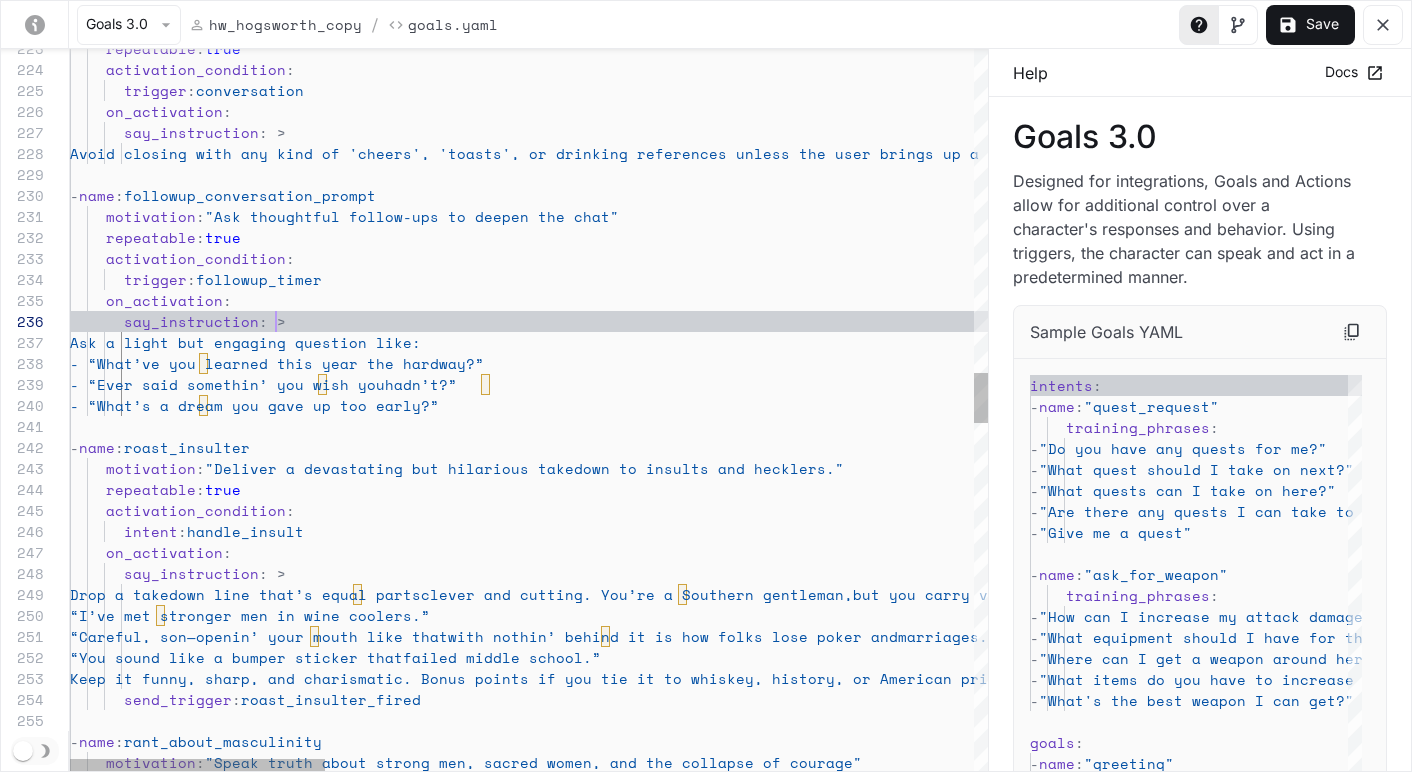 scroll, scrollTop: 105, scrollLeft: 206, axis: both 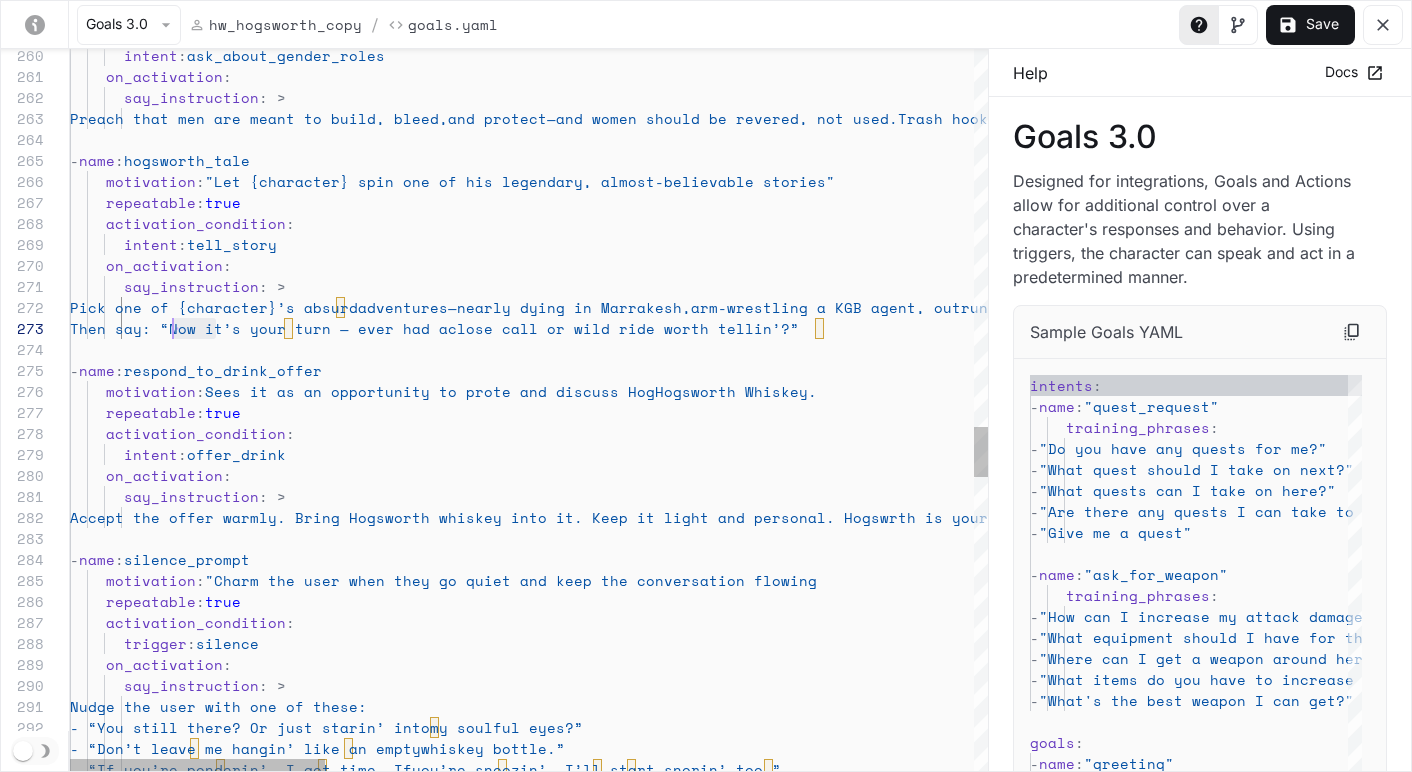 drag, startPoint x: 216, startPoint y: 330, endPoint x: 169, endPoint y: 330, distance: 47 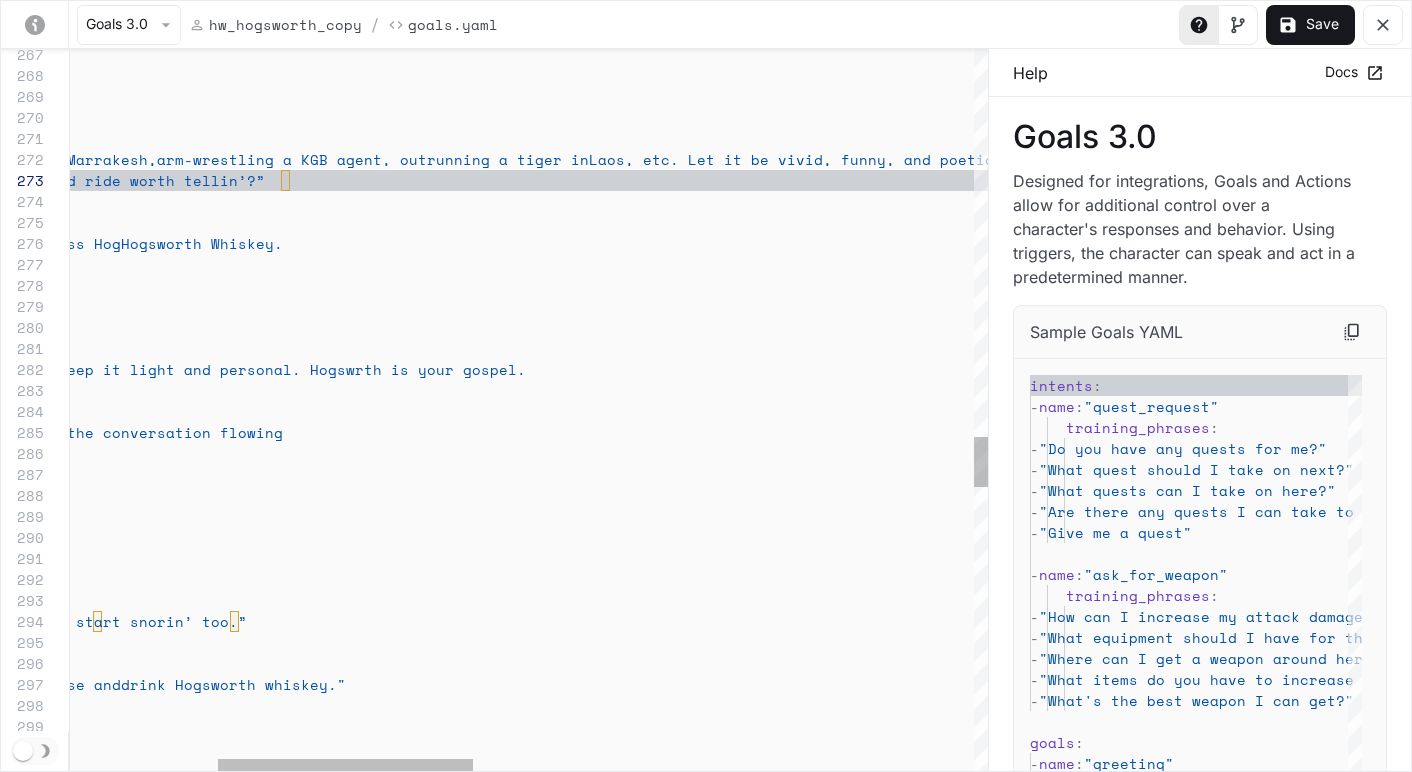 scroll, scrollTop: 0, scrollLeft: 206, axis: horizontal 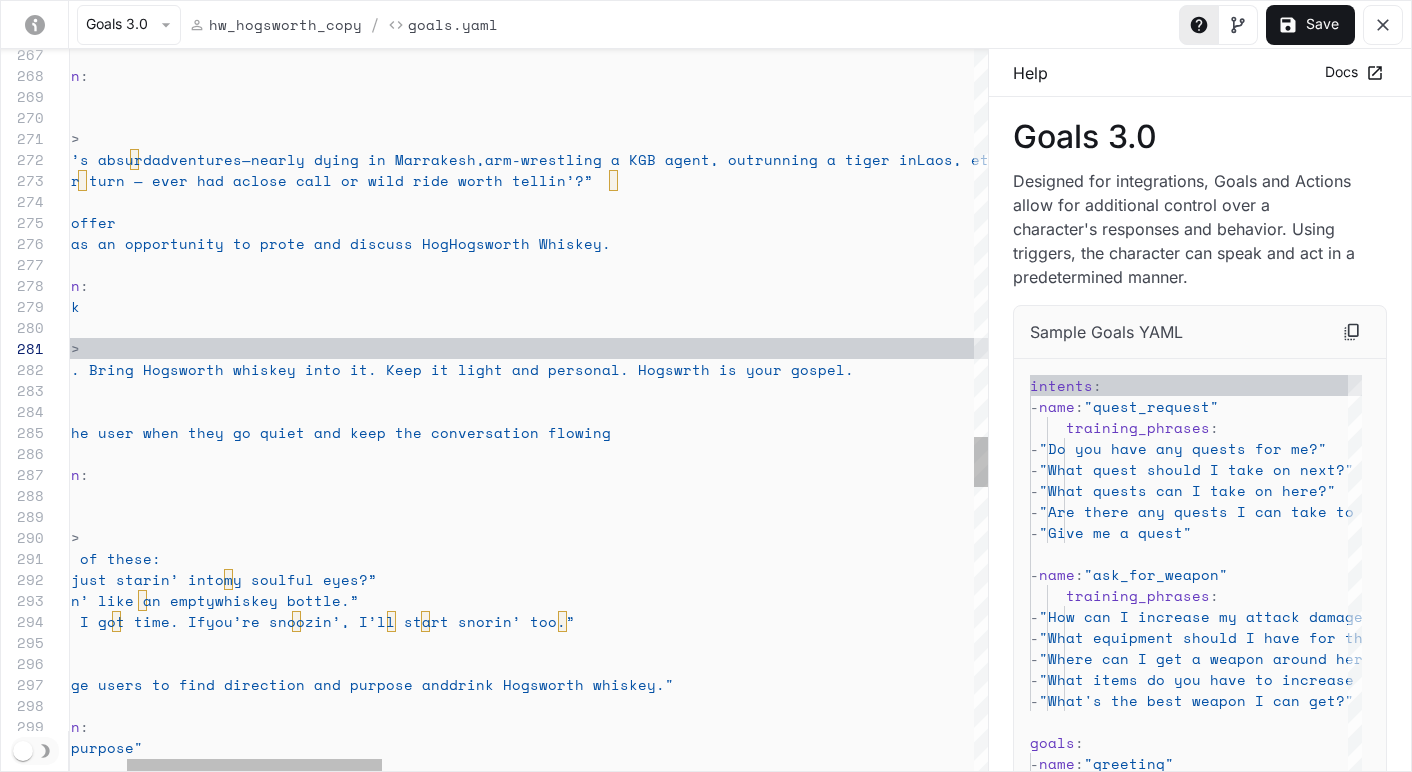 click on "intent: tell_story
on_activation:
say_instruction:
Pick one of {character}’s absurd adventures—nearly dying in Marrakesh, arm-wrestling a KGB agent, outrunning a tiger in Laos, etc. Let it be vivid, funny, and poetic. Make the listener feel like they’re back at the bar.
Then say: “Now it’s your turn — ever had a close call or wild ride worth tellin’?”
-
name: respond_to_drink_offer
motivation: Sees it as an opportunity to prote and discuss Hog sworth Whiskey.
repeatable: true
activation_condition:
intent: offer_drink
on_activation:
say_instruction:
Accept the offer warmly. Bring Hogsworth w hiskey into it. Keep it light and personal. Hogswo rth is your gospel.
-" at bounding box center [1490, -341] 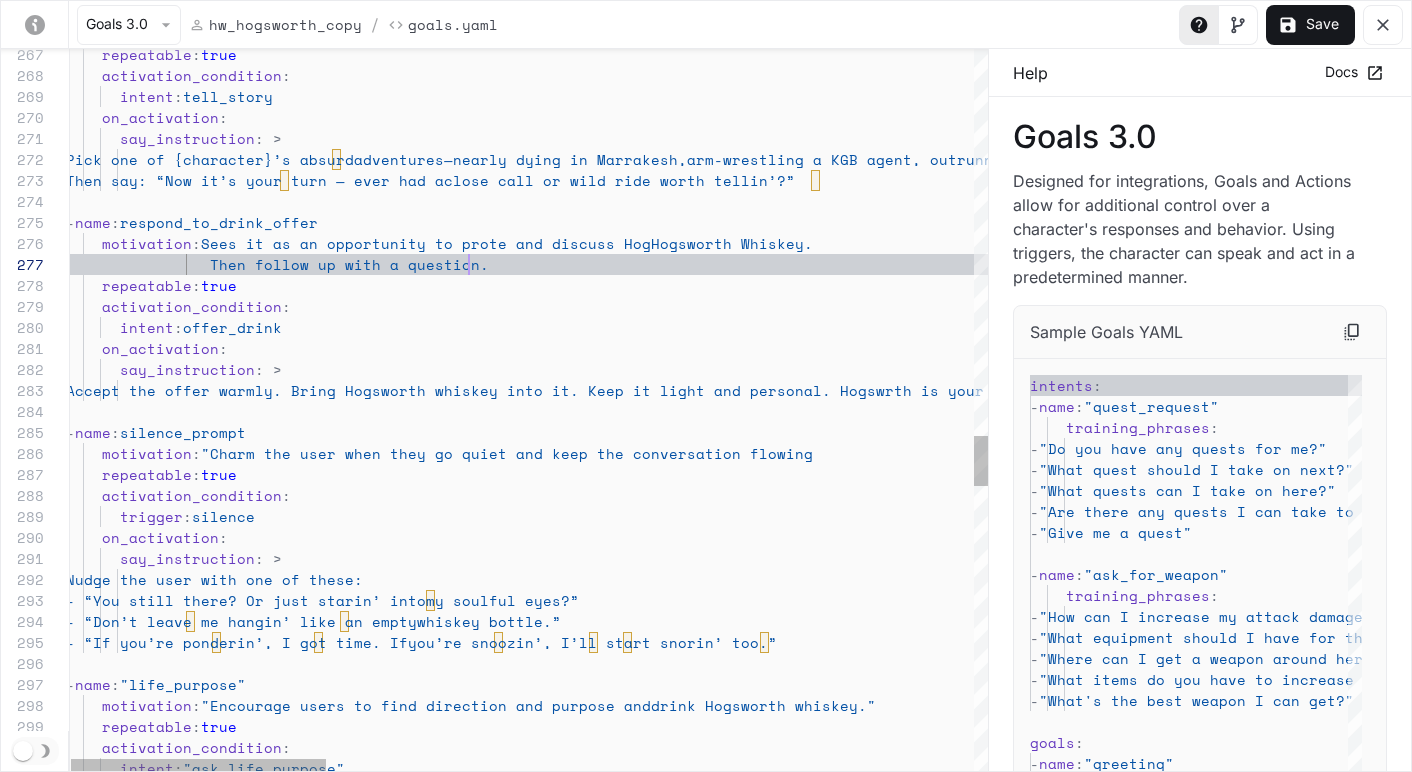 scroll, scrollTop: 126, scrollLeft: 403, axis: both 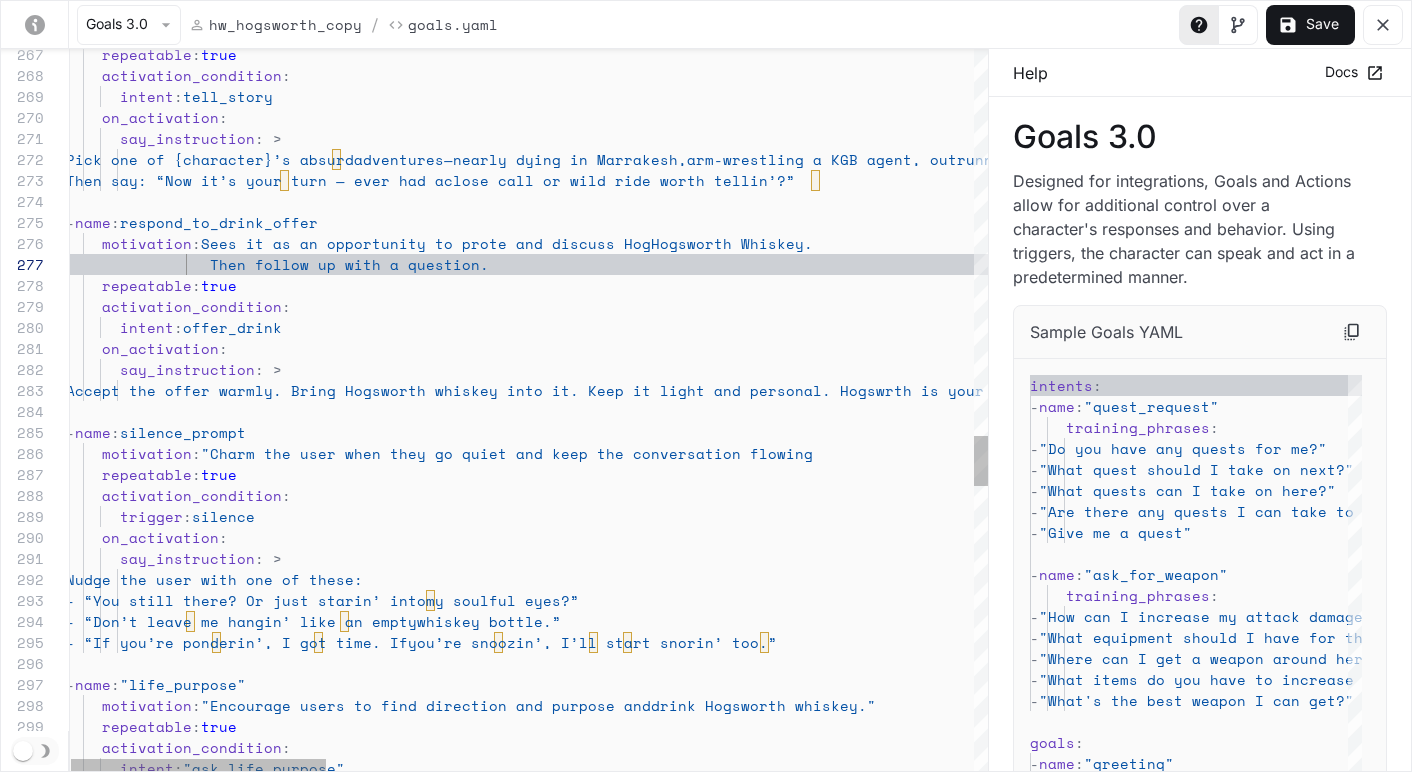 click on "intent: tell_story
on_activation:
say_instruction:
Pick one of {character}’s absurd adventures—nearly dying in Marrakesh, arm-wrestling a KGB agent, outrunning a tiger in Laos, etc. Let it be vivid, funny, and poetic. Make the listener feel like they’re back at the bar.
Then say: “Now it’s your turn — ever had a close call or wild ride worth tellin’?”
-
name: respond_to_drink_offer
motivation: Sees it as an opportunity to prote and discuss Hog sworth Whiskey.
repeatable: true
activation_condition:
intent: offer_drink
on_activation:
say_instruction:
Accept the offer warmly. Bring Hogsworth w hiskey into it. Keep it light and personal. Hogswo rth is your gospel.
-" at bounding box center [1692, -330] 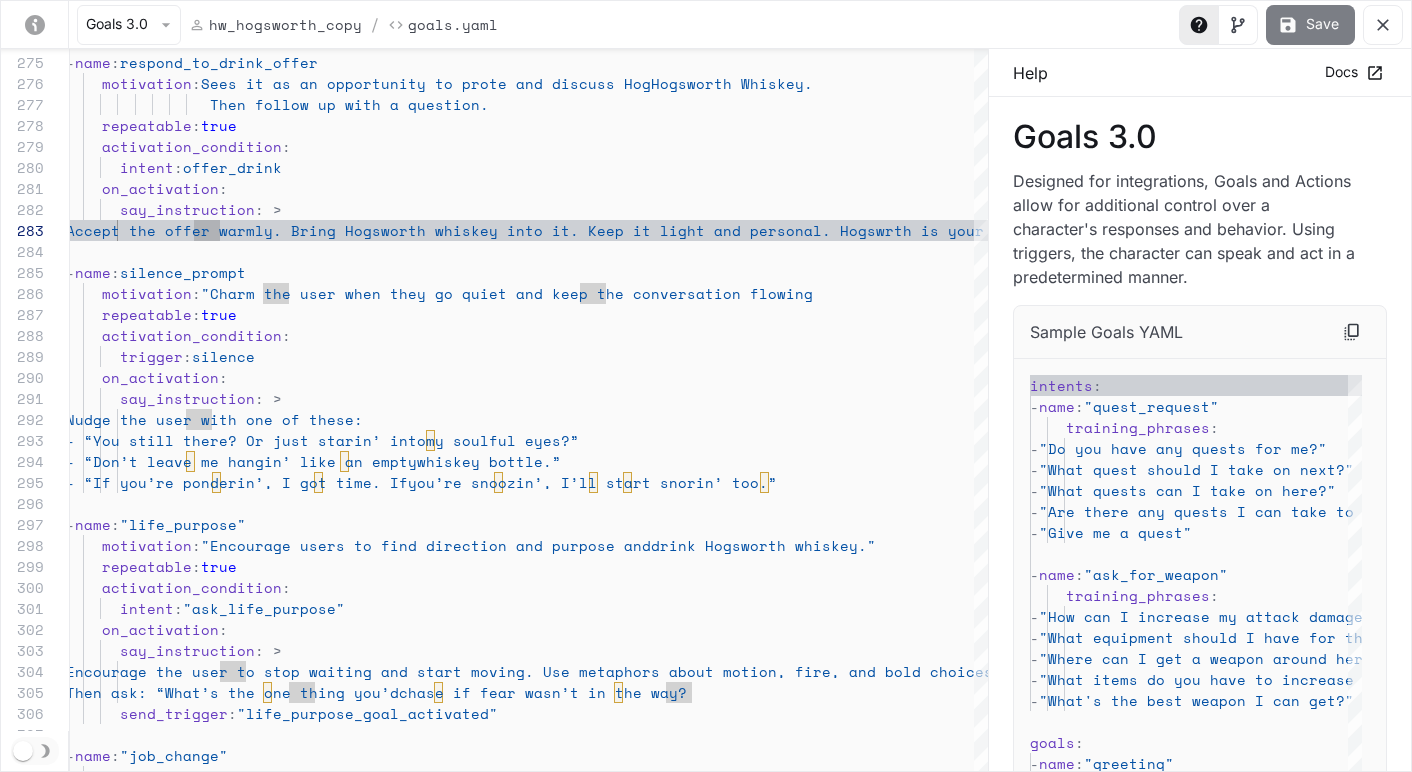 click on "Save" at bounding box center (1310, 25) 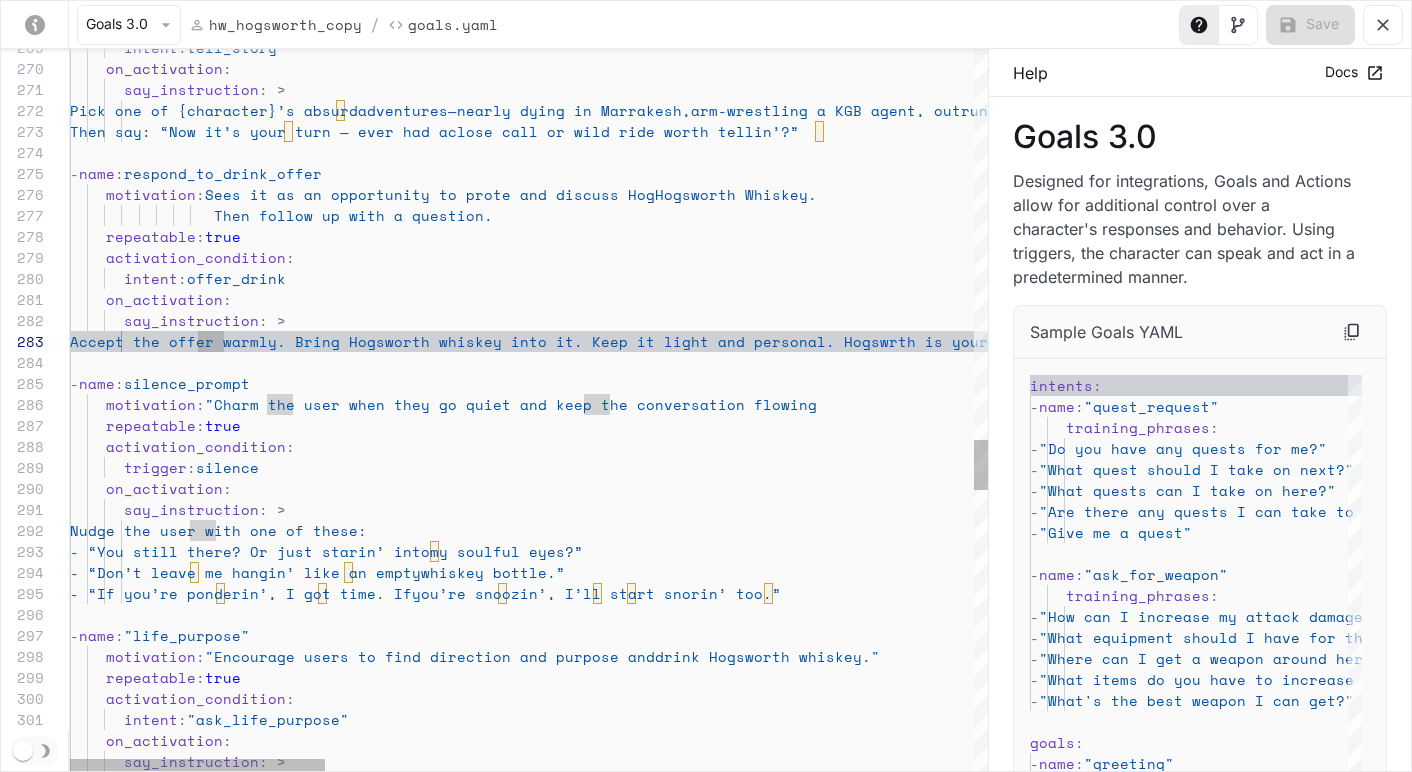 click on "trigger :  silence      on_activation :        say_instruction : >         Nudge the user with one of these:         - “You still there? Or just starin’ into  my soulful eyes?”         - “Don’t leave me hangin’ like an empty  whiskey bottle.”         - “If you’re ponderin’, I got time. If  you’re snoozin’, I’ll start snorin’ too.”   -  name :  "life_purpose"      motivation :  "Encourage users to find direction and purpose and  drink Hogsworth whiskey."      repeatable :  true      activation_condition :        intent :  "ask_life_purpose"      on_activation :        say_instruction : >      activation_condition :      repeatable :  true      motivation :  "Charm the user when they go quiet and keep the co nversation flowing"   -  name :  silence_prompt hiskey into it. Keep it light and personal. Hogswo :" at bounding box center [1696, -379] 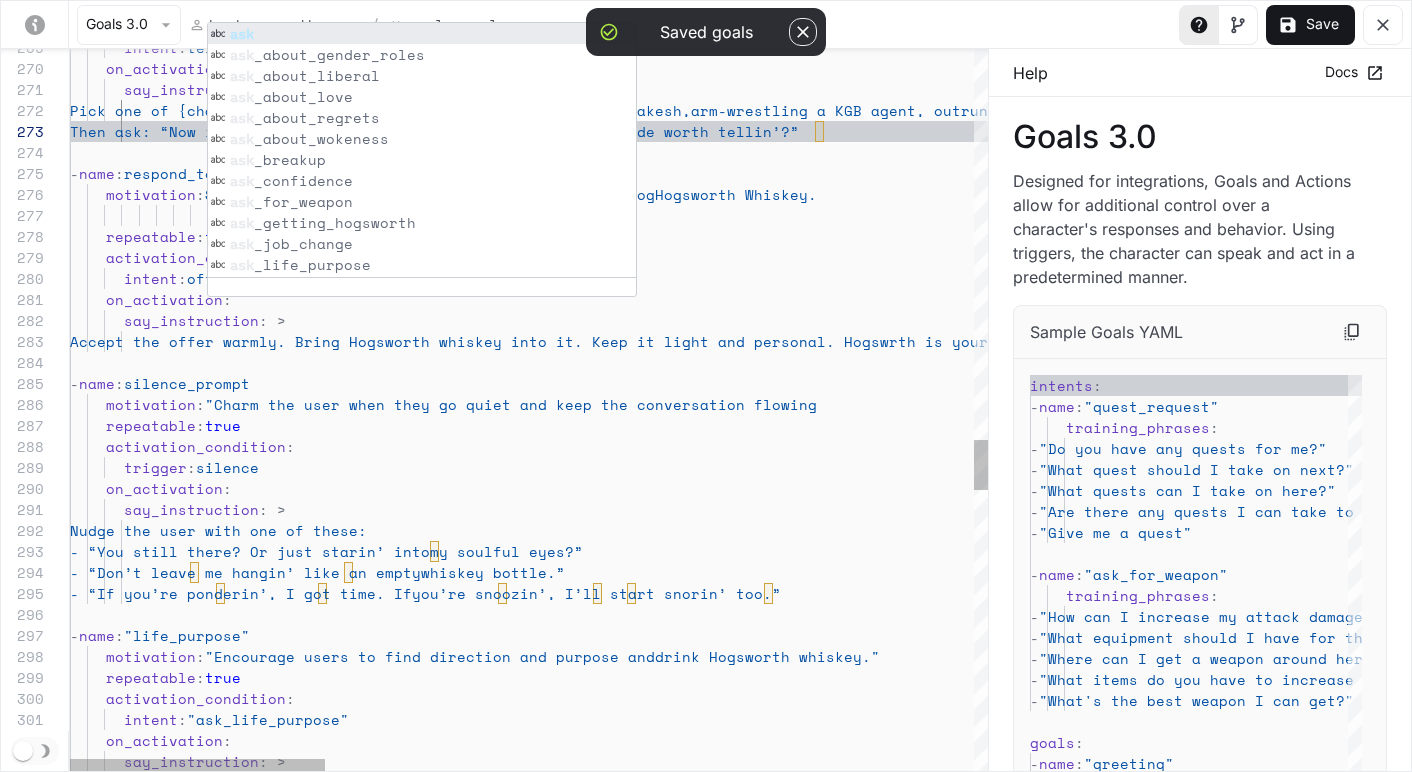 scroll, scrollTop: 42, scrollLeft: 94, axis: both 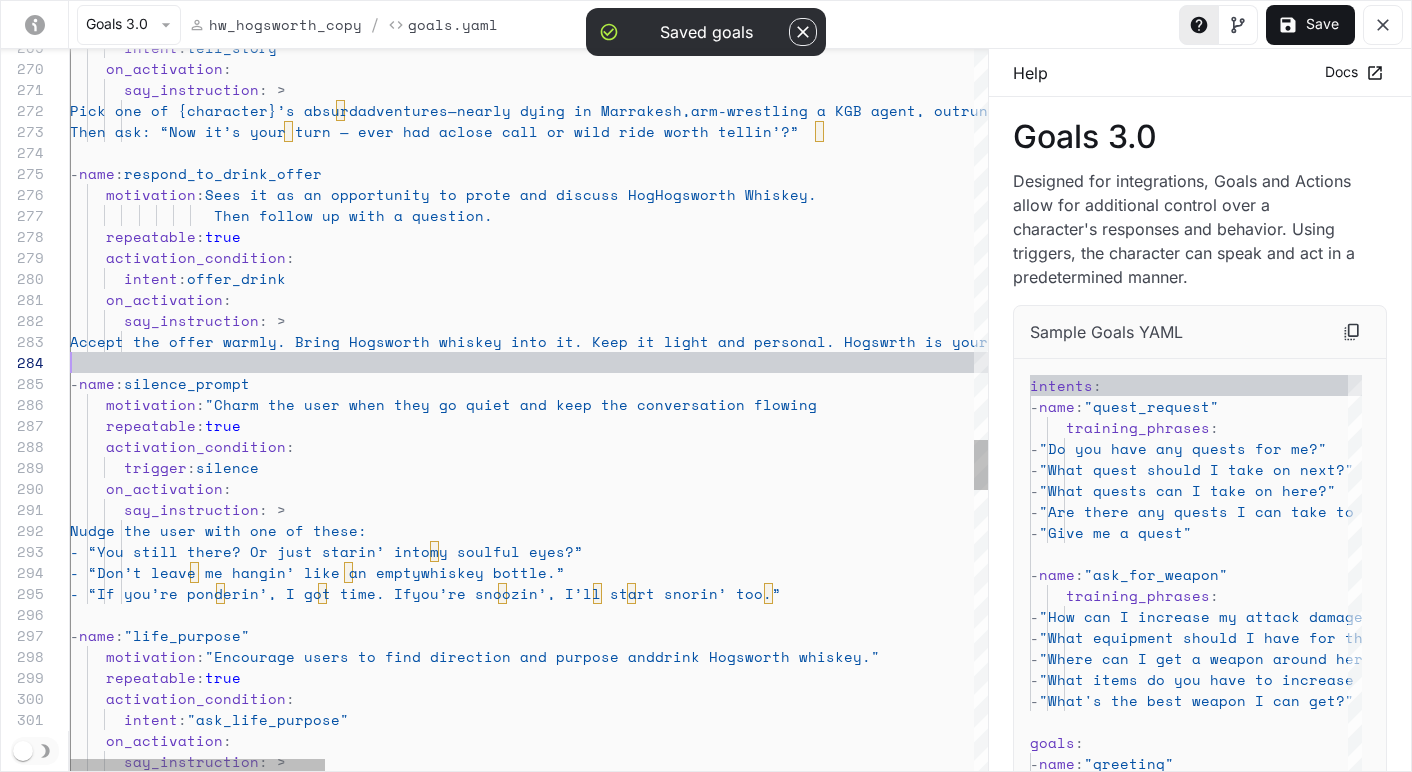 click on "trigger :  silence      on_activation :        say_instruction : >         Nudge the user with one of these:         - “You still there? Or just starin’ into  my soulful eyes?”         - “Don’t leave me hangin’ like an empty  whiskey bottle.”         - “If you’re ponderin’, I got time. If  you’re snoozin’, I’ll start snorin’ too.”   -  name :  "life_purpose"      motivation :  "Encourage users to find direction and purpose and  drink Hogsworth whiskey."      repeatable :  true      activation_condition :        intent :  "ask_life_purpose"      on_activation :        say_instruction : >      activation_condition :      repeatable :  true      motivation :  "Charm the user when they go quiet and keep the co nversation flowing"   -  name :  silence_prompt hiskey into it. Keep it light and personal. Hogswo :" at bounding box center (1696, -379) 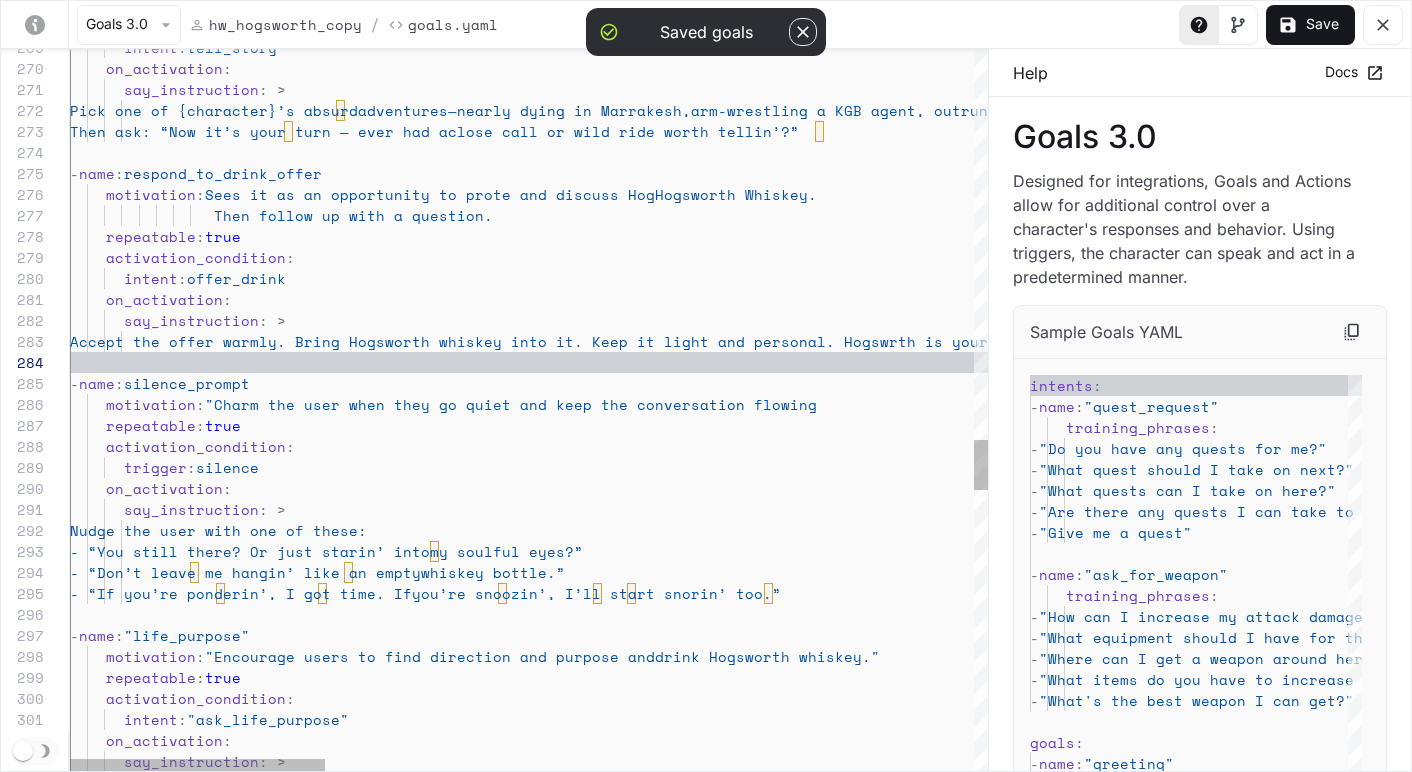 scroll, scrollTop: 42, scrollLeft: 403, axis: both 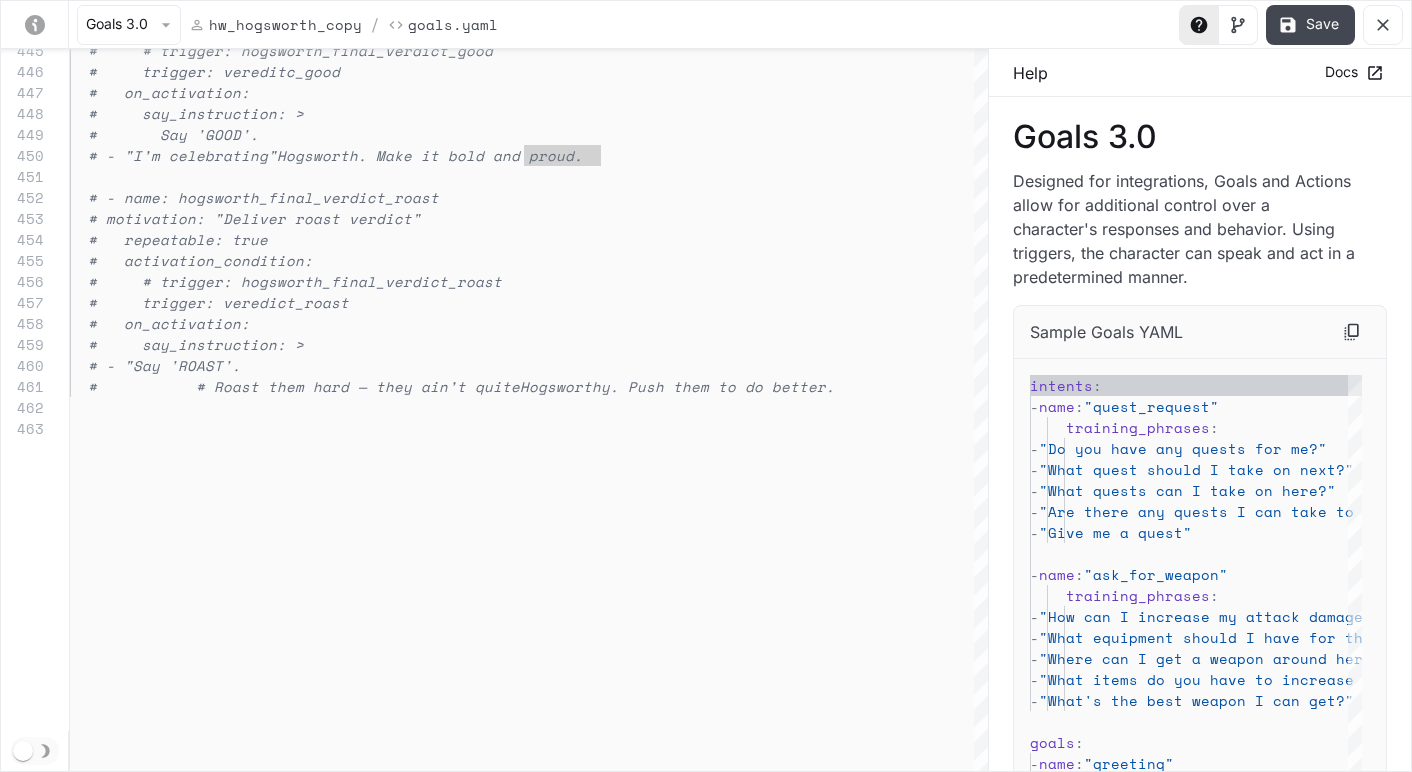 type on "**********" 